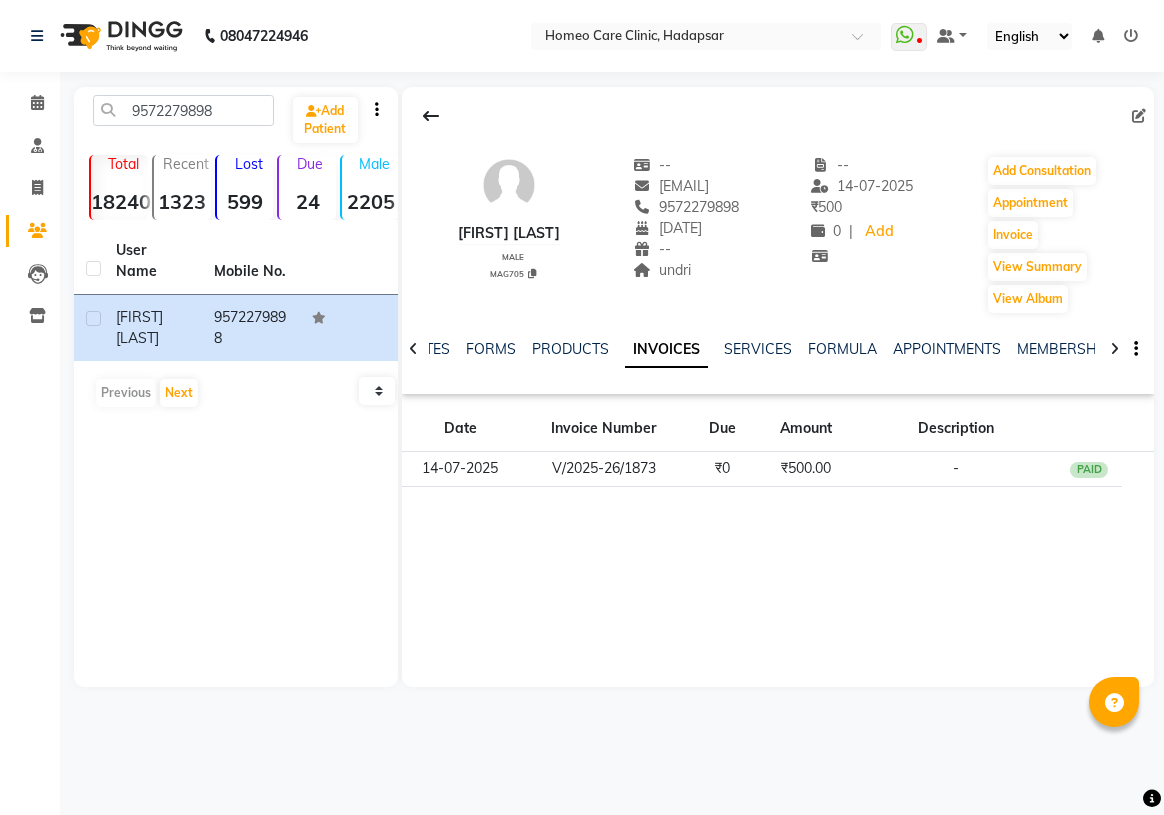scroll, scrollTop: 0, scrollLeft: 0, axis: both 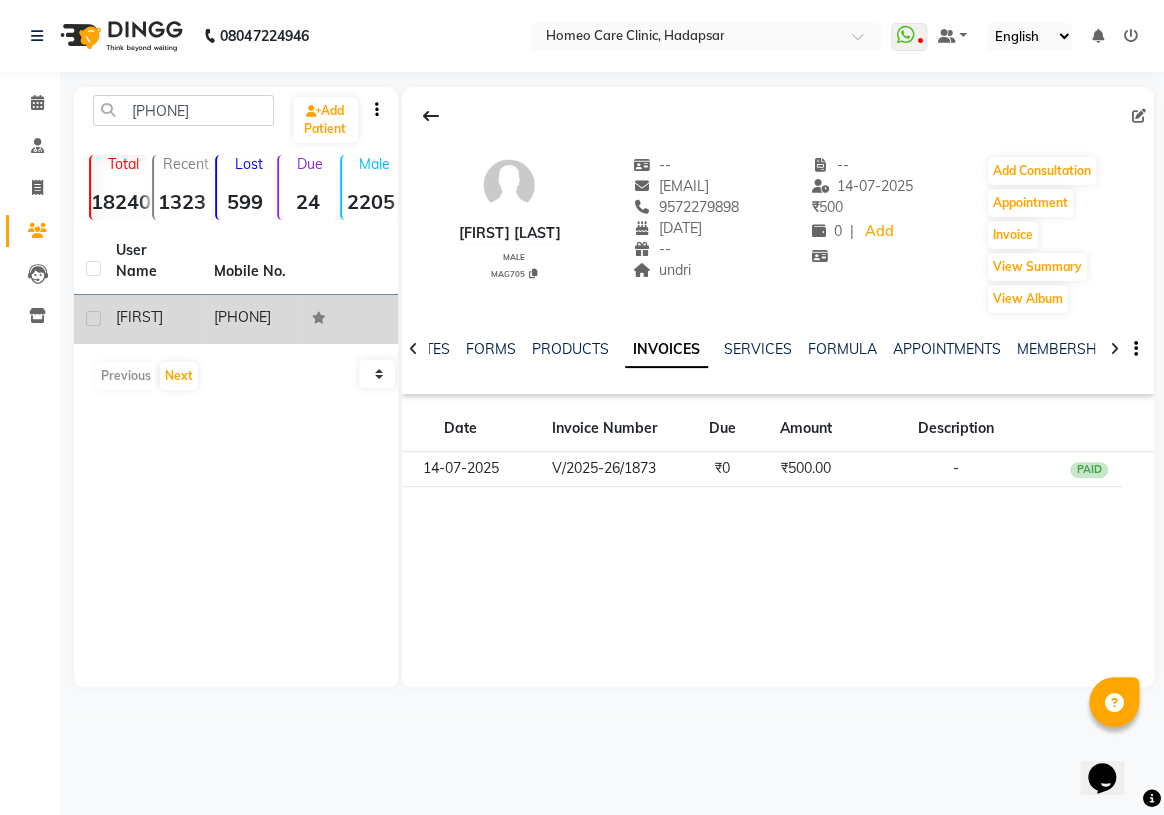 type on "[PHONE]" 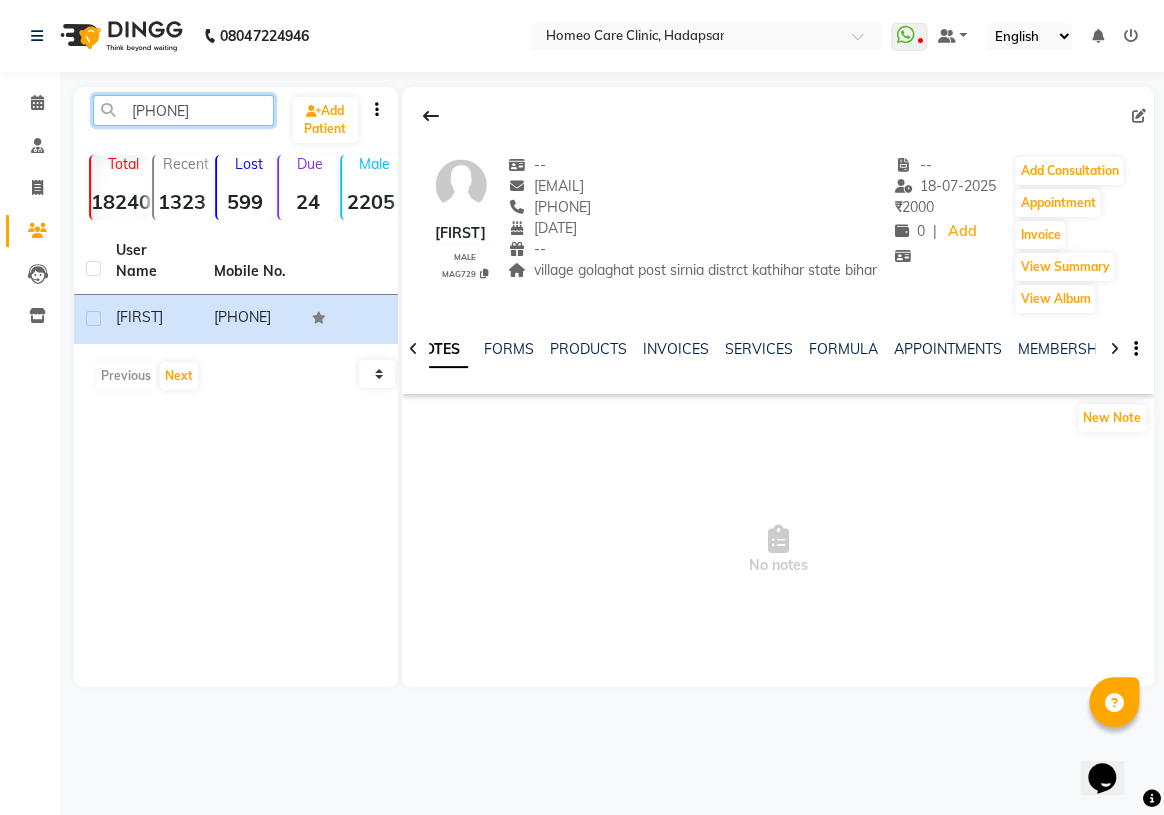 drag, startPoint x: 239, startPoint y: 116, endPoint x: 0, endPoint y: 211, distance: 257.18866 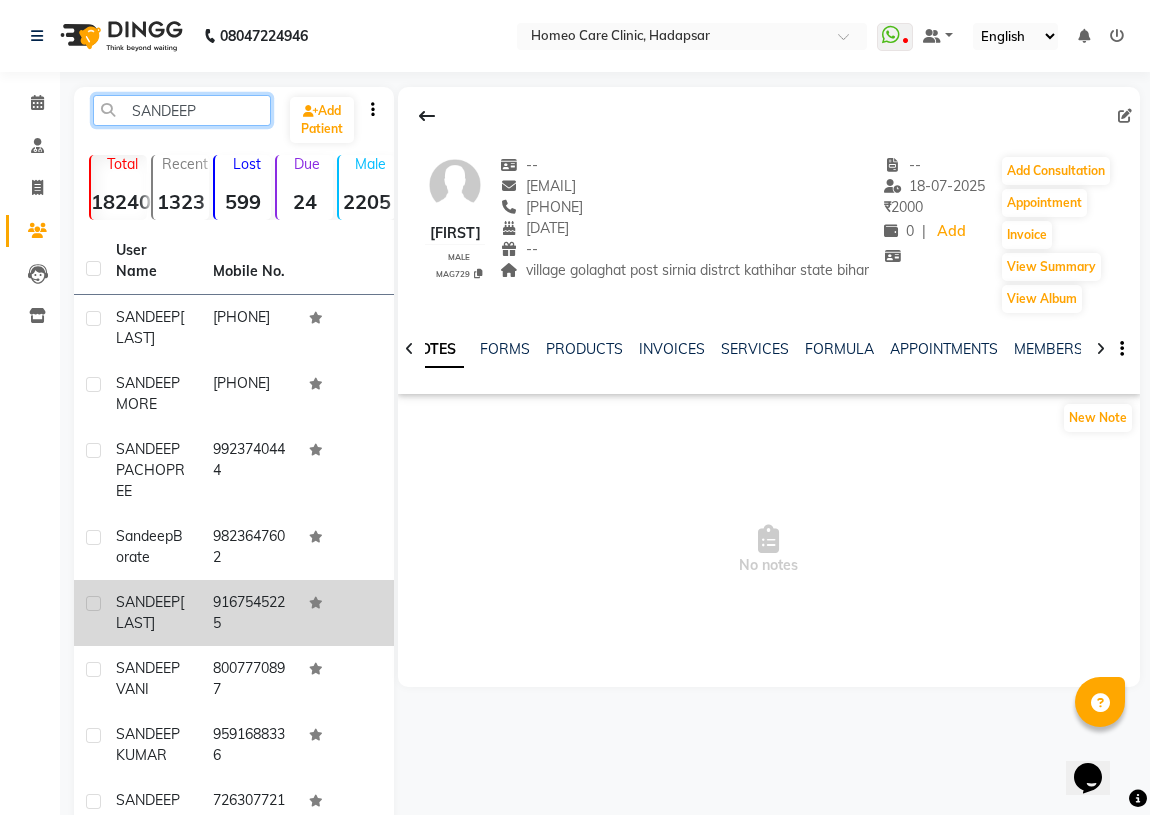 scroll, scrollTop: 90, scrollLeft: 0, axis: vertical 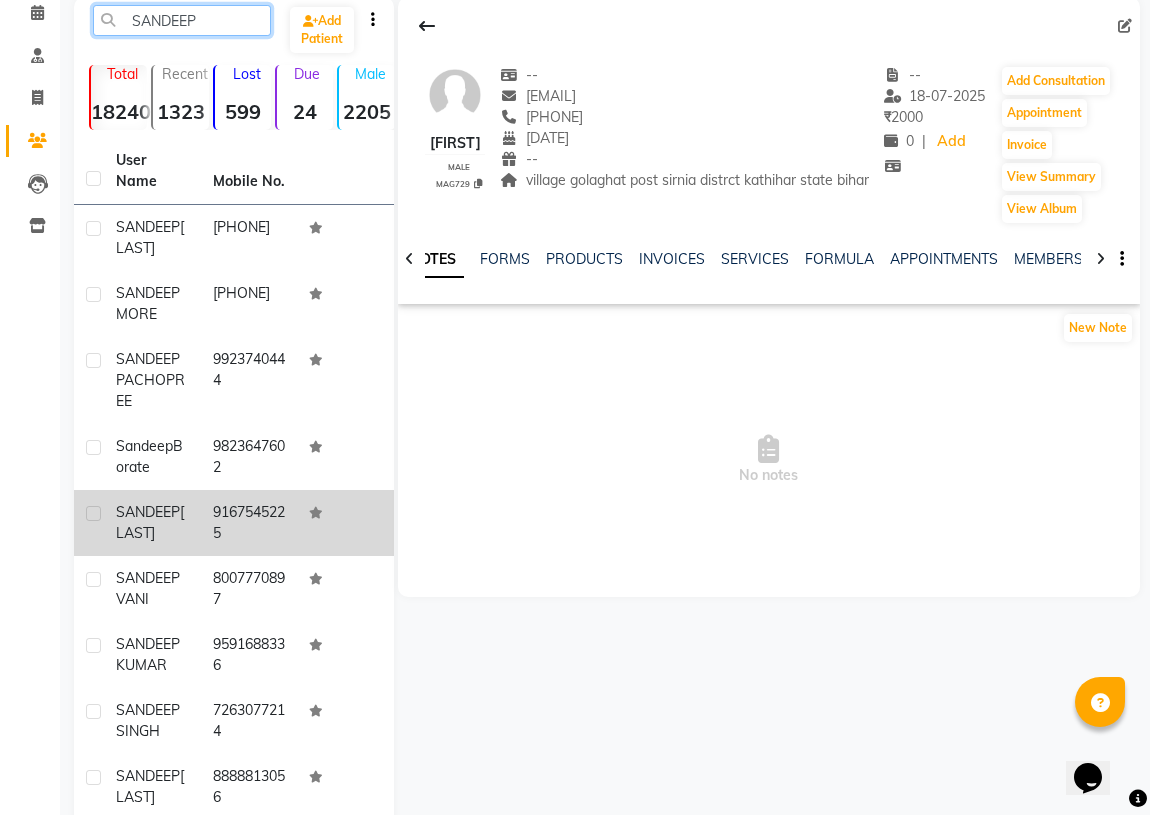 type on "SANDEEP" 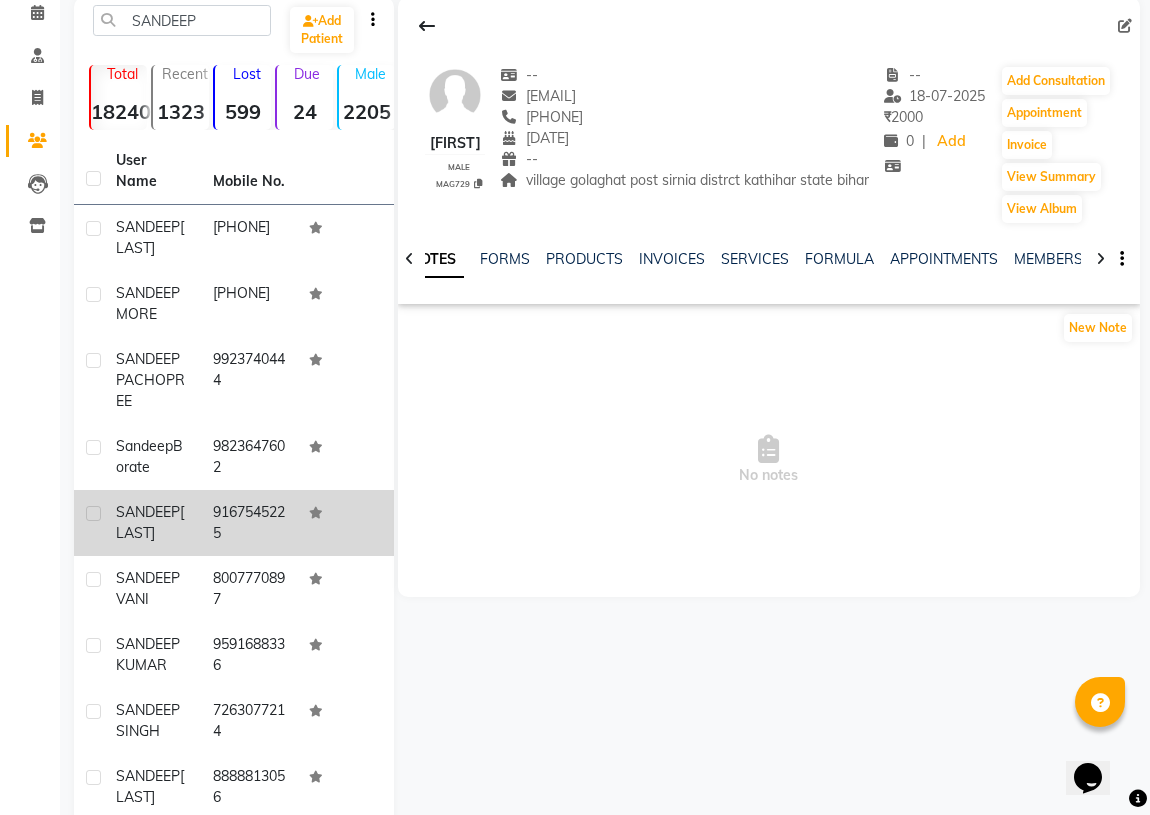 click on "9167545225" 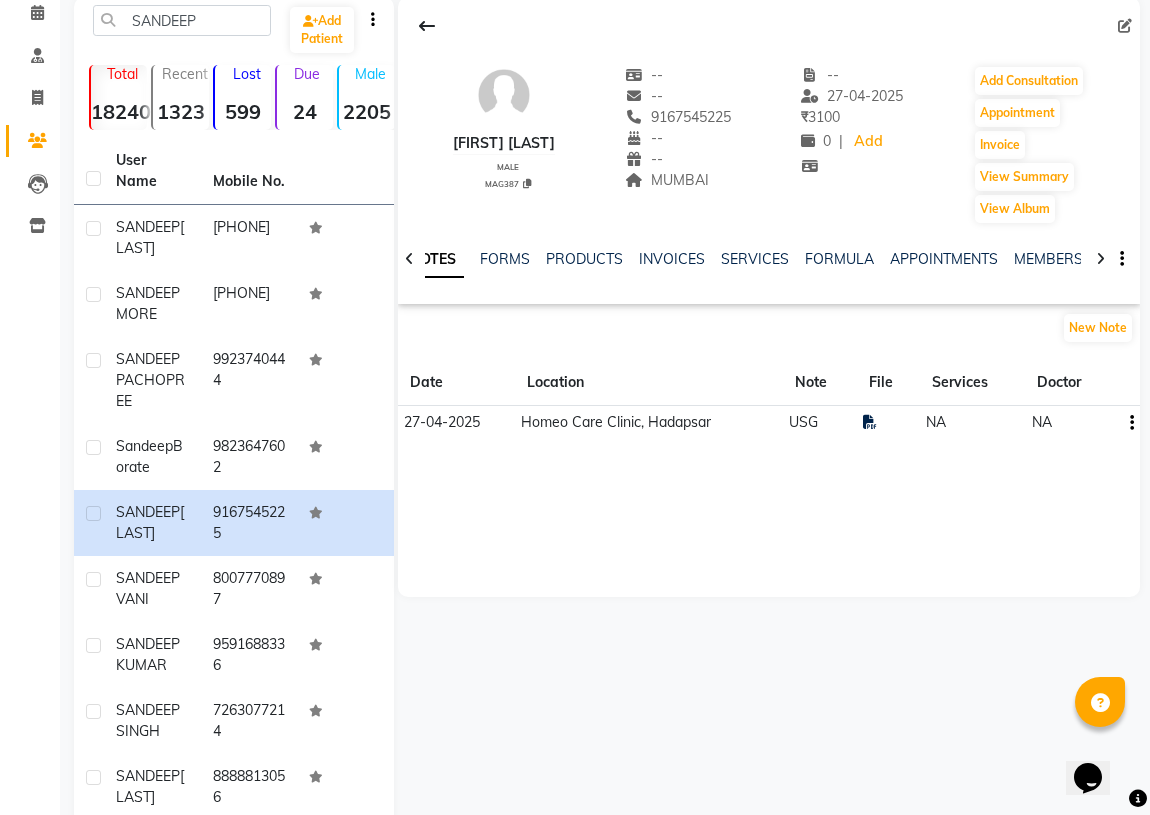 click on "SANDEEP SURYAVANSHI   male  MAG387   --   --   9167545225  --  --  MUMBAI  -- 27-04-2025 ₹    3100 0 |  Add   Add Consultation   Appointment   Invoice  View Summary  View Album  NOTES FORMS PRODUCTS INVOICES SERVICES FORMULA APPOINTMENTS MEMBERSHIP PACKAGES VOUCHERS GIFTCARDS POINTS FAMILY CARDS WALLET" 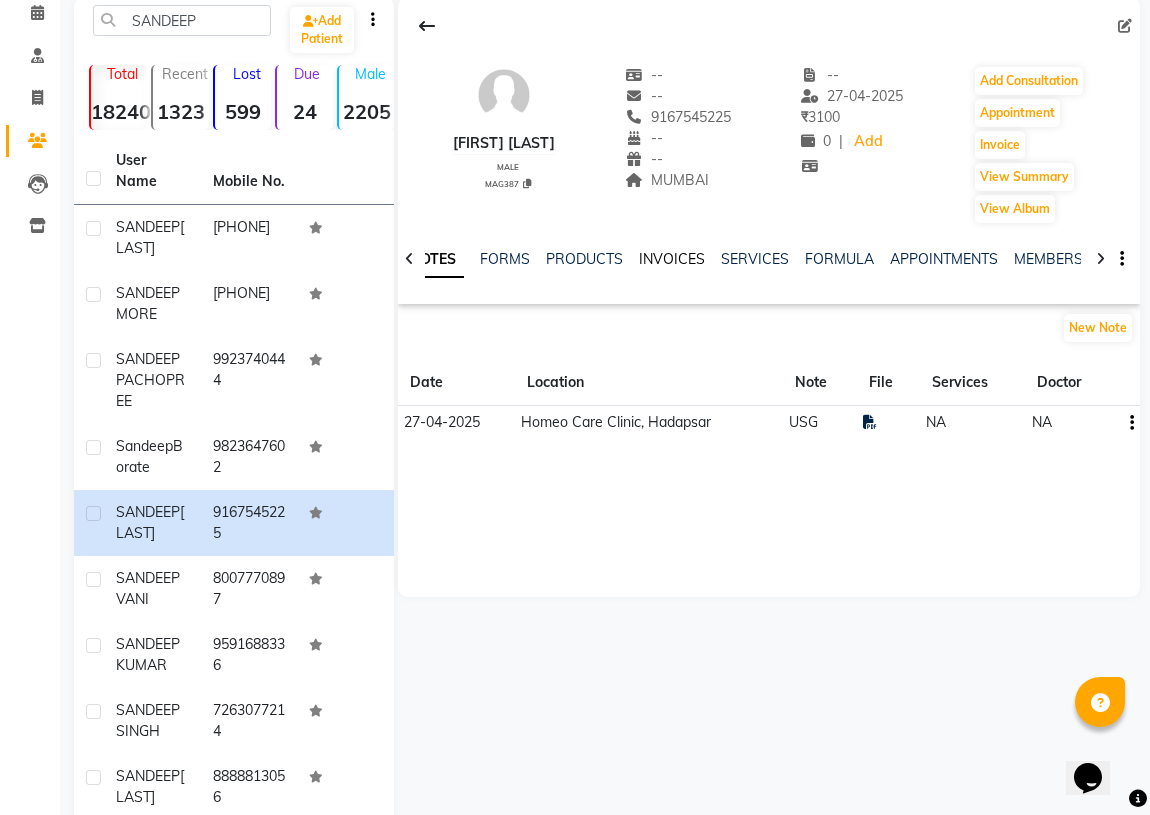 click on "INVOICES" 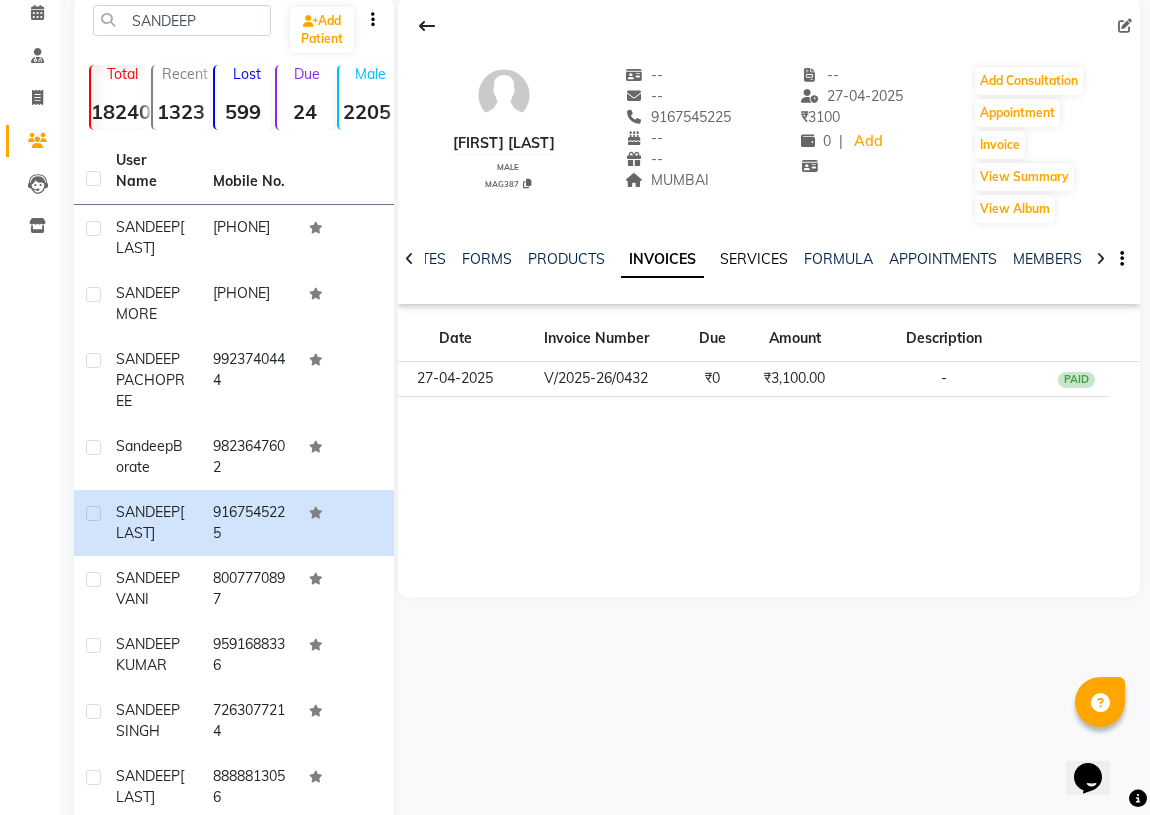 click on "SERVICES" 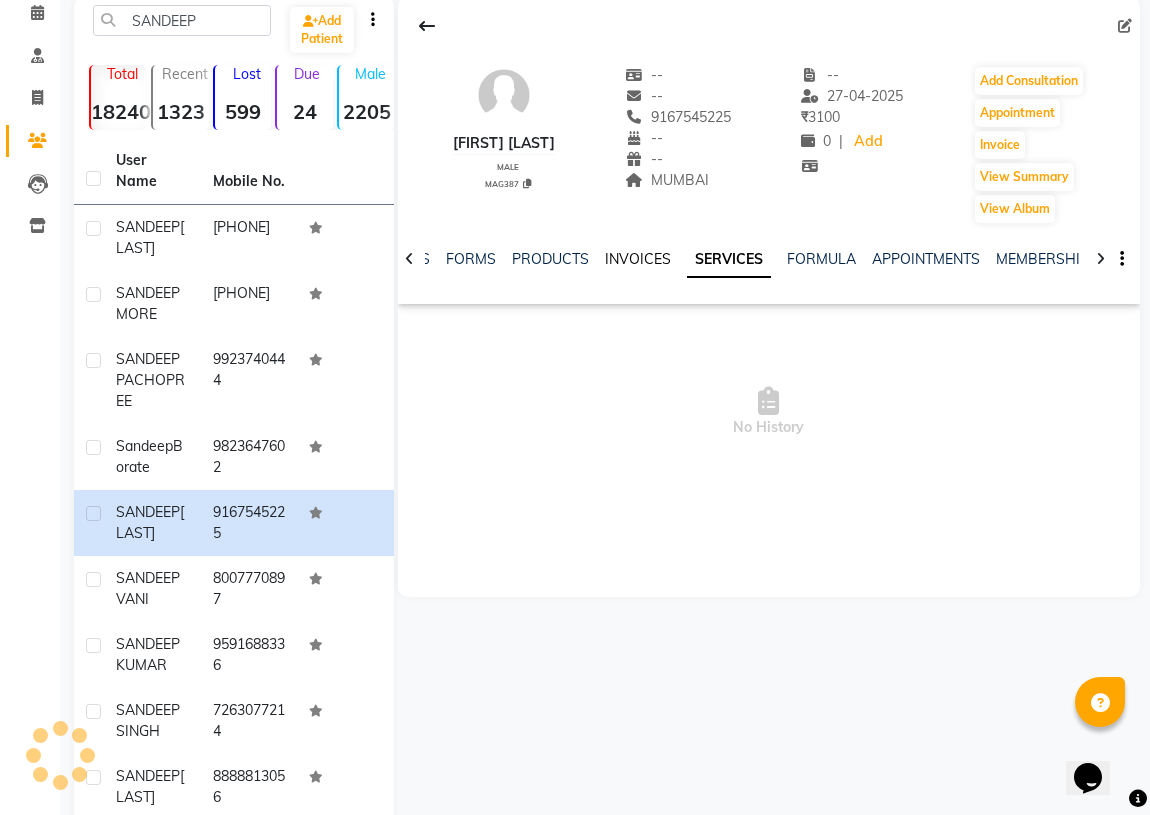 click on "INVOICES" 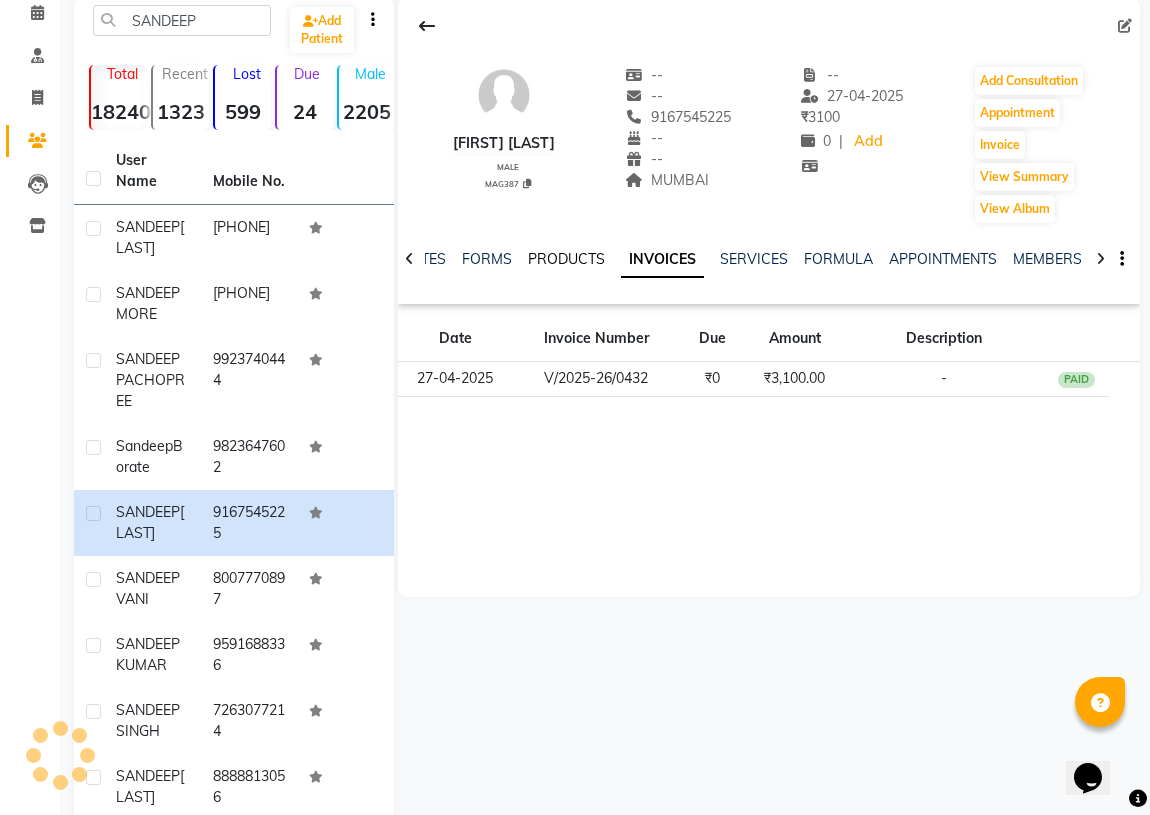 click on "PRODUCTS" 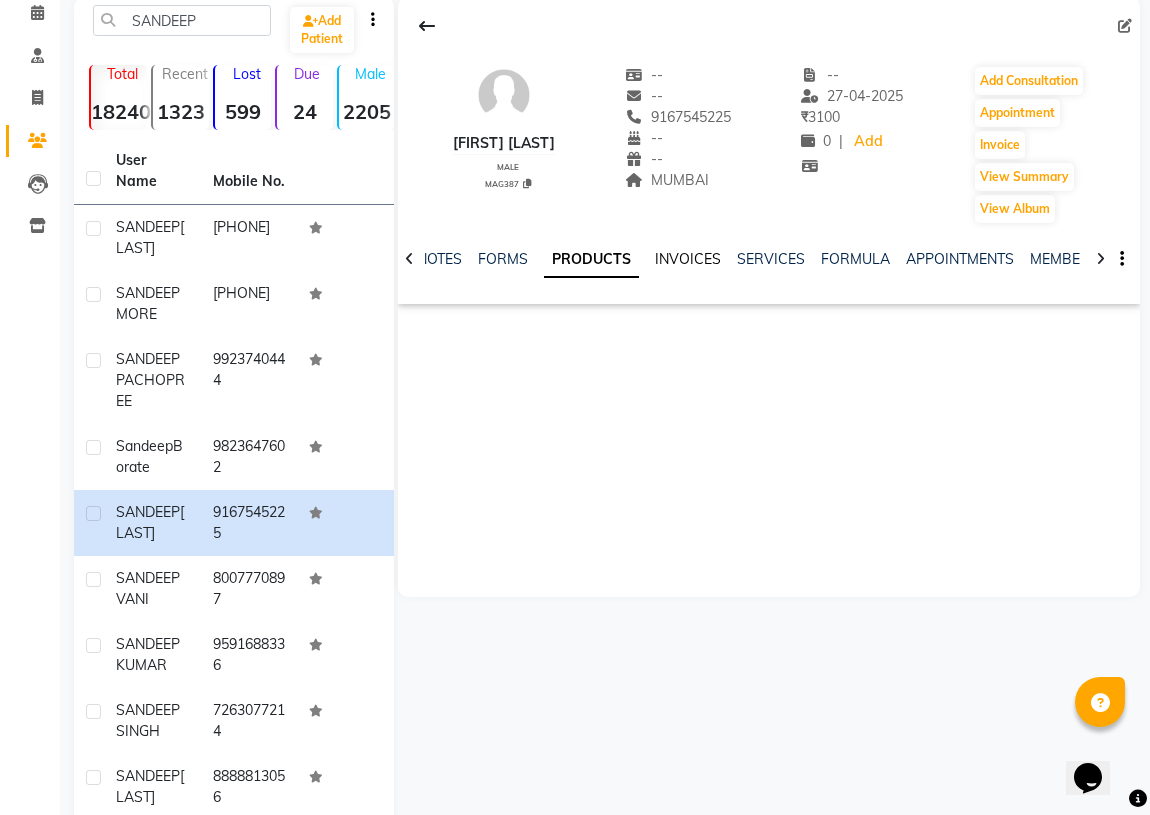 click on "INVOICES" 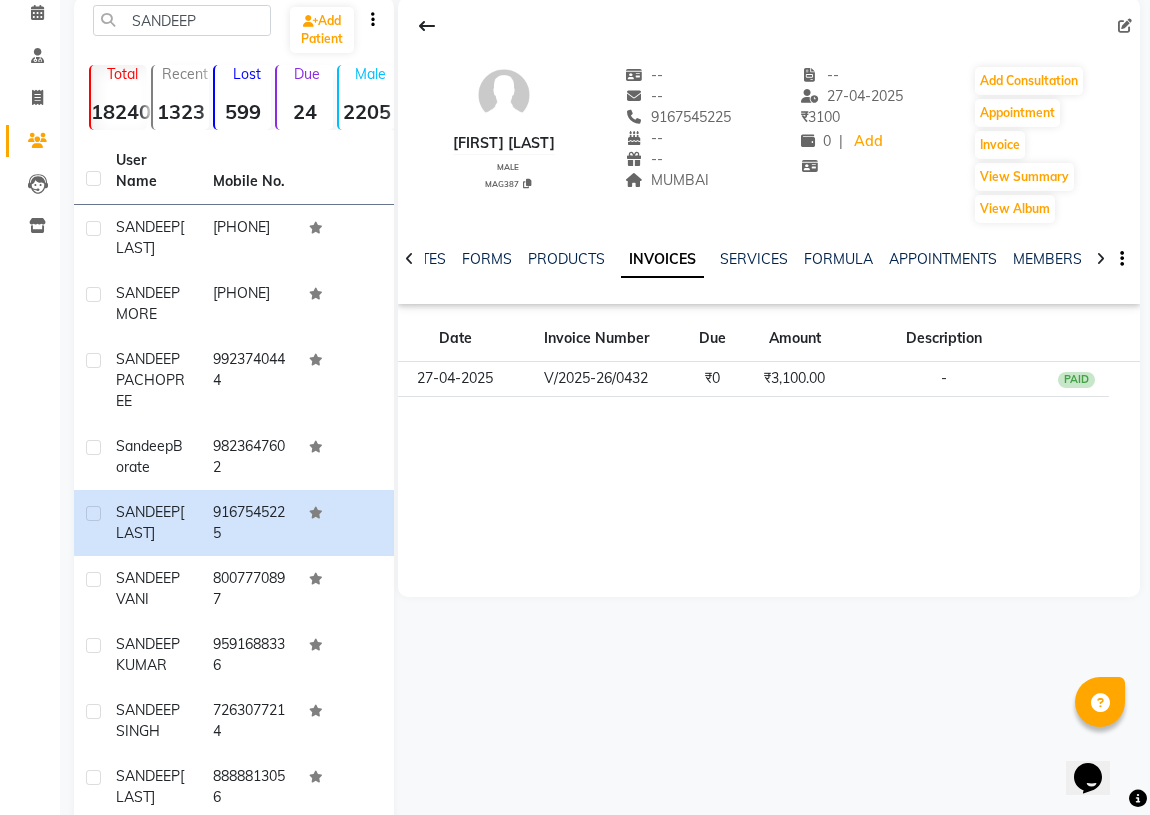 drag, startPoint x: 756, startPoint y: 268, endPoint x: 685, endPoint y: 264, distance: 71.11259 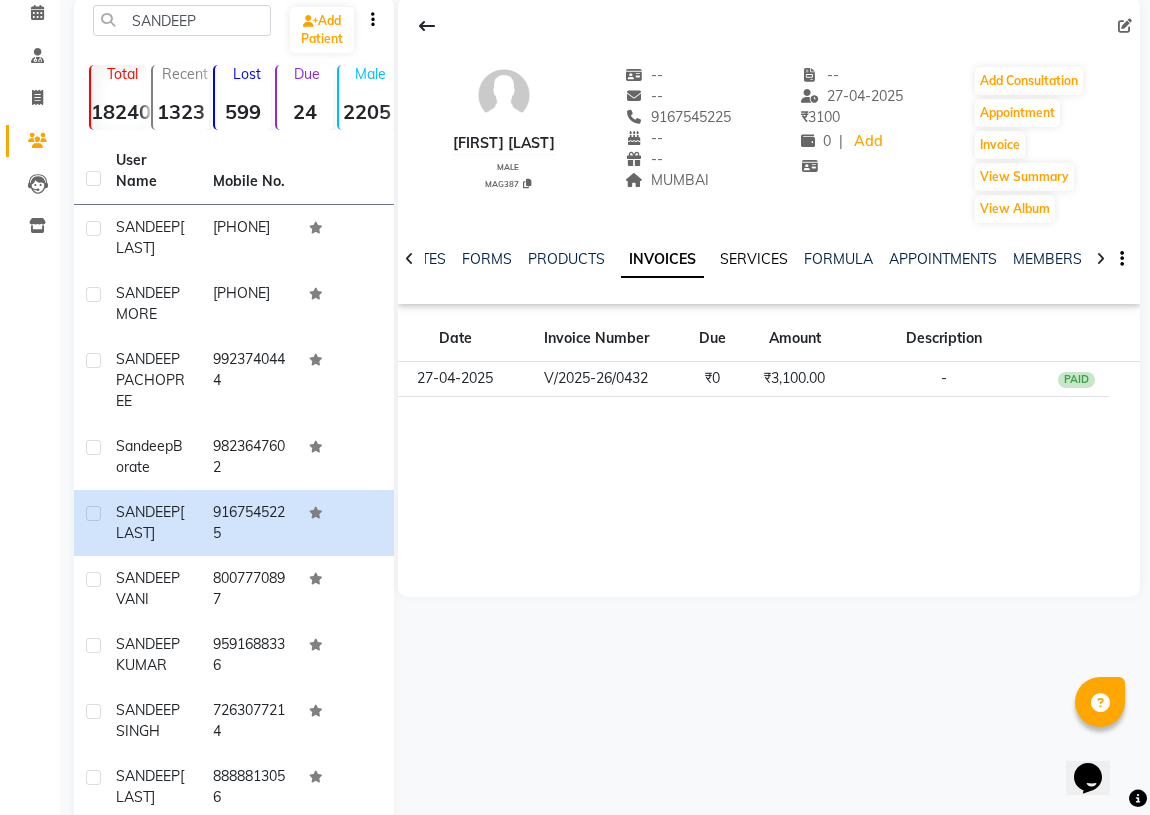 click on "SERVICES" 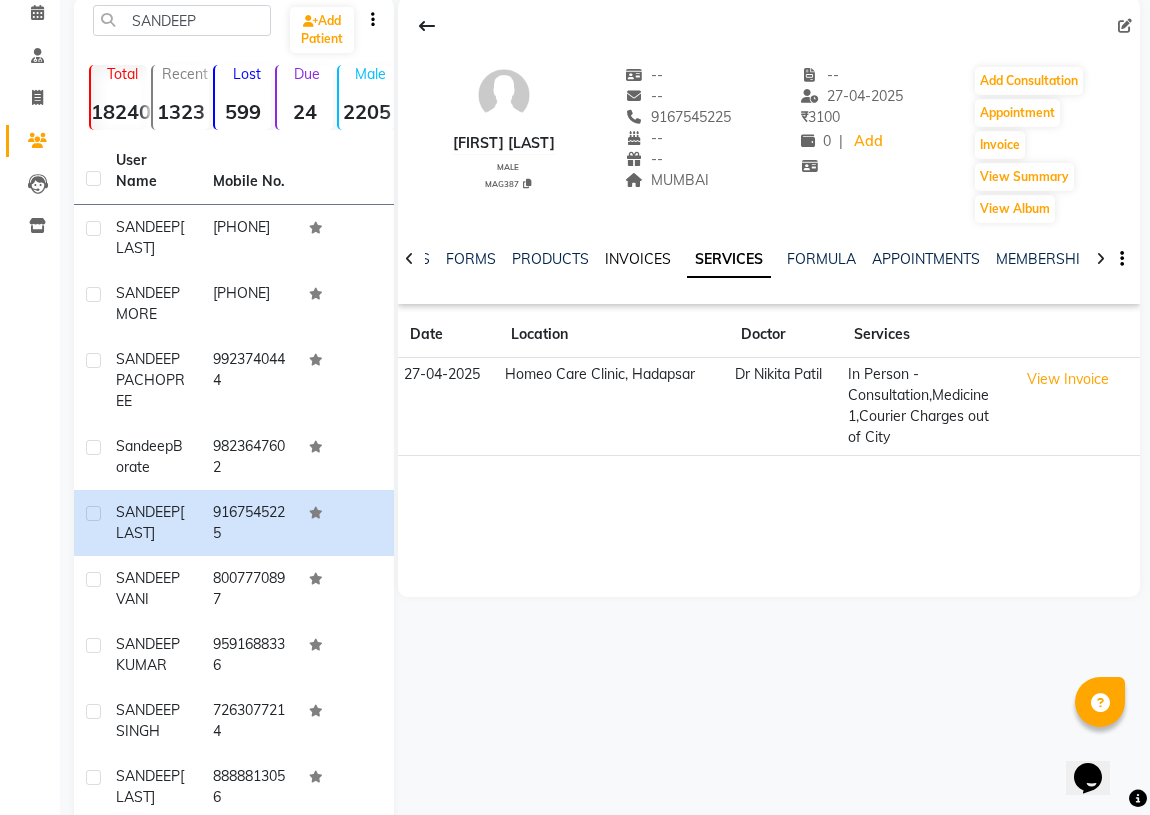 click on "INVOICES" 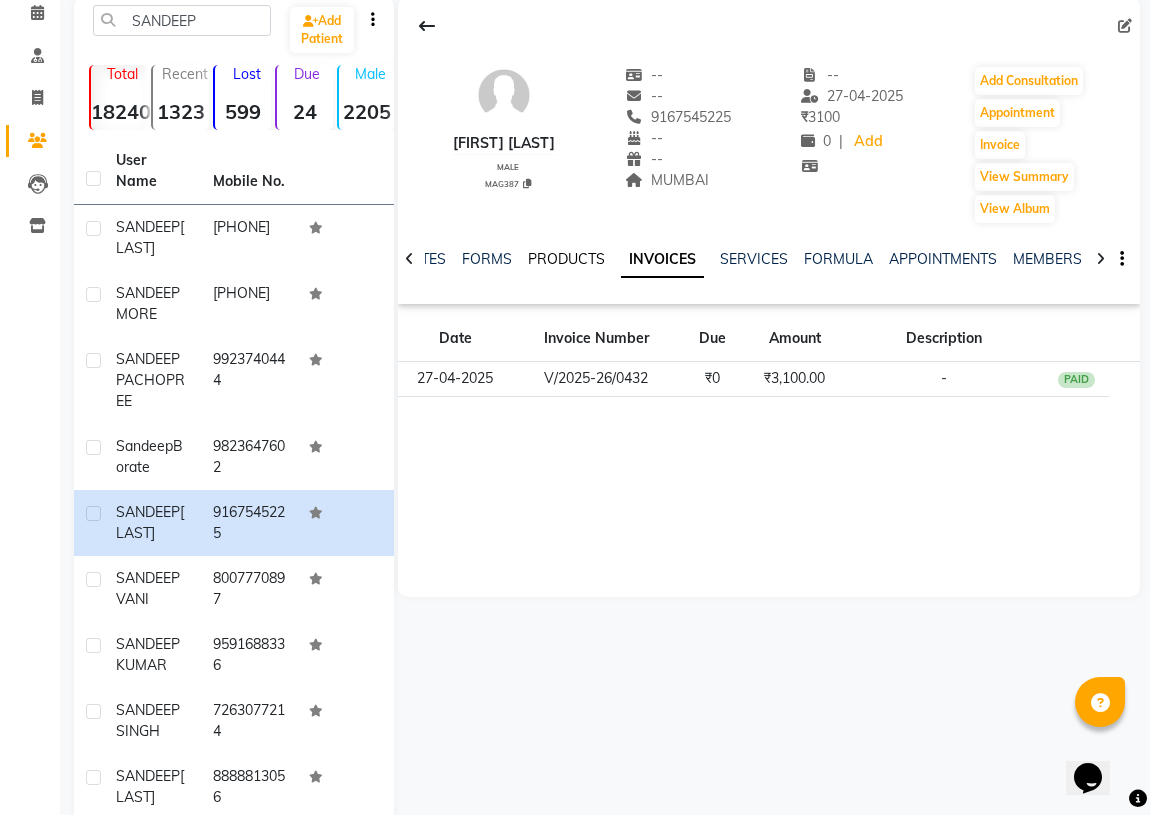 click on "PRODUCTS" 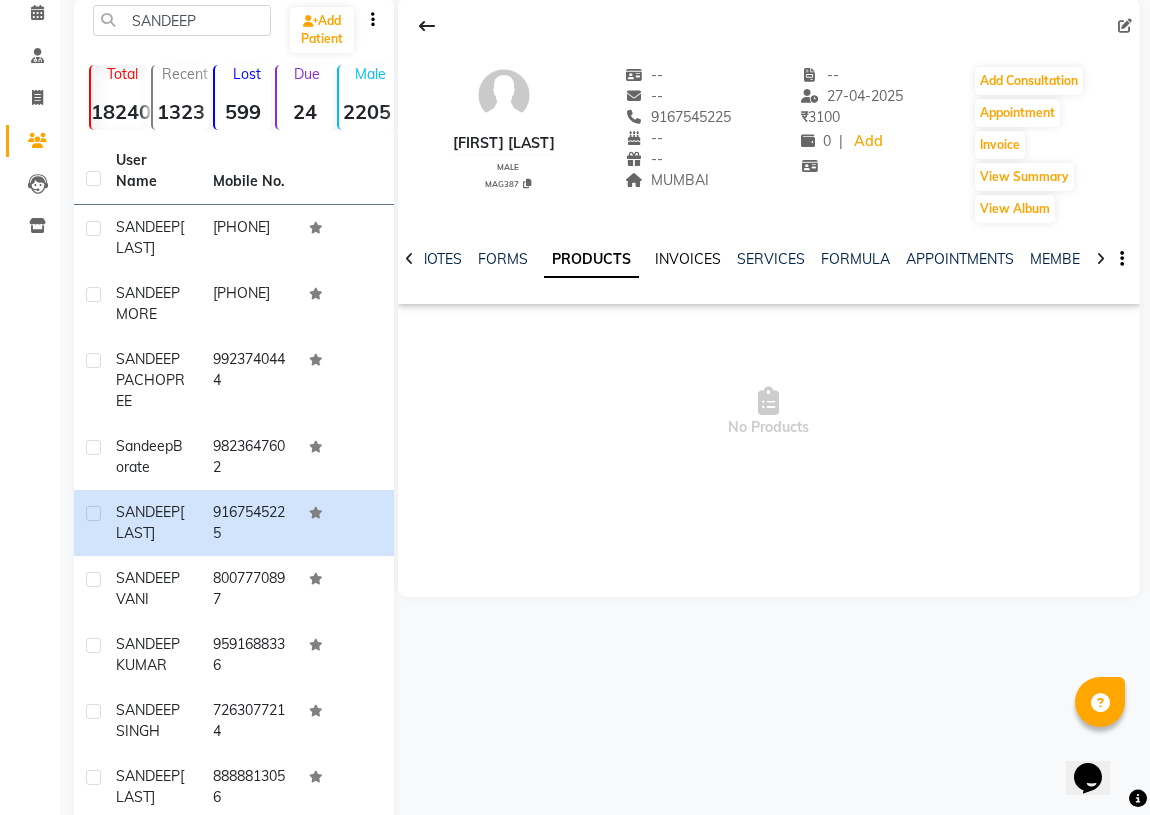 click on "INVOICES" 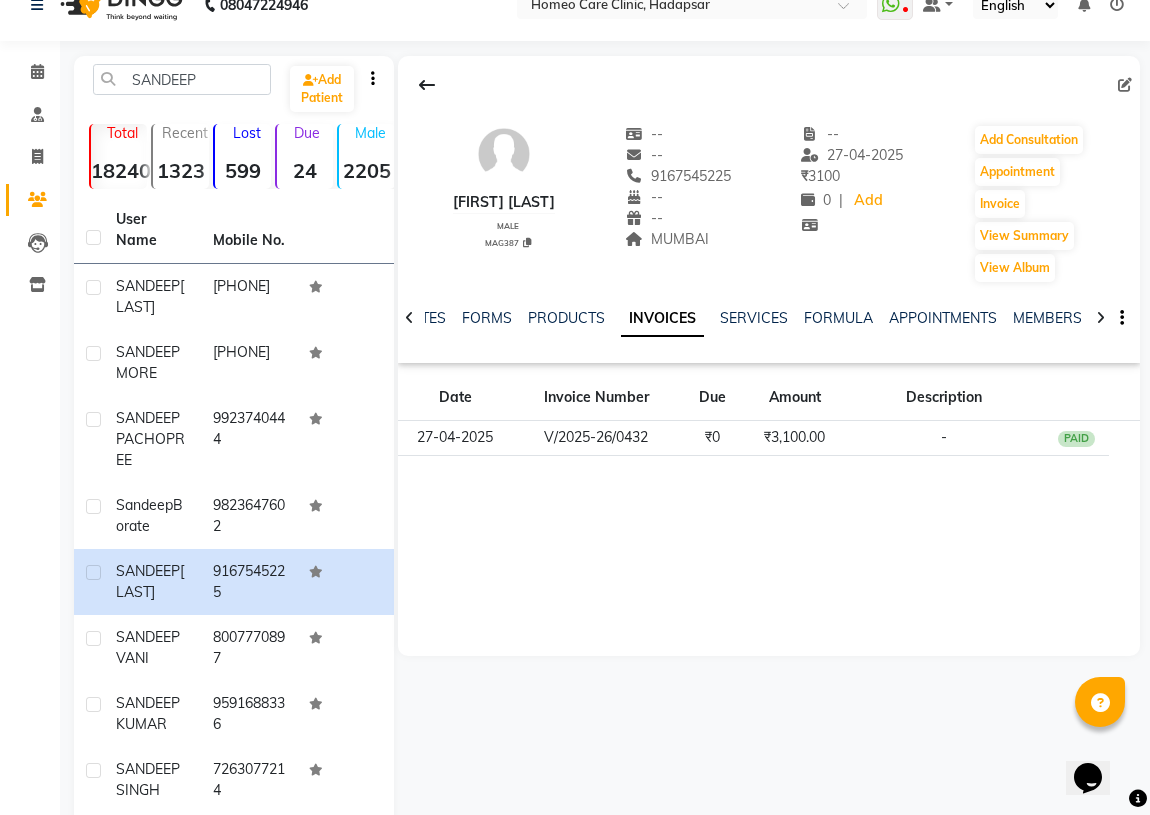scroll, scrollTop: 0, scrollLeft: 0, axis: both 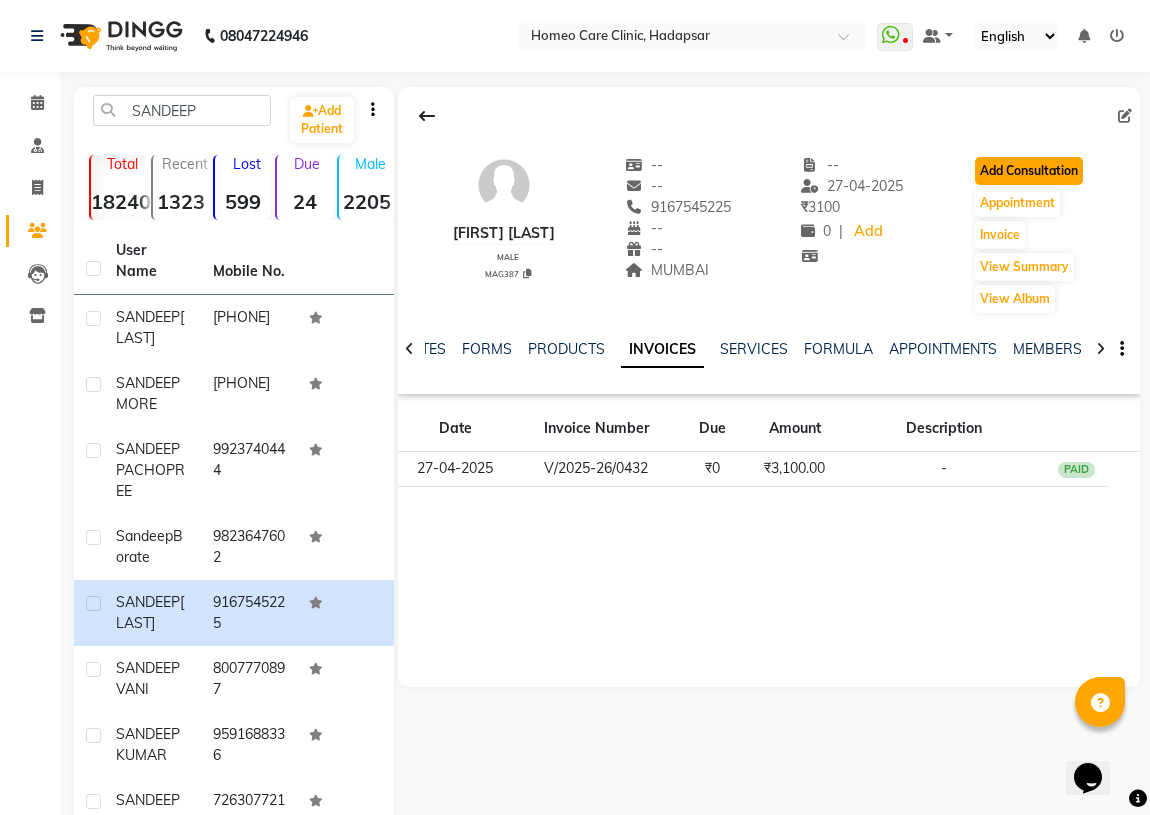 click on "Add Consultation" 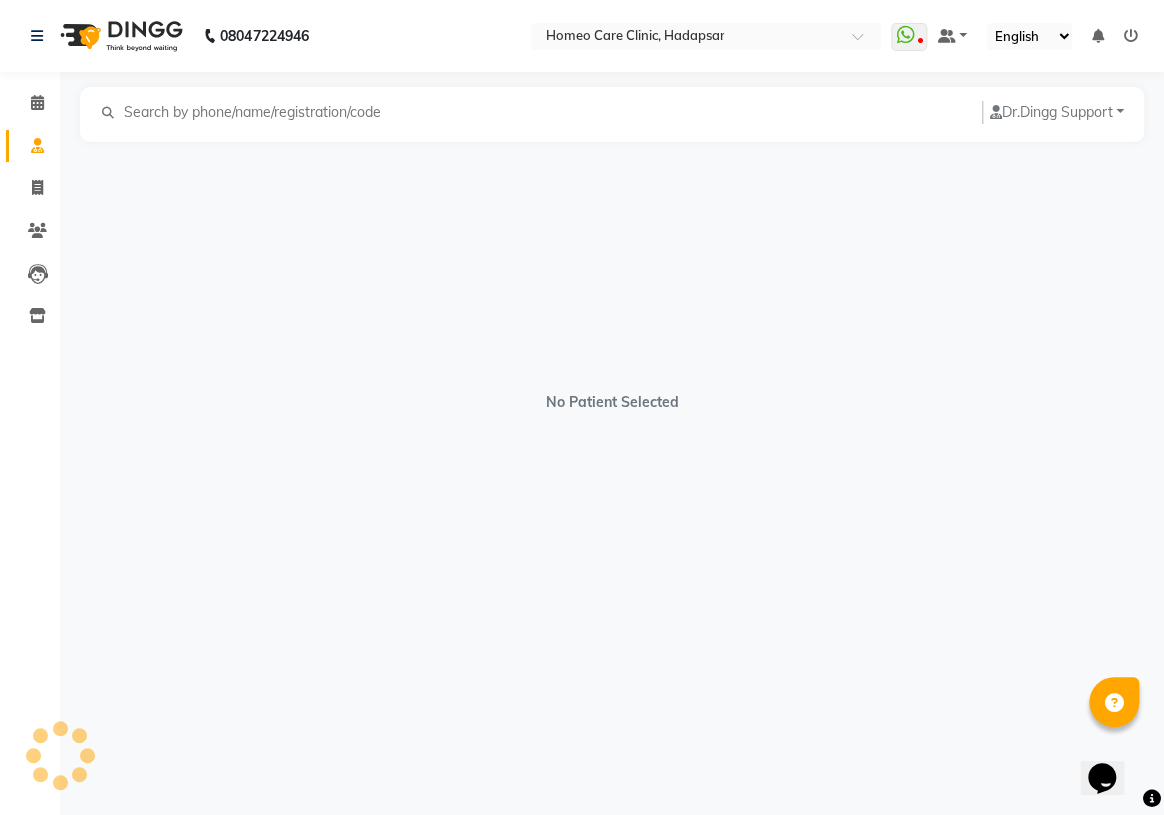 select on "male" 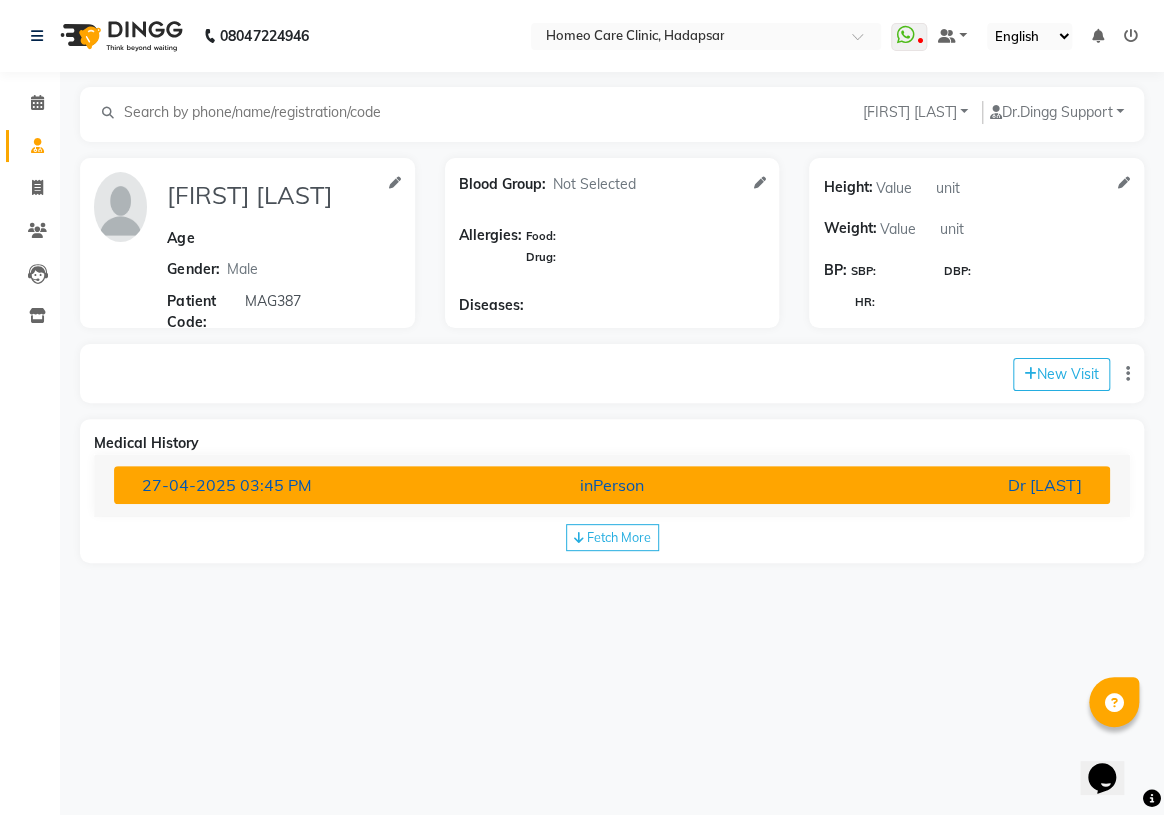 click on "Dr [FIRSTNAME] [LASTNAME]" at bounding box center [935, 485] 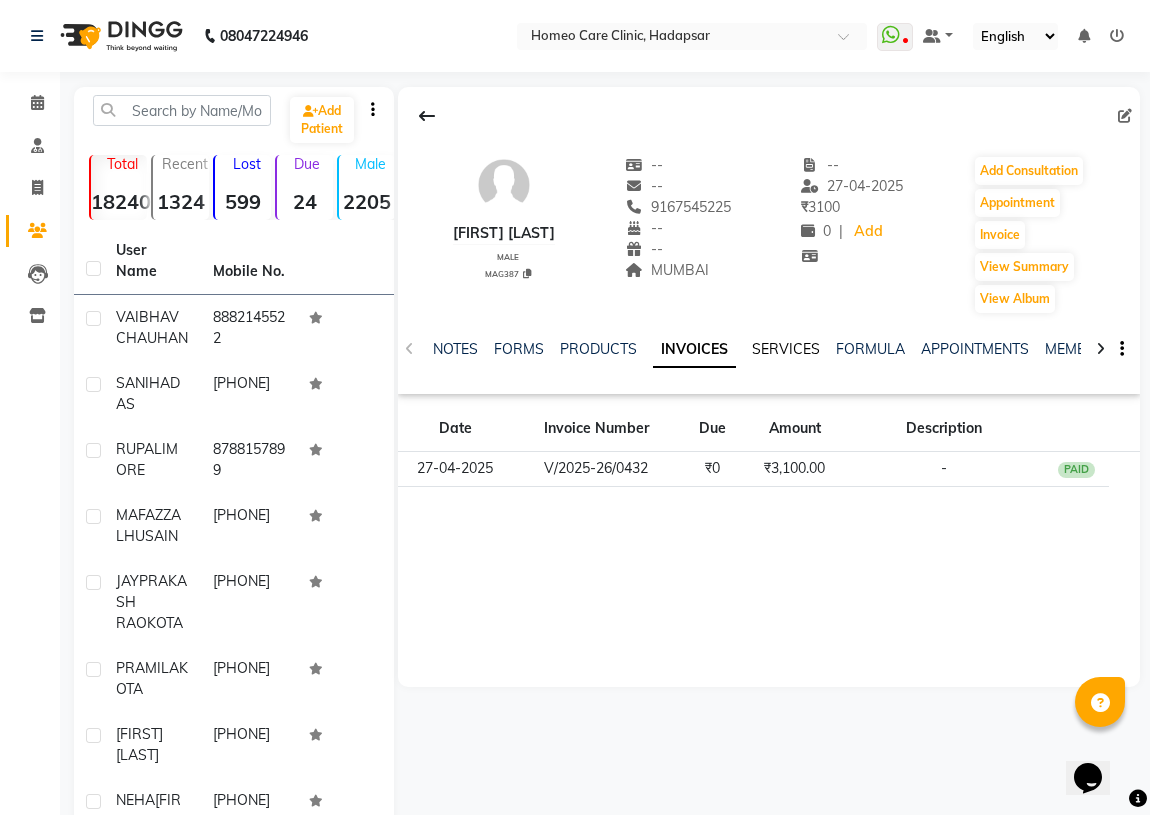 click on "SERVICES" 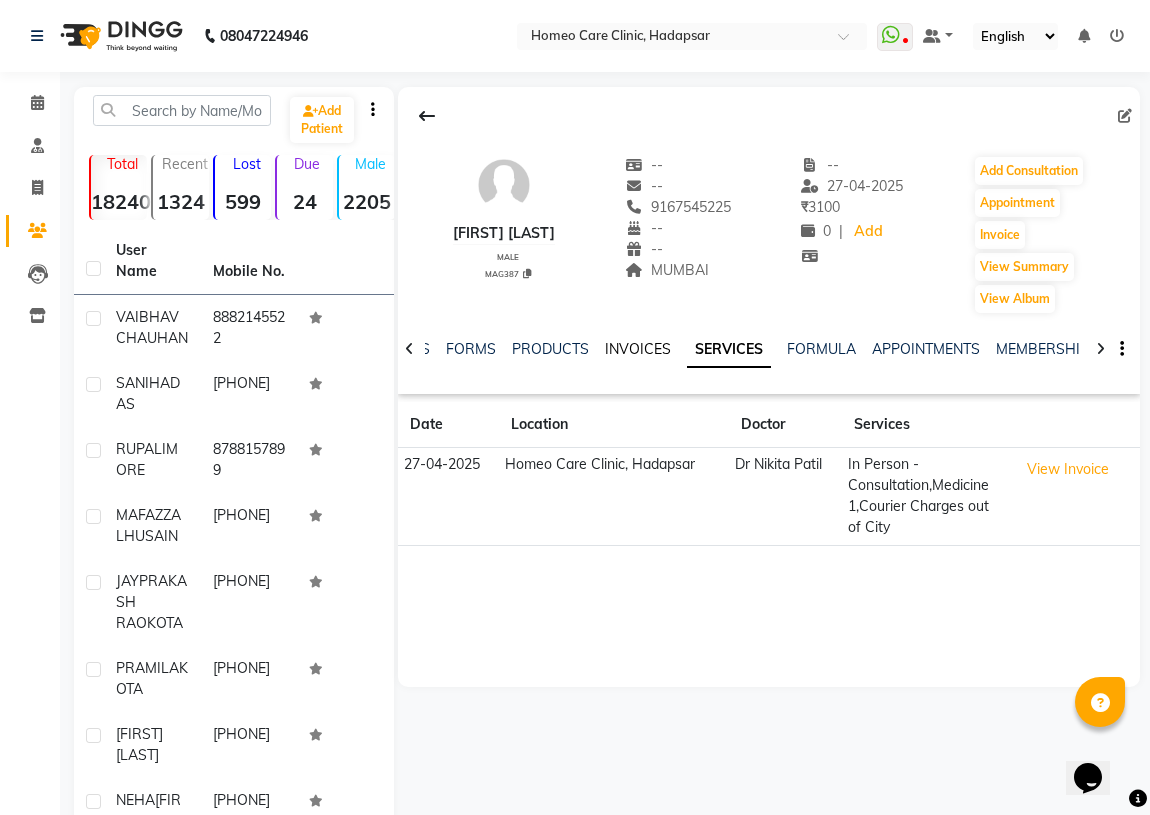 click on "INVOICES" 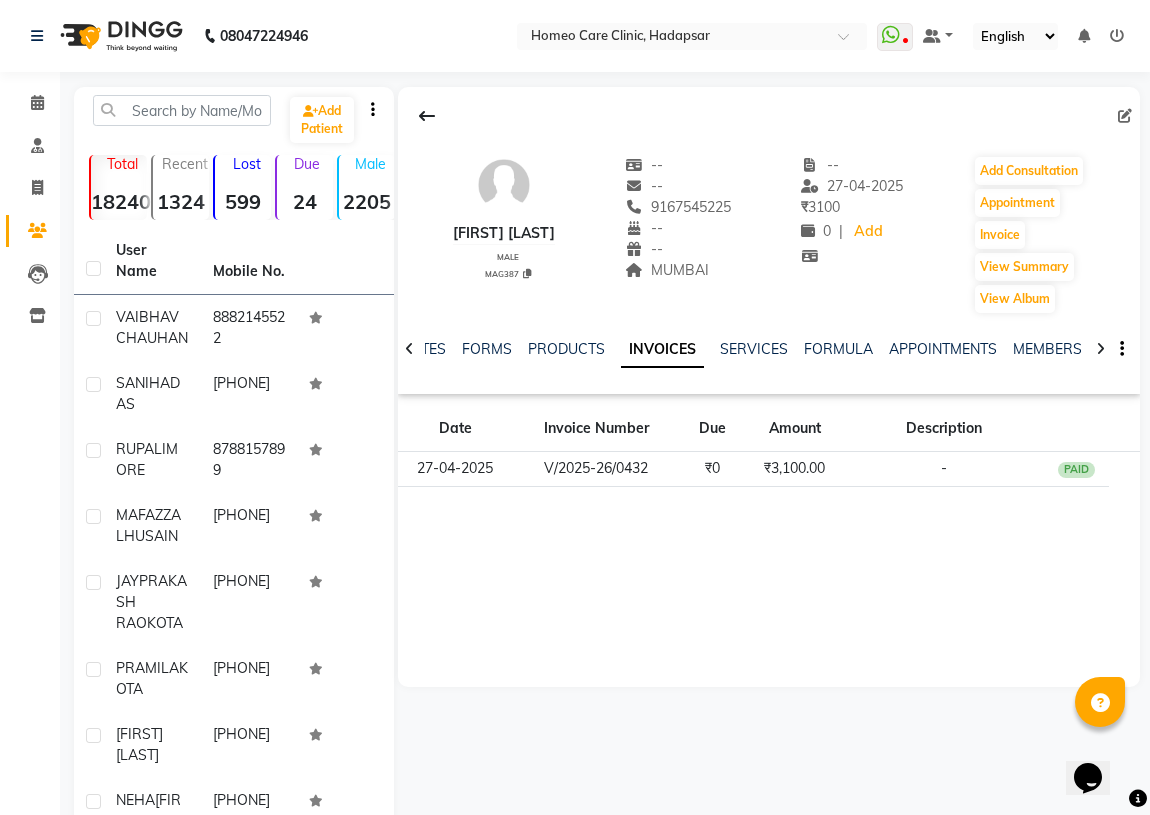drag, startPoint x: 772, startPoint y: 361, endPoint x: 691, endPoint y: 338, distance: 84.20214 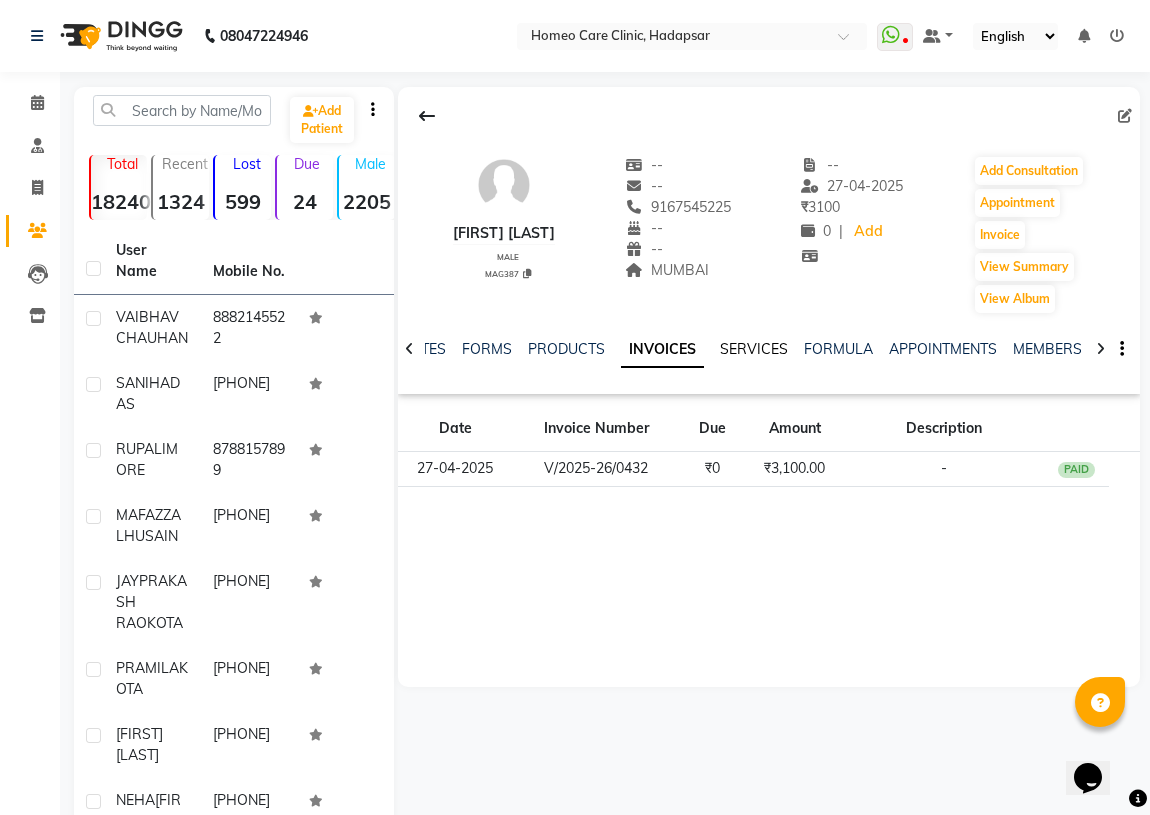 click on "SERVICES" 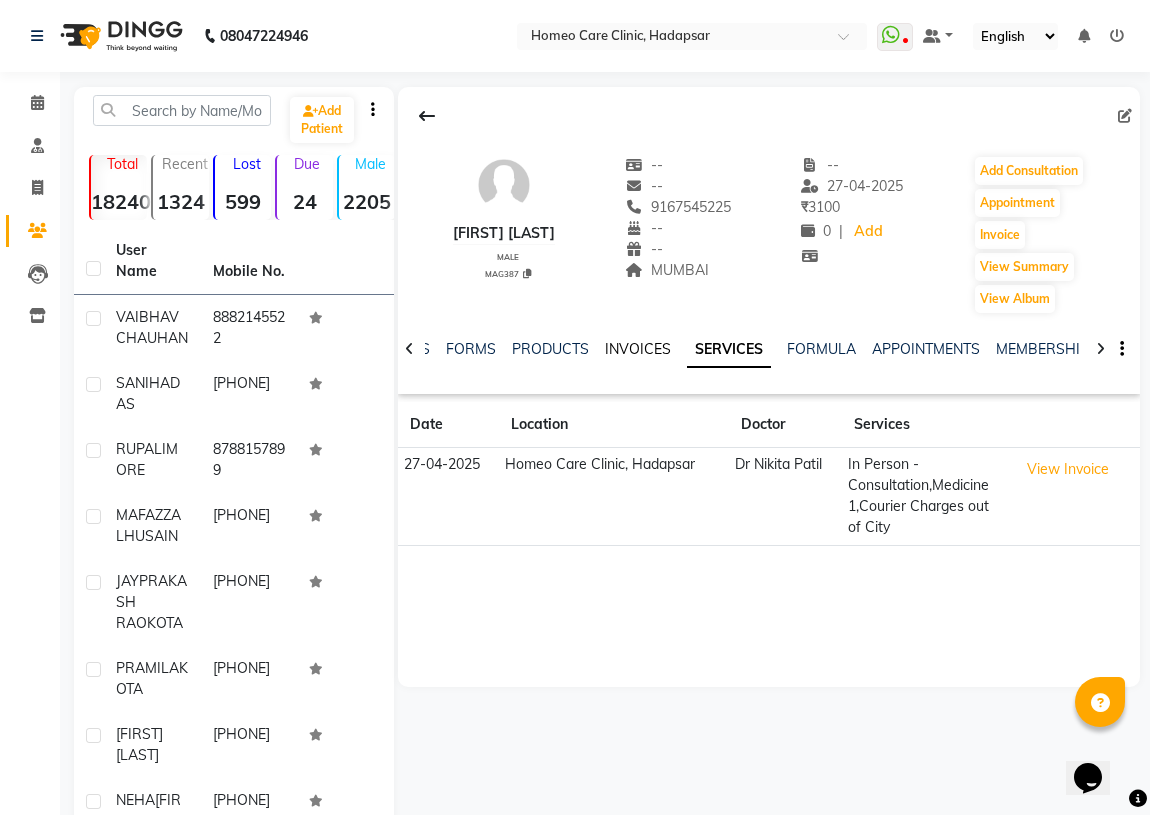 click on "INVOICES" 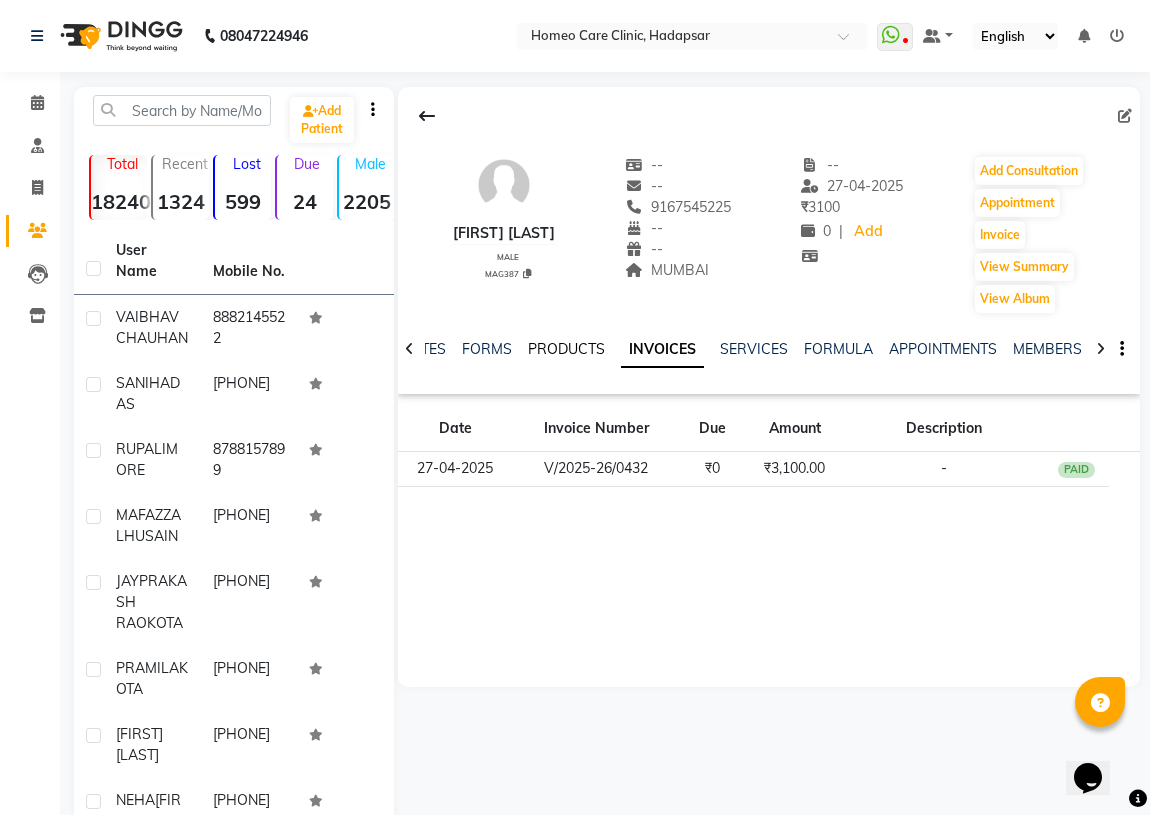 click on "PRODUCTS" 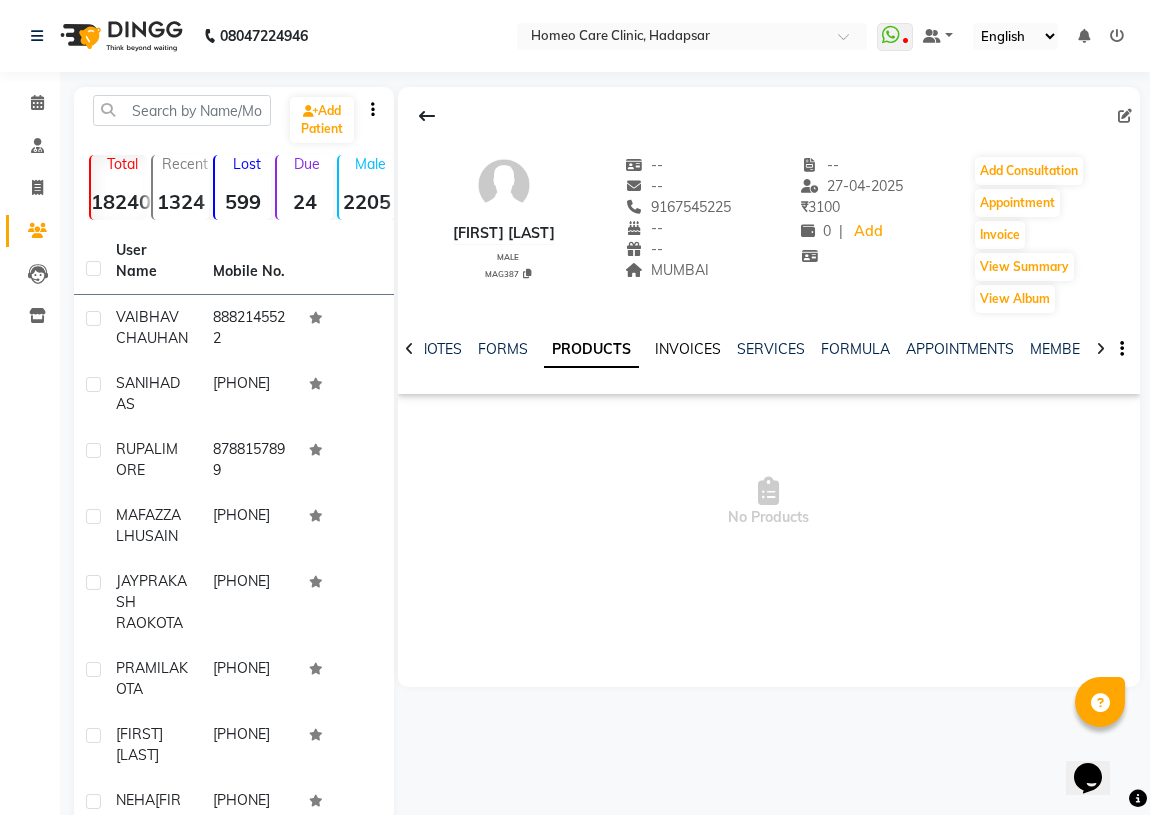 click on "INVOICES" 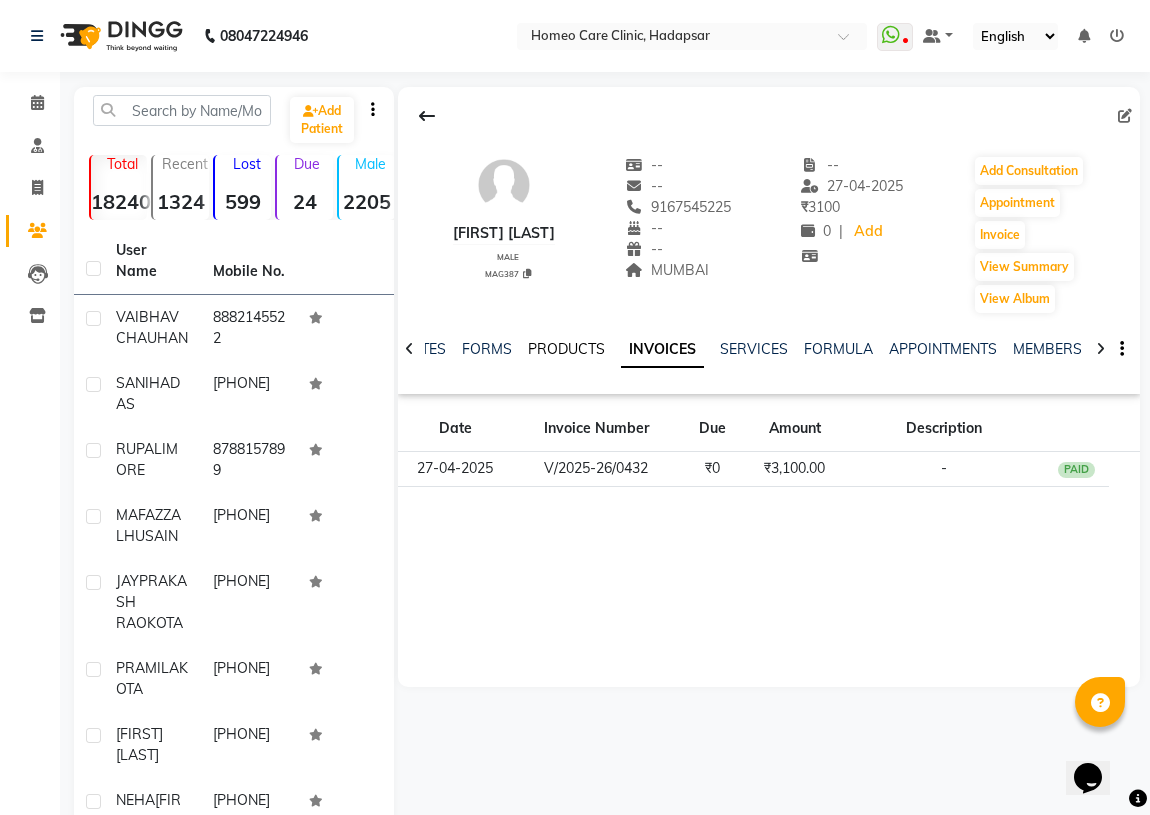 click on "PRODUCTS" 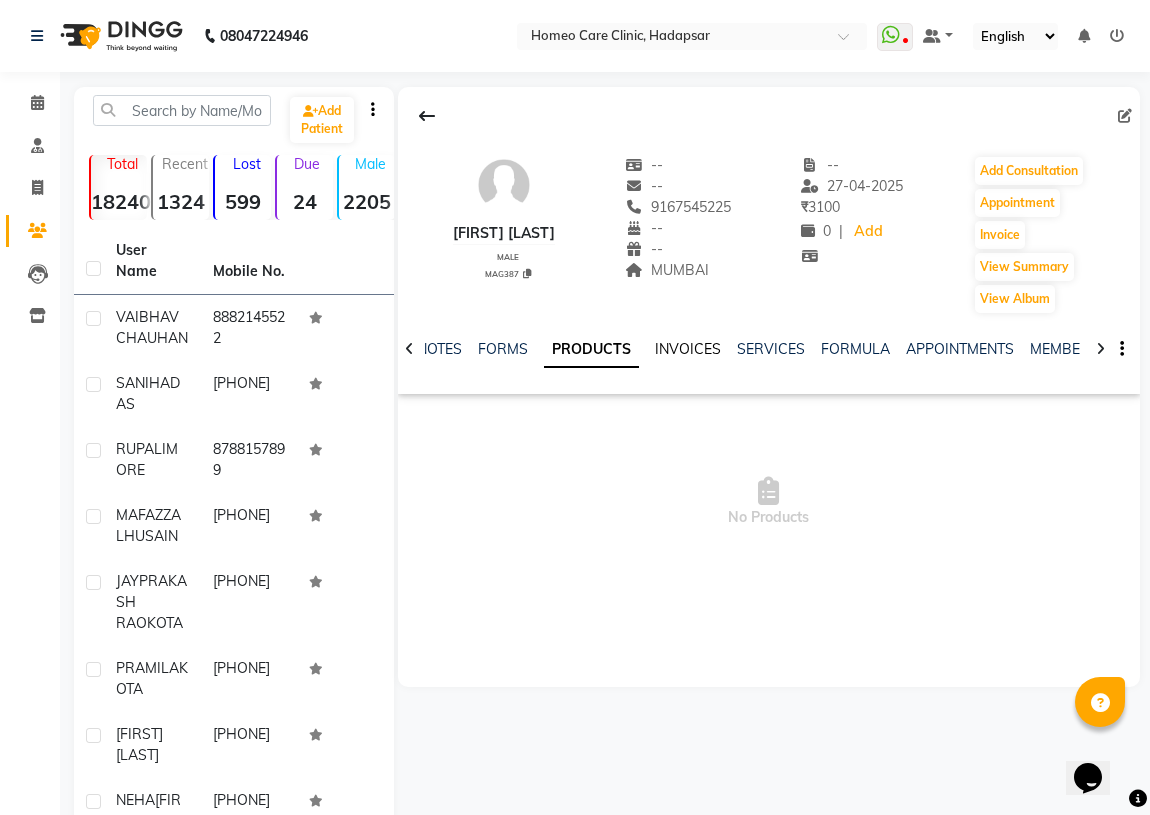 click on "INVOICES" 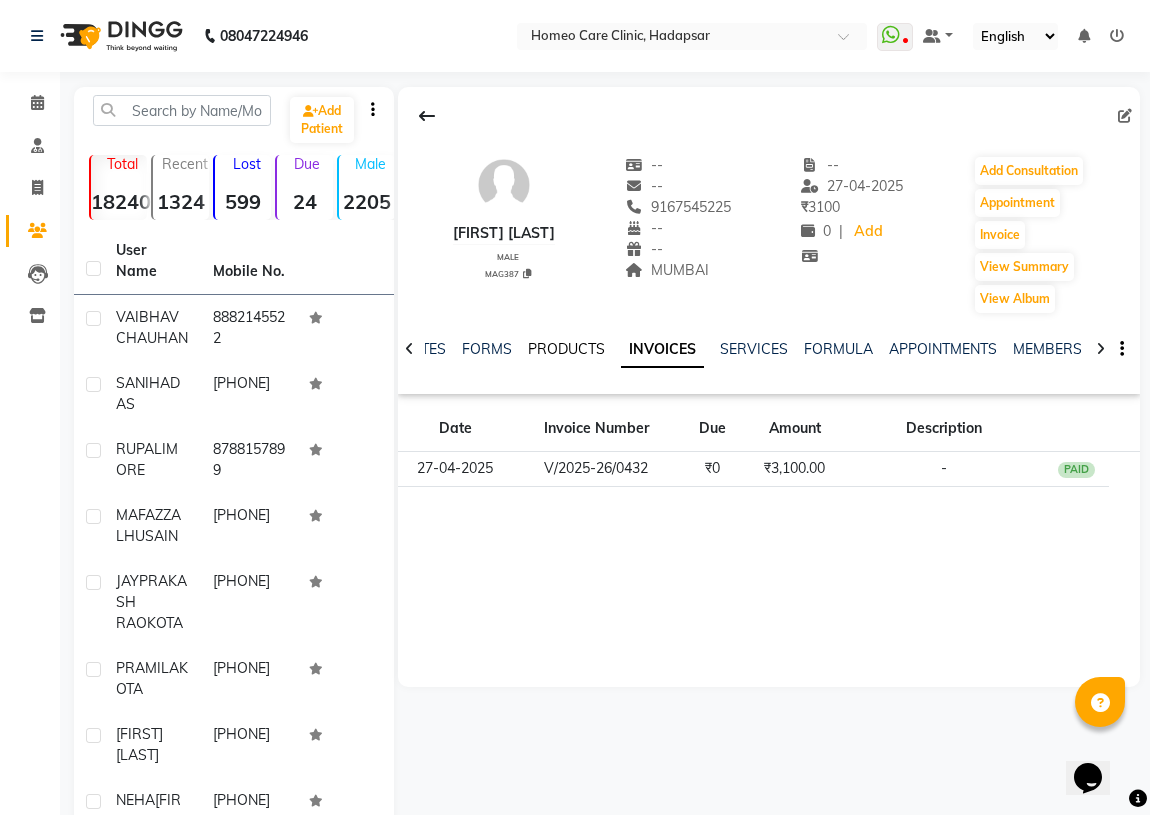 click on "PRODUCTS" 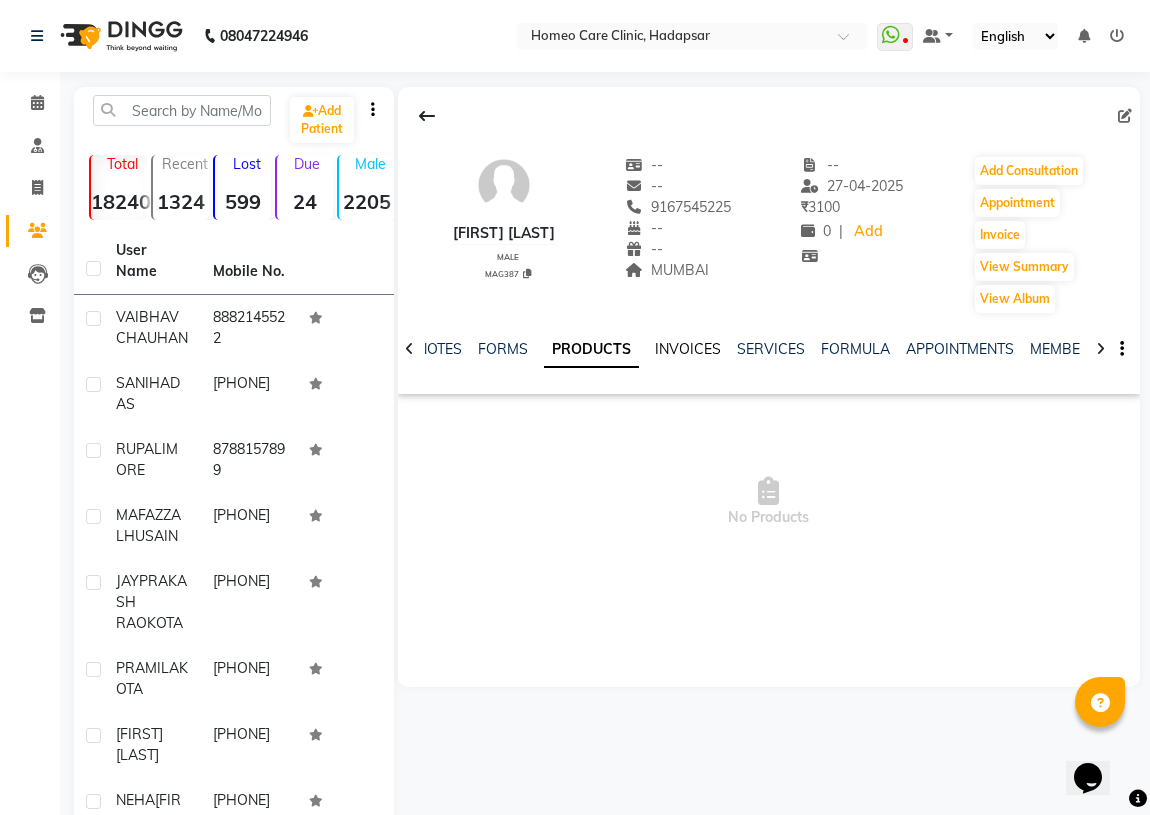 click on "INVOICES" 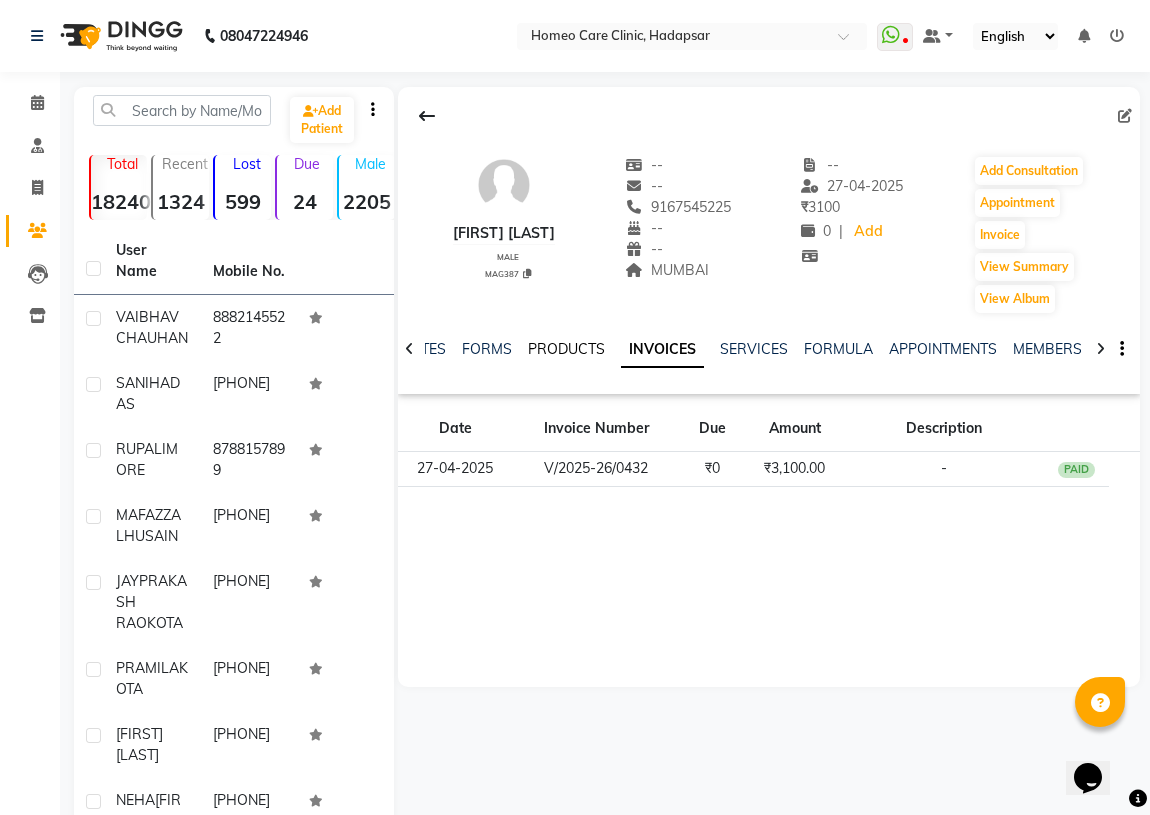 click on "PRODUCTS" 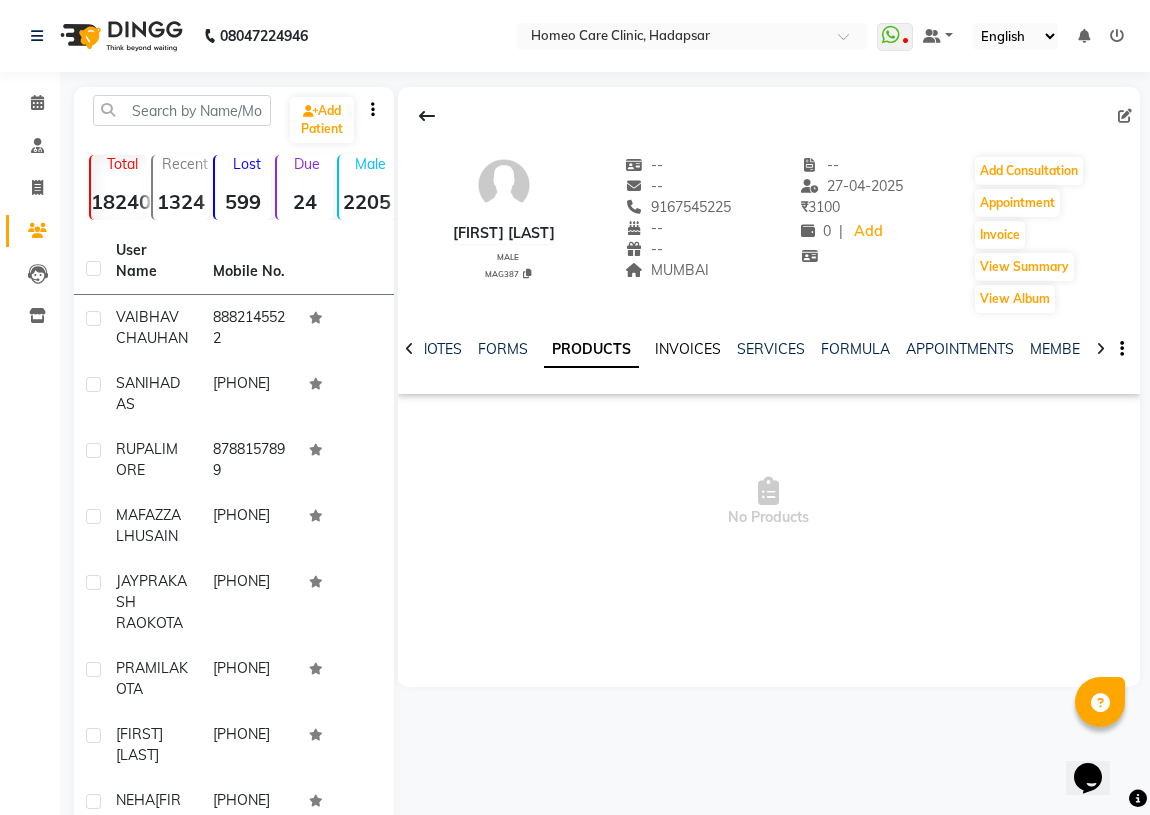 click on "INVOICES" 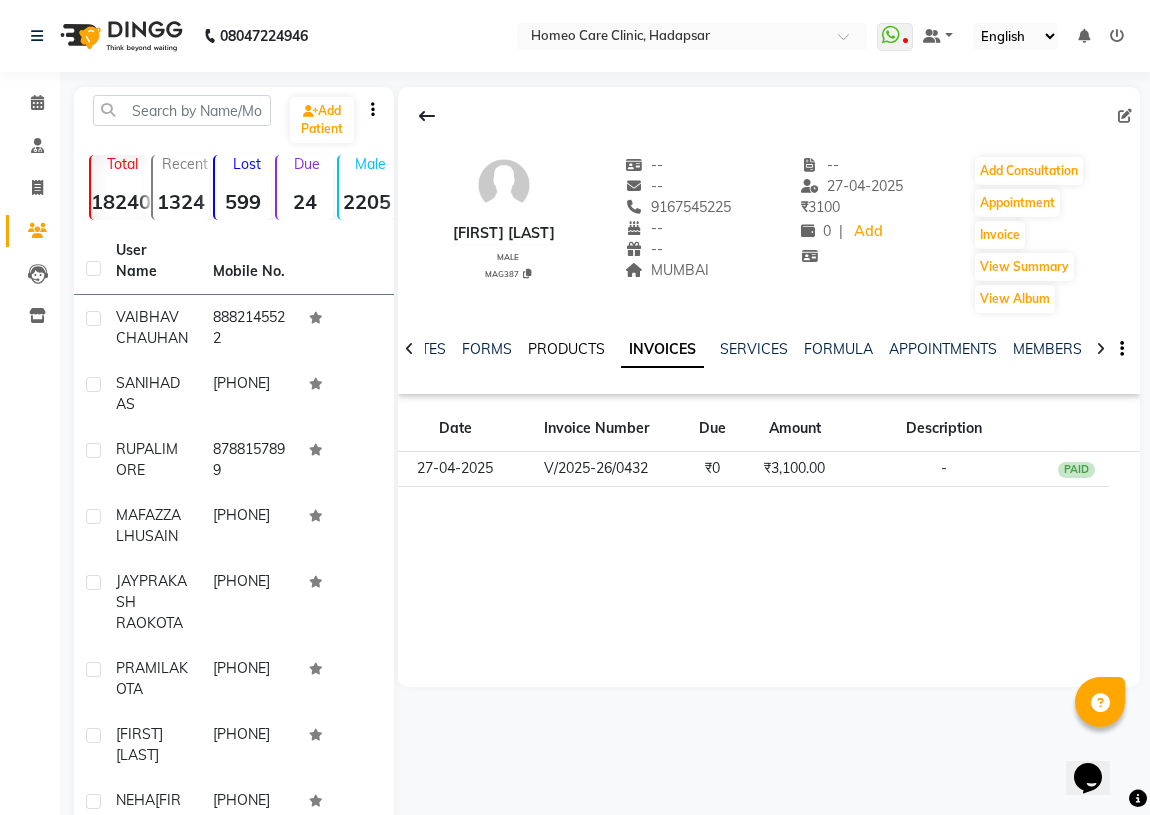 click on "PRODUCTS" 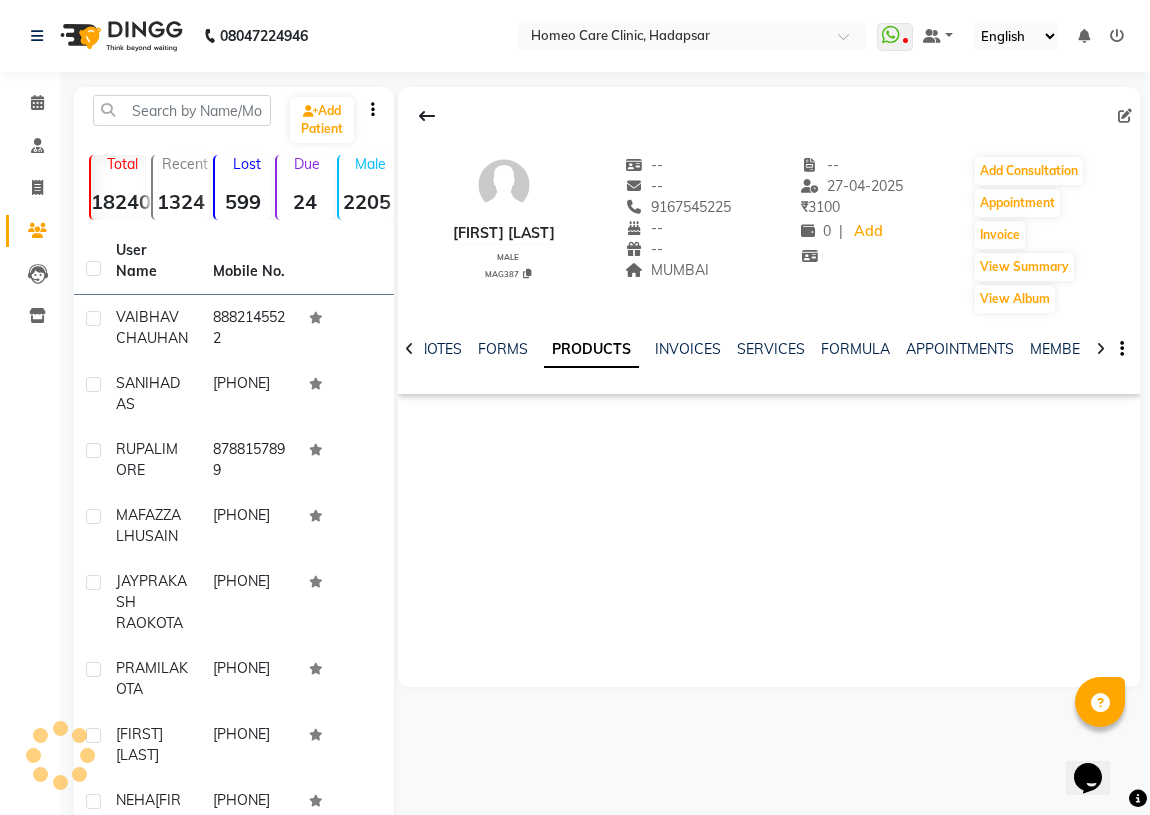 click on "INVOICES" 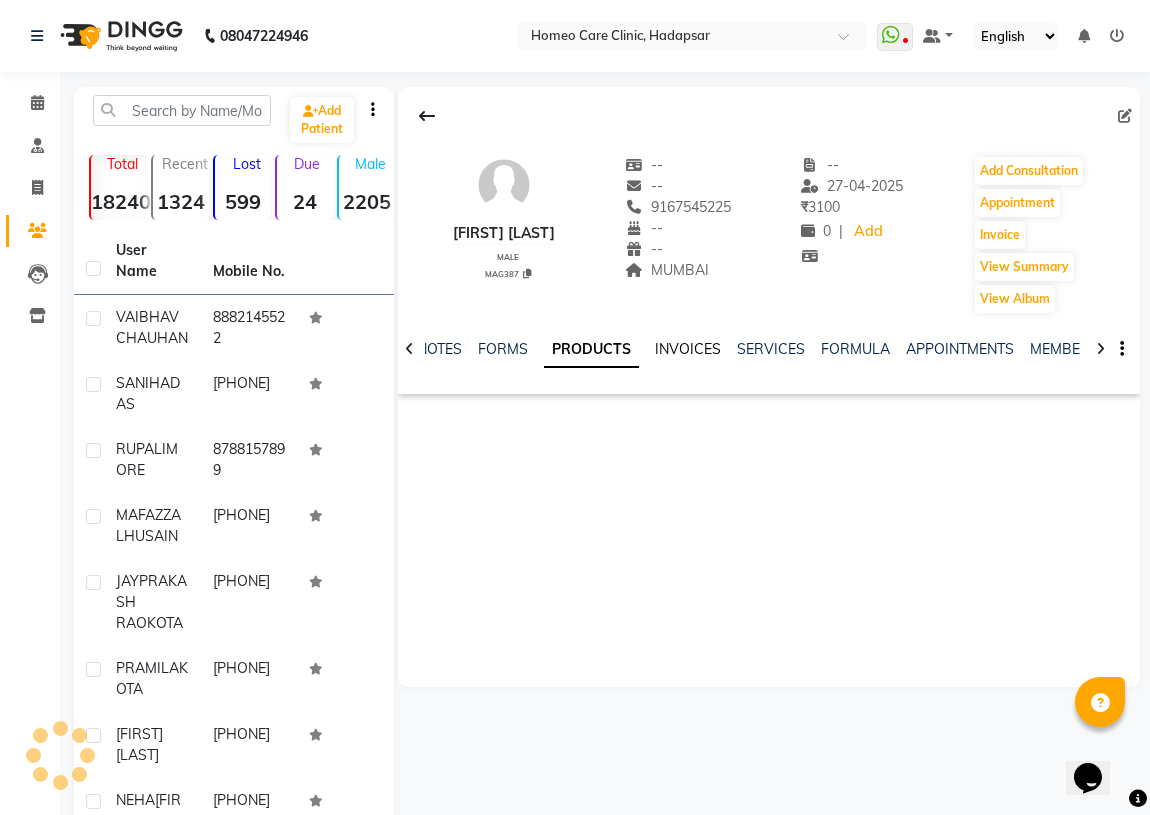 click on "INVOICES" 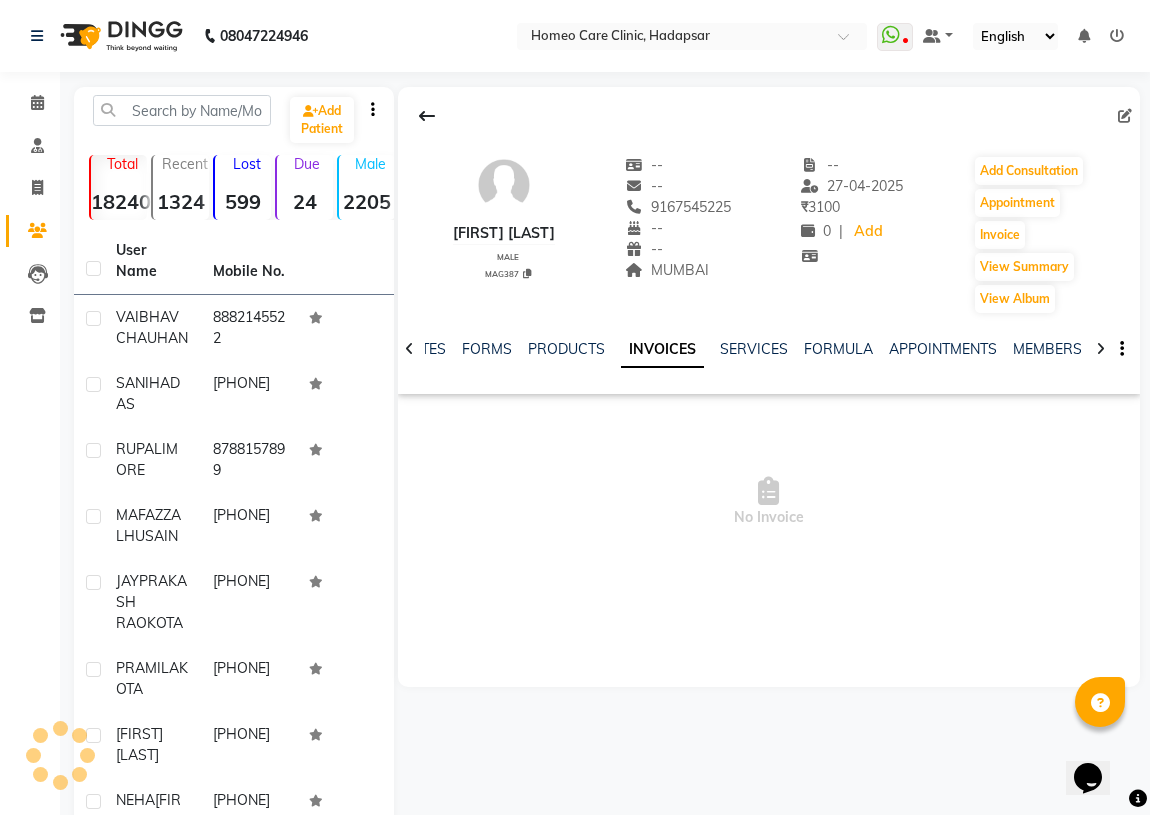 click on "INVOICES" 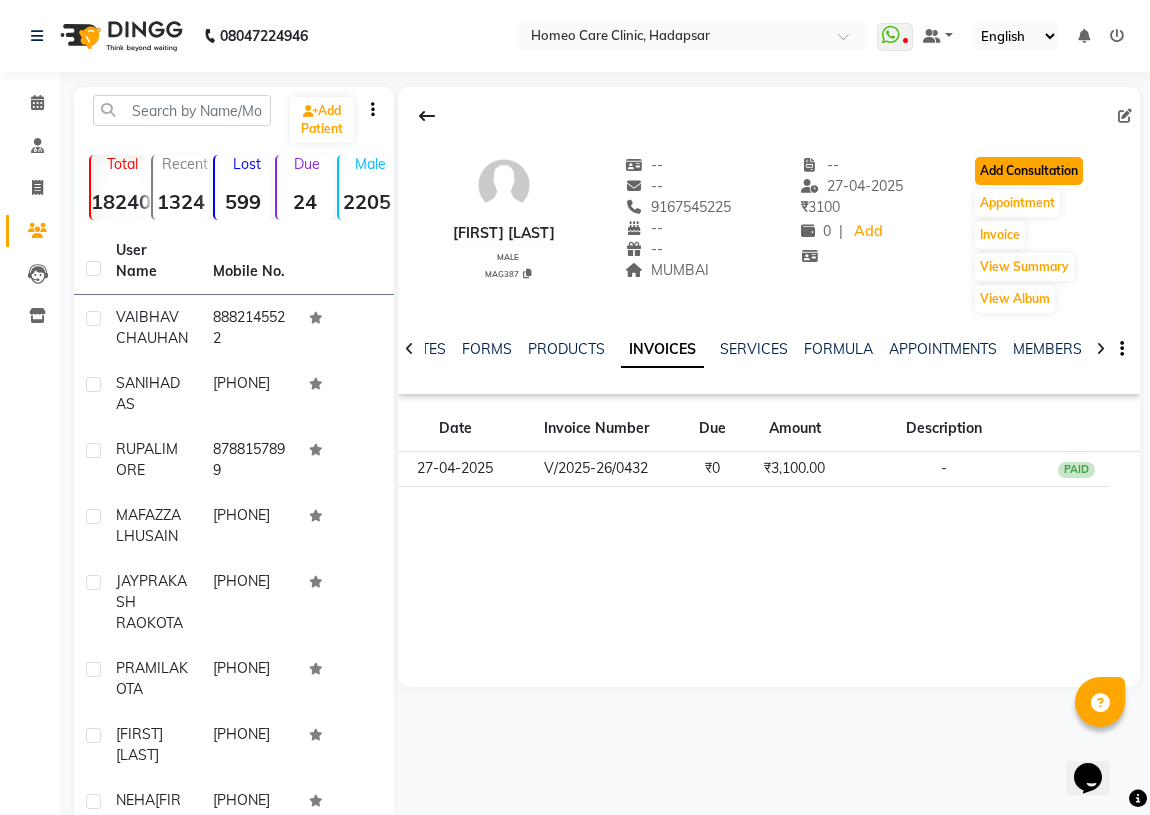 click on "Add Consultation" 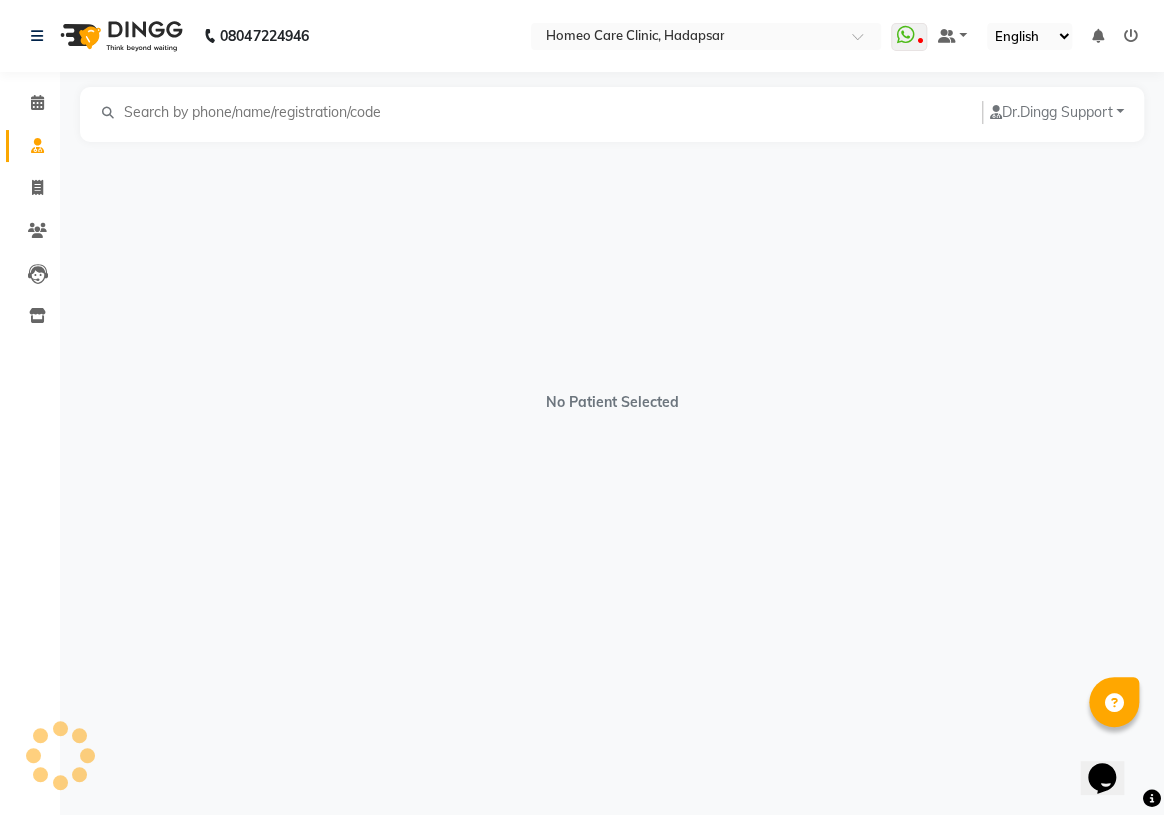 select on "male" 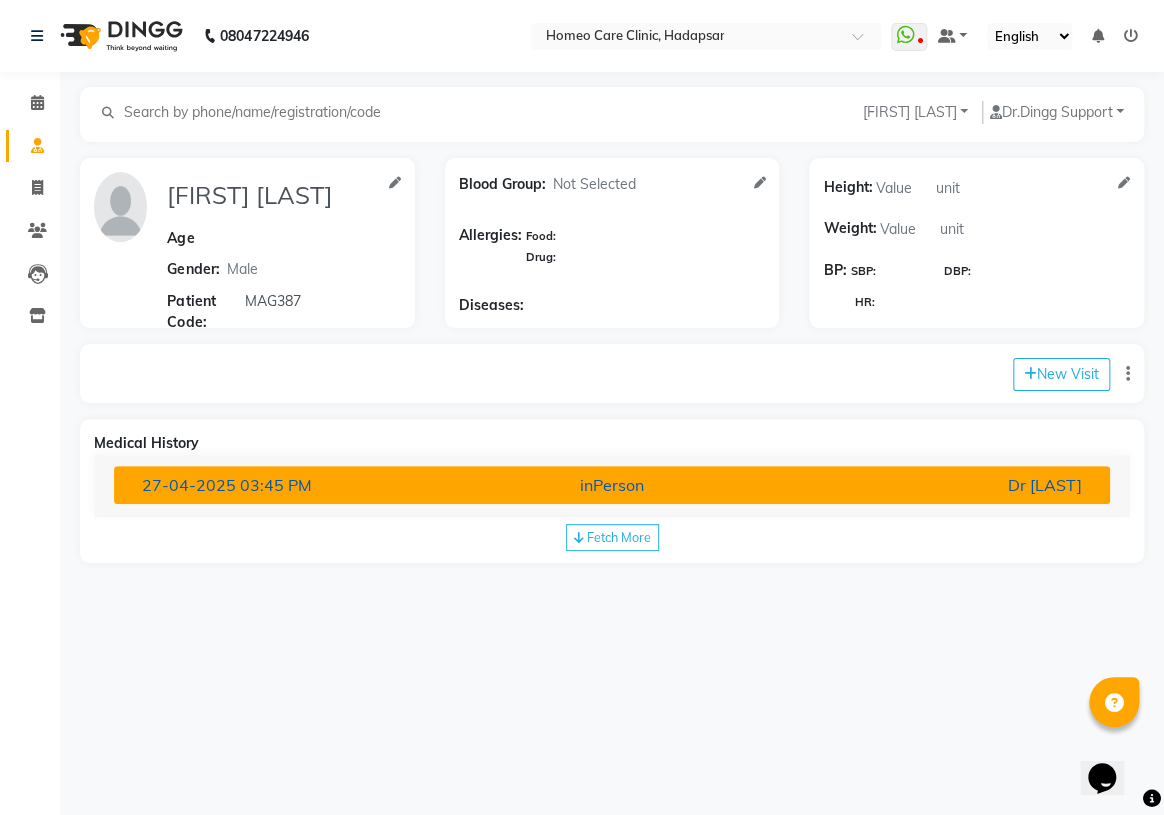 click on "inPerson" at bounding box center [611, 485] 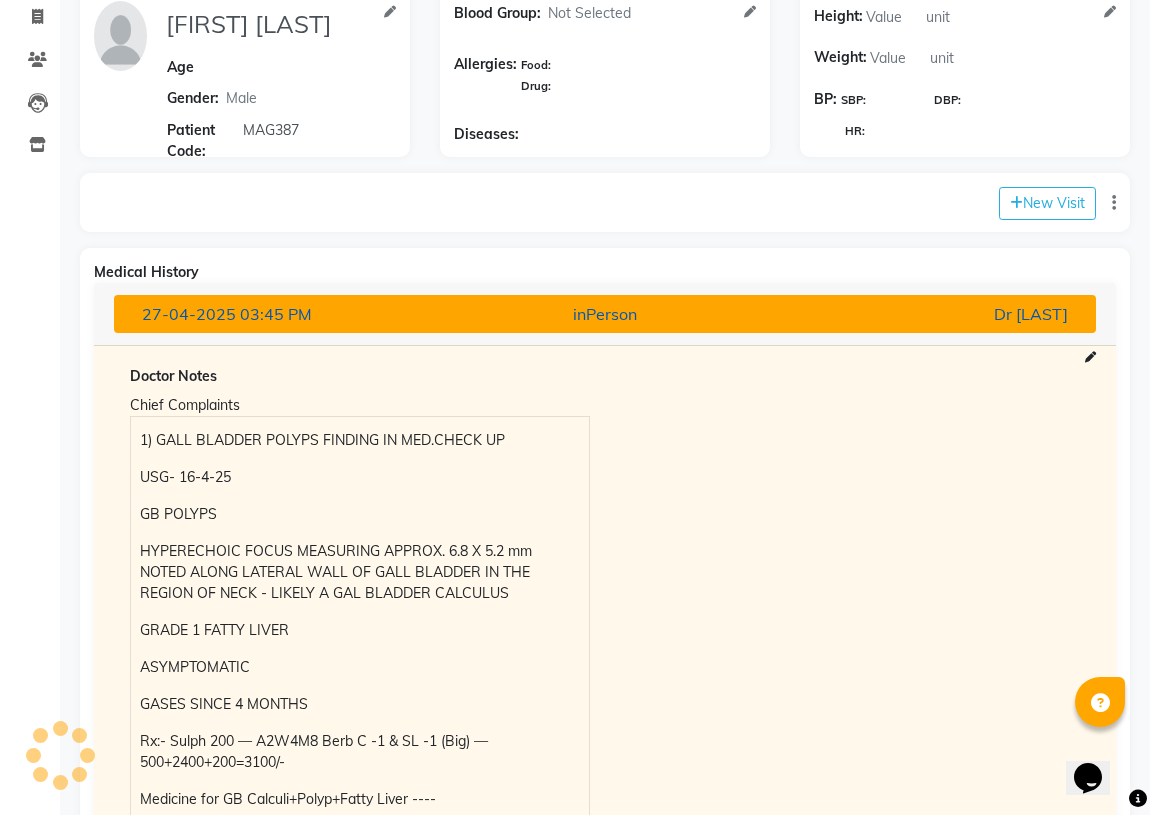 scroll, scrollTop: 0, scrollLeft: 0, axis: both 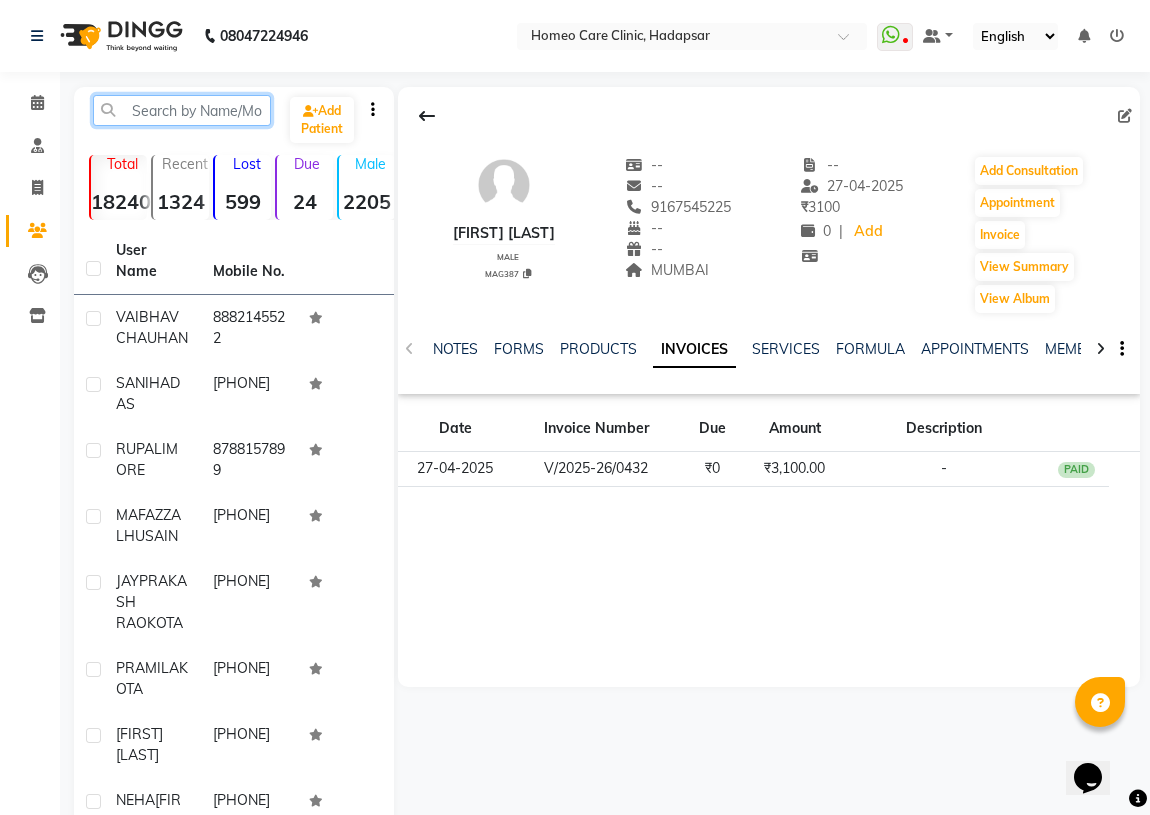 click 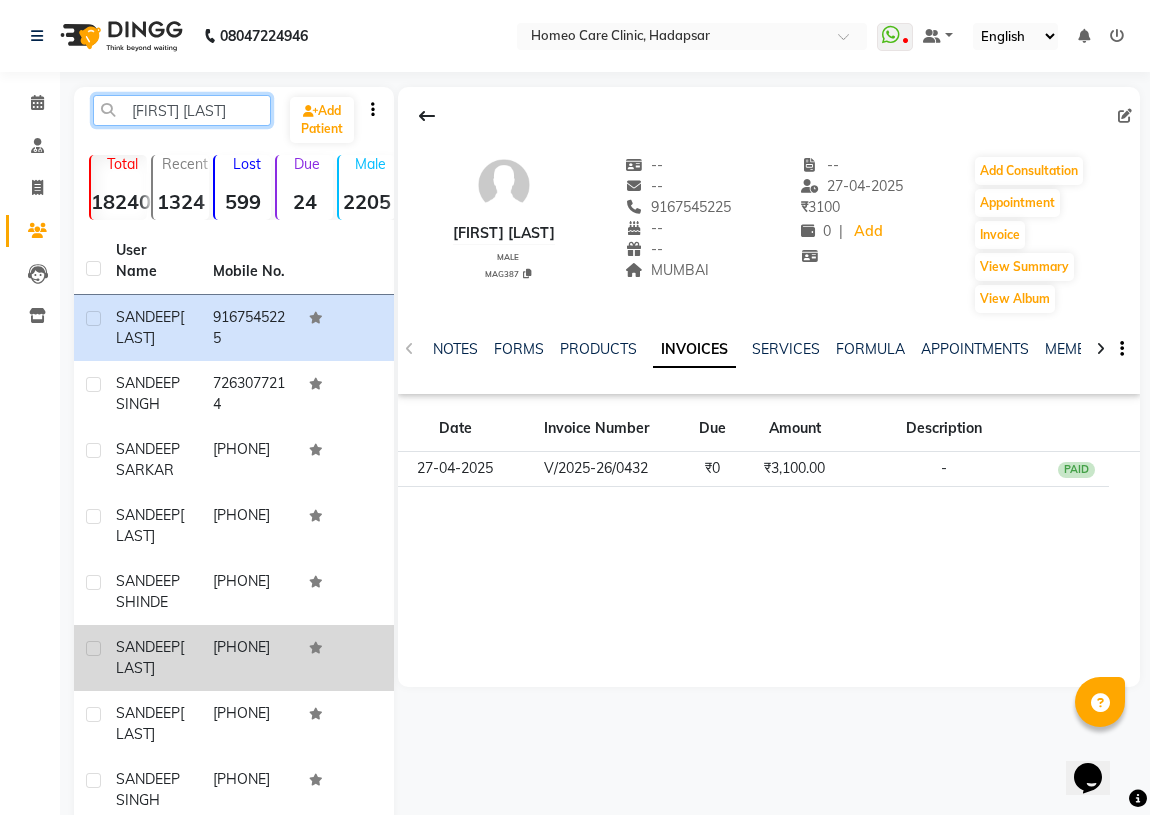 type on "SANDEEP S" 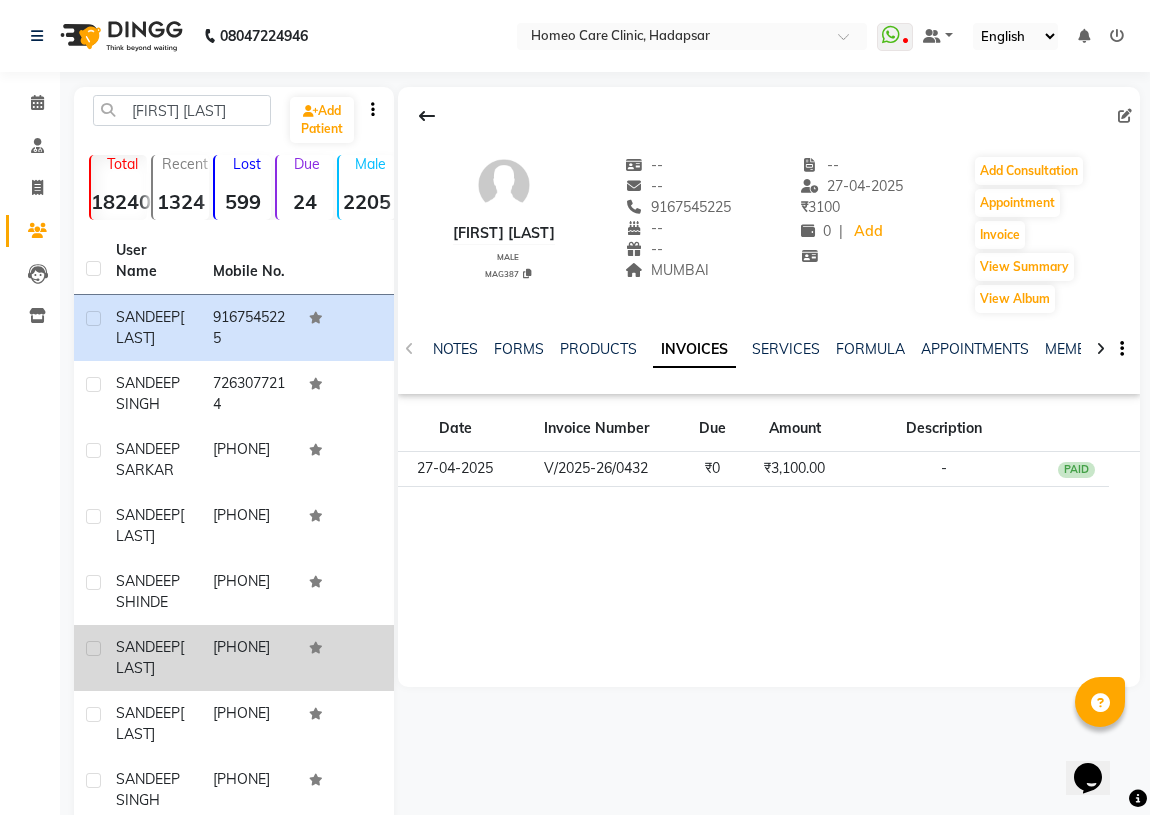 click on "9765180016" 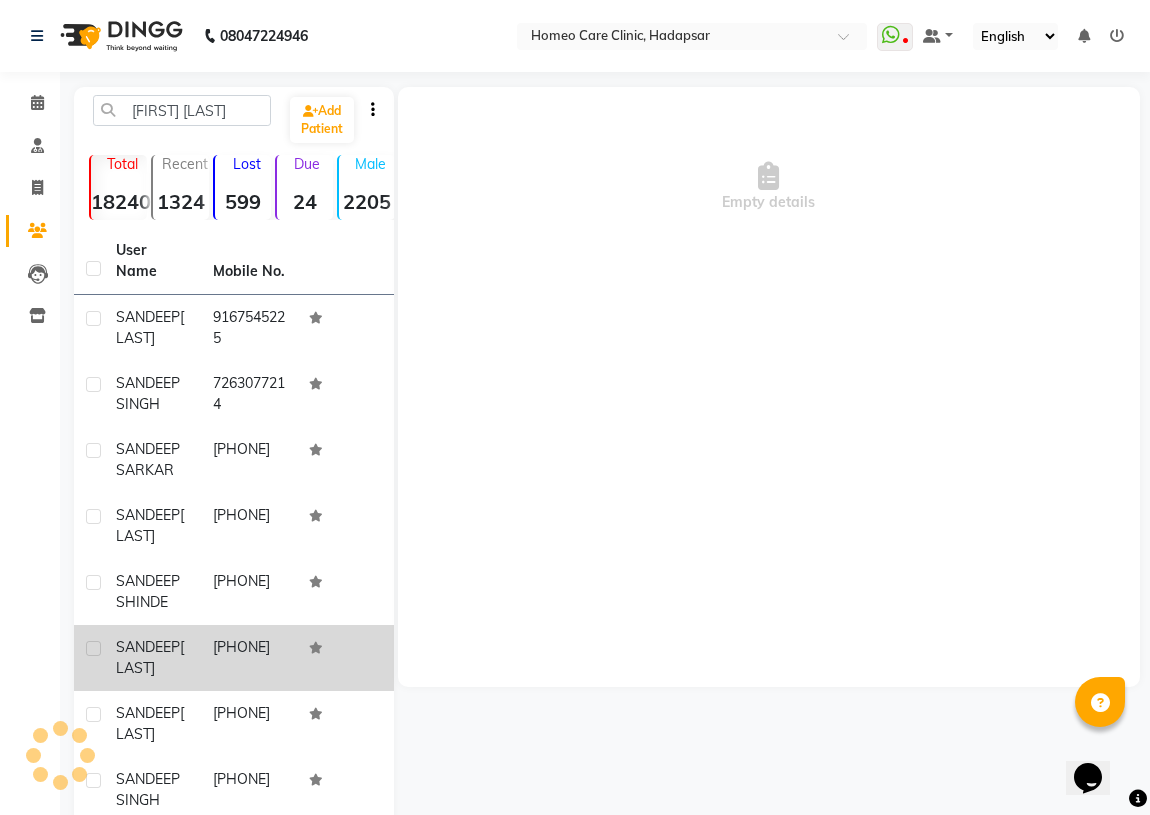 click on "9765180016" 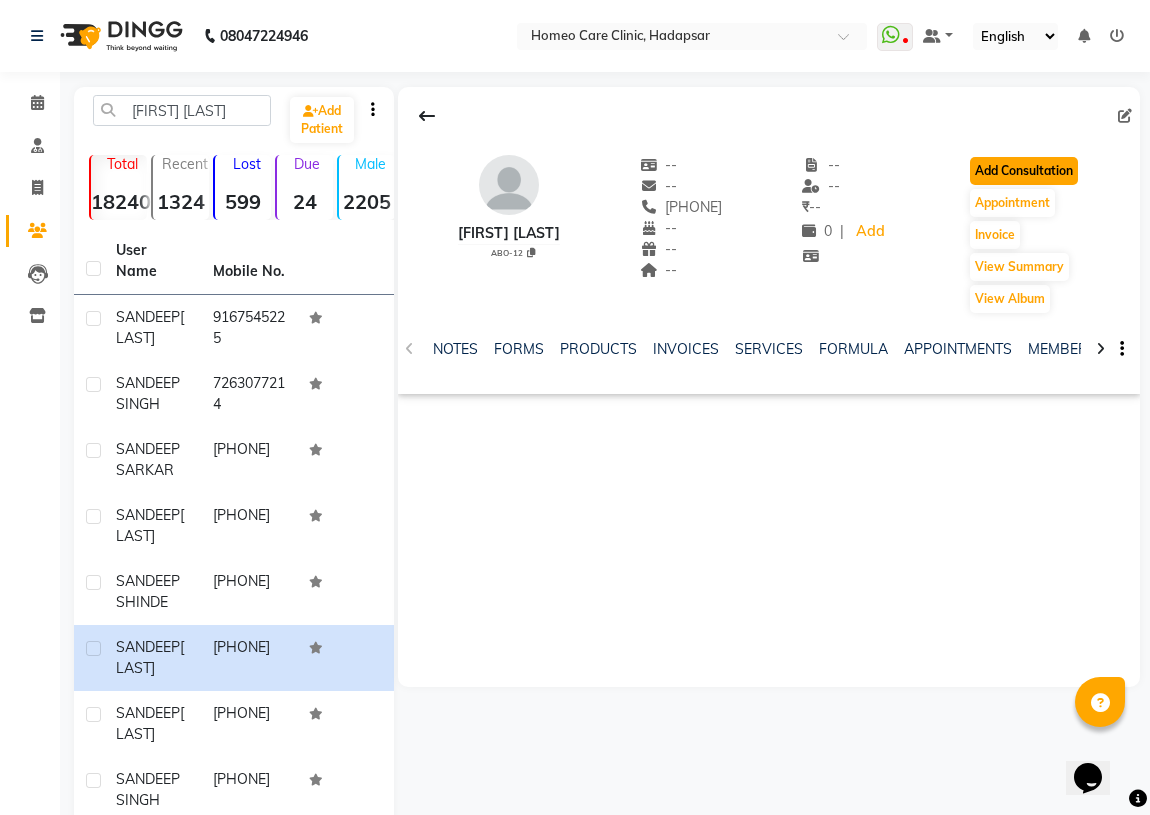 click on "Add Consultation" 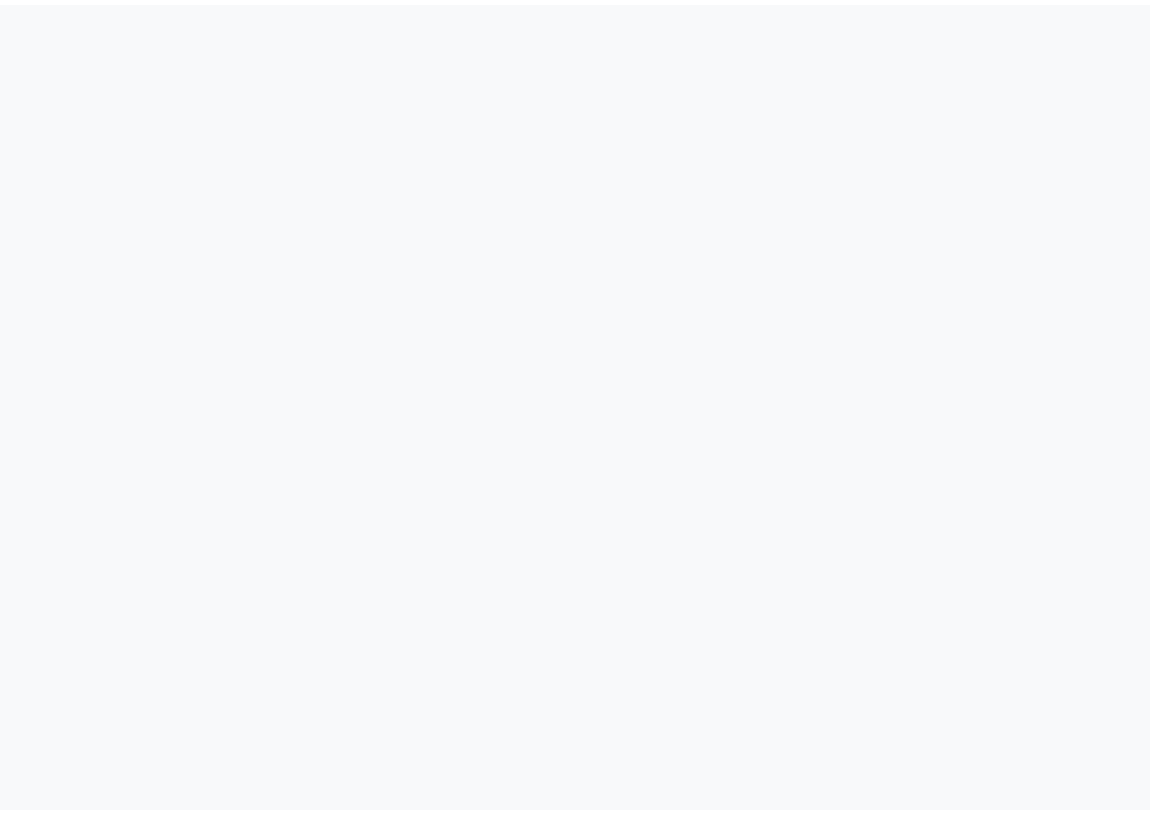 scroll, scrollTop: 0, scrollLeft: 0, axis: both 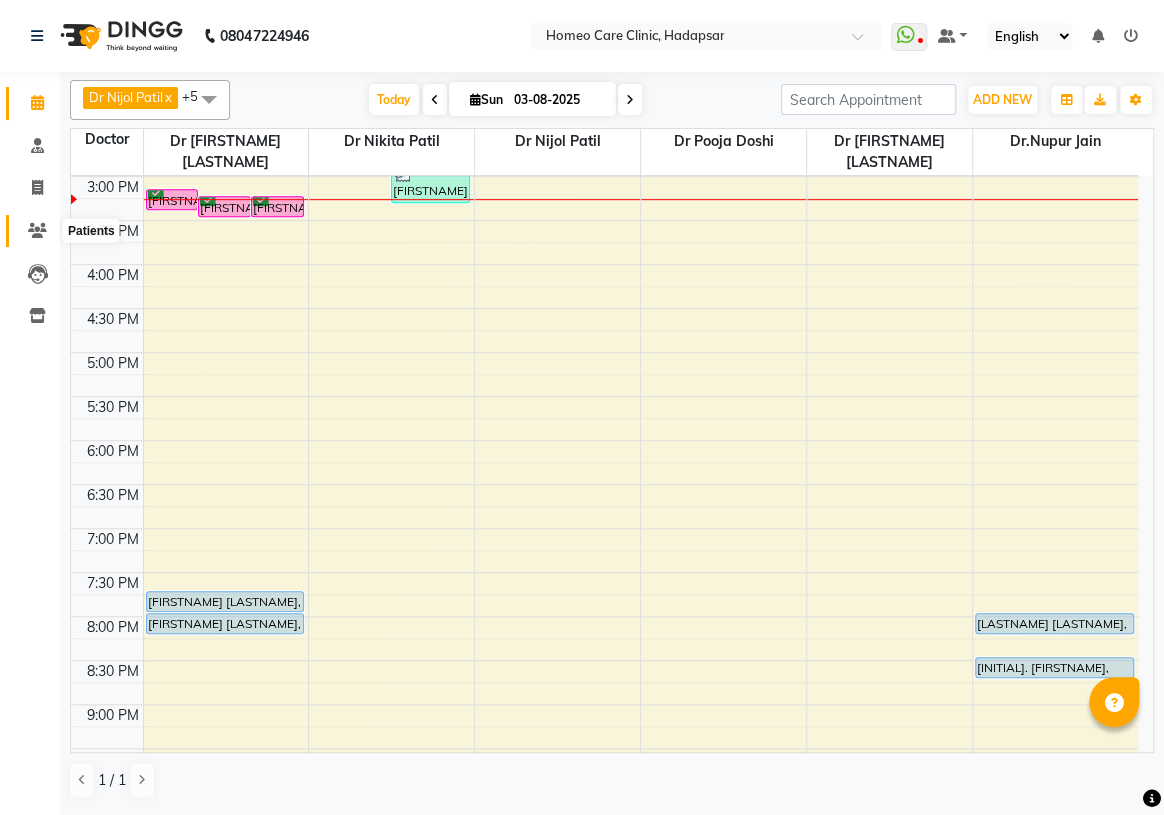 click 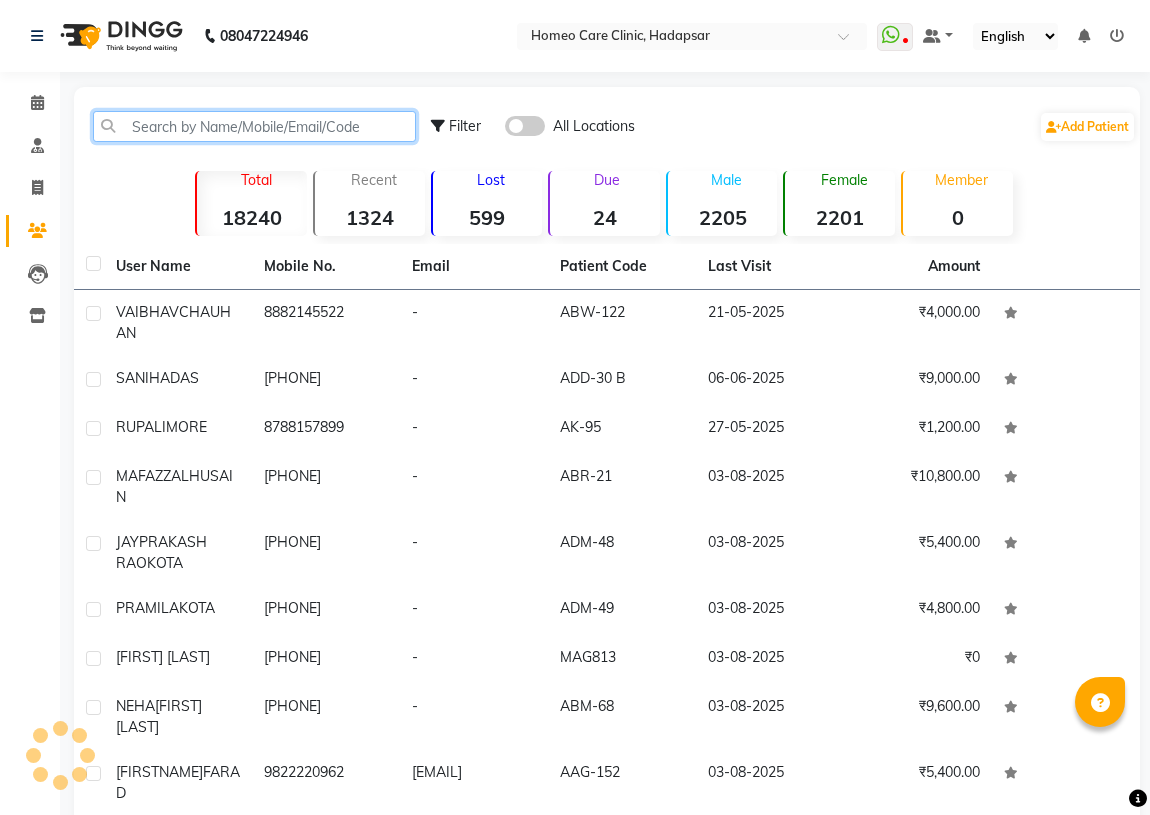 click 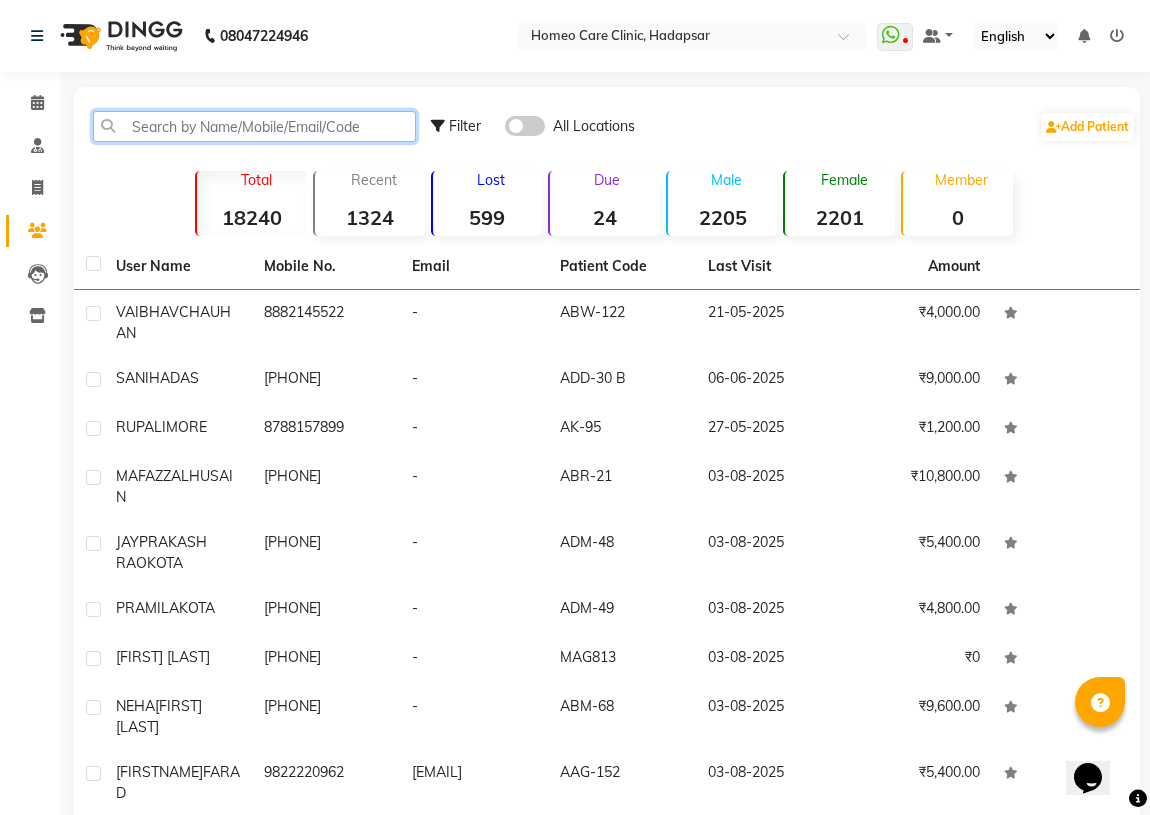 scroll, scrollTop: 0, scrollLeft: 0, axis: both 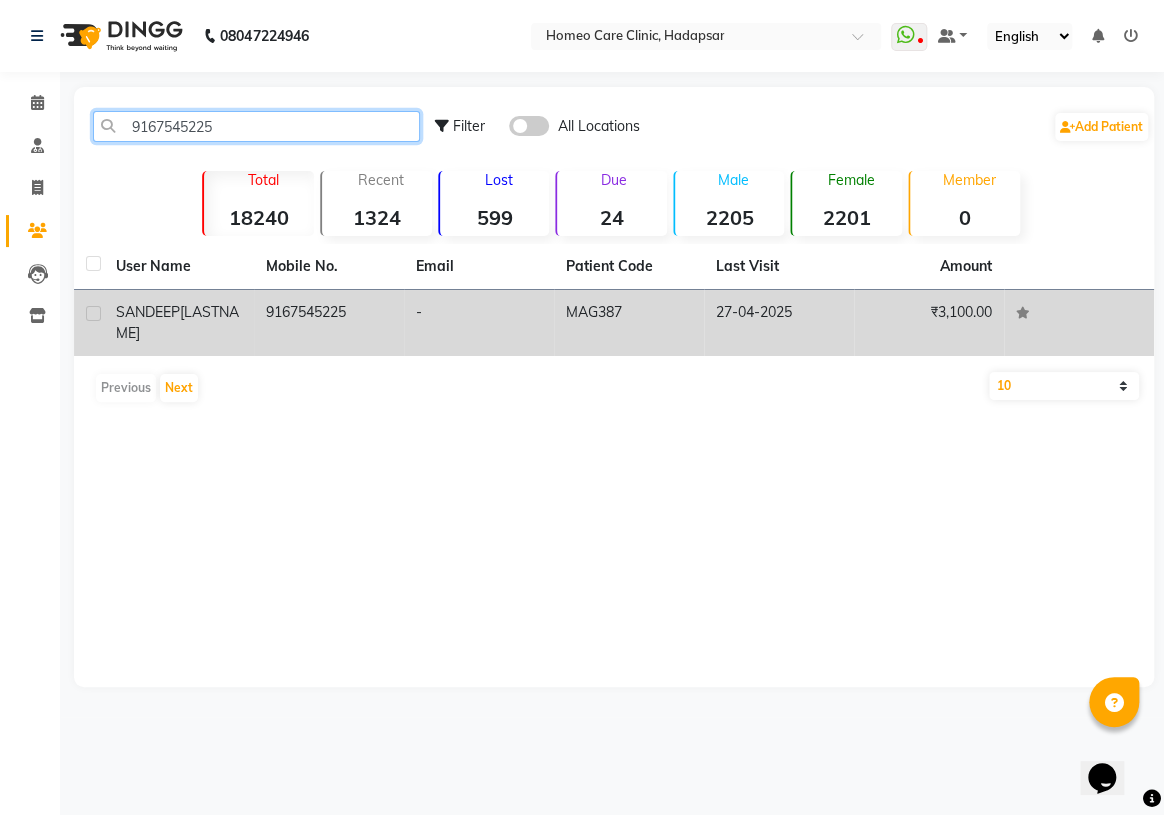 type on "9167545225" 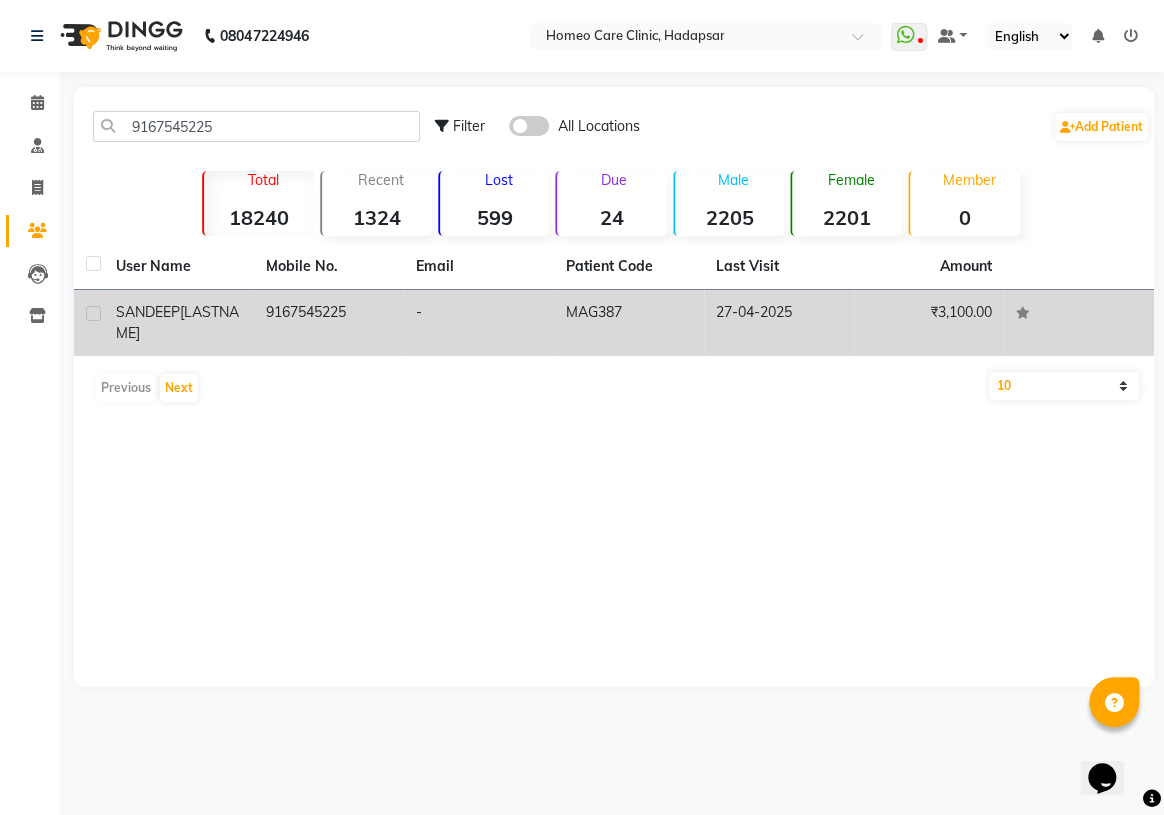 click on "9167545225" 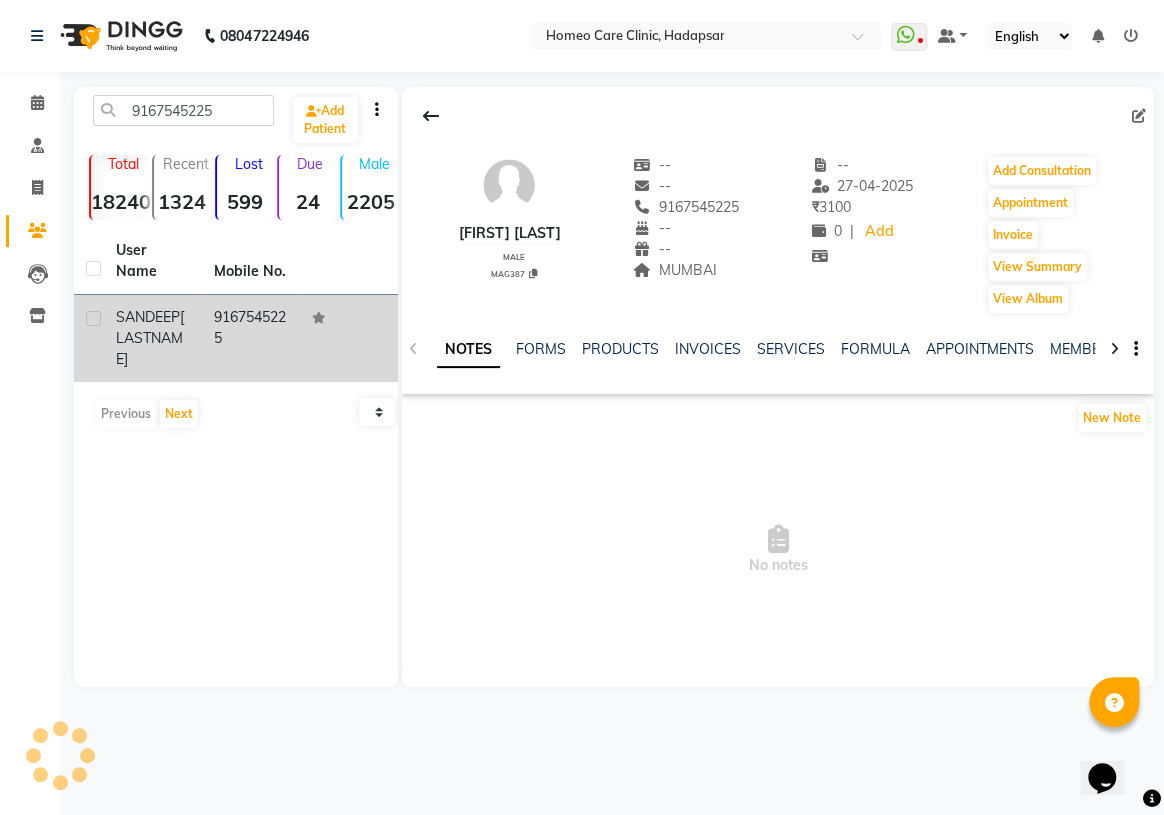 click 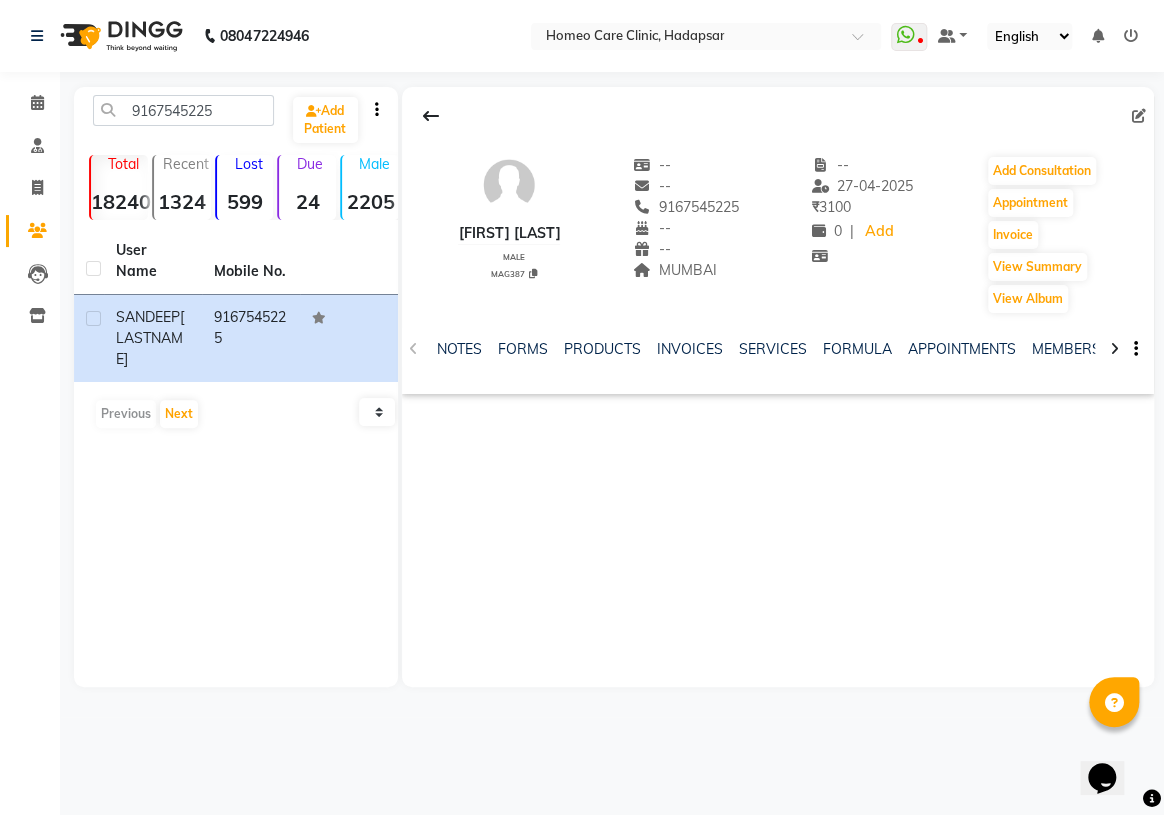 click on "[FIRSTNAME] [LASTNAME] male MAG387 -- -- [PHONE] -- -- [CITY] -- 27-04-2025 ₹ 3100 0 | Add Add Consultation Appointment Invoice View Summary View Album" 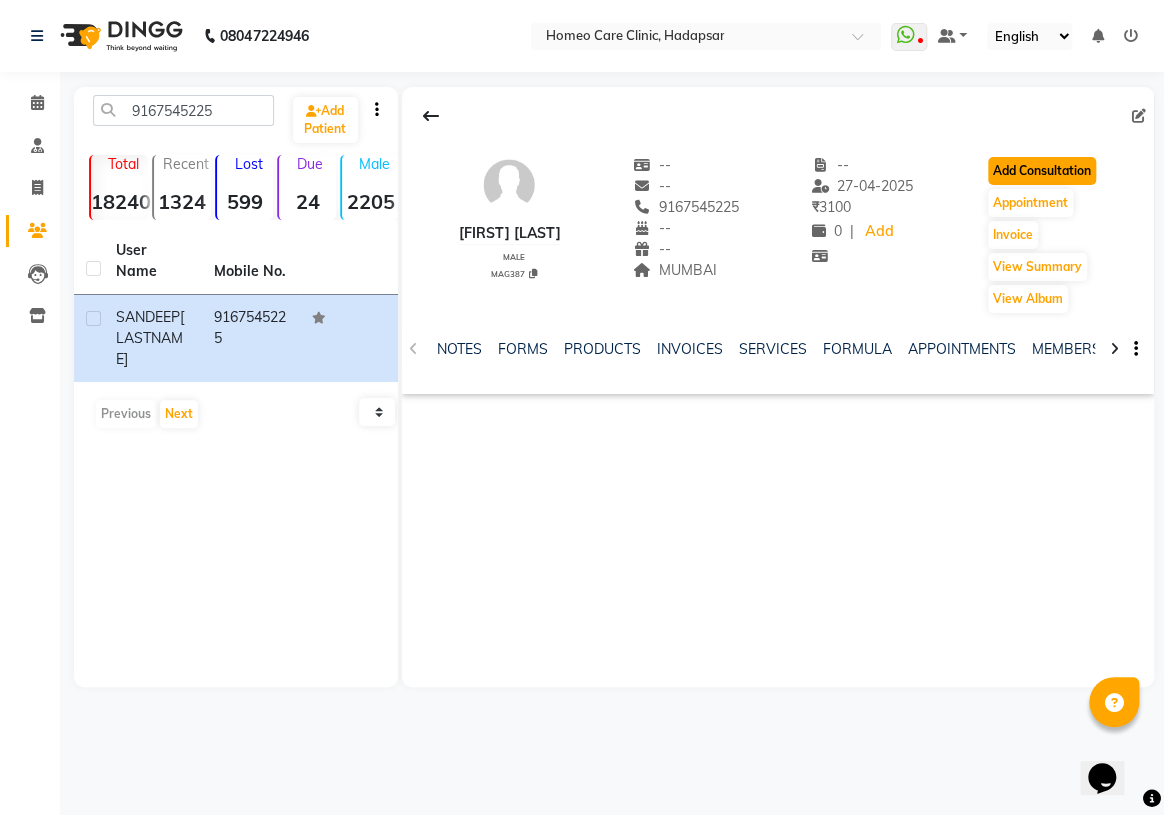 click on "Add Consultation" 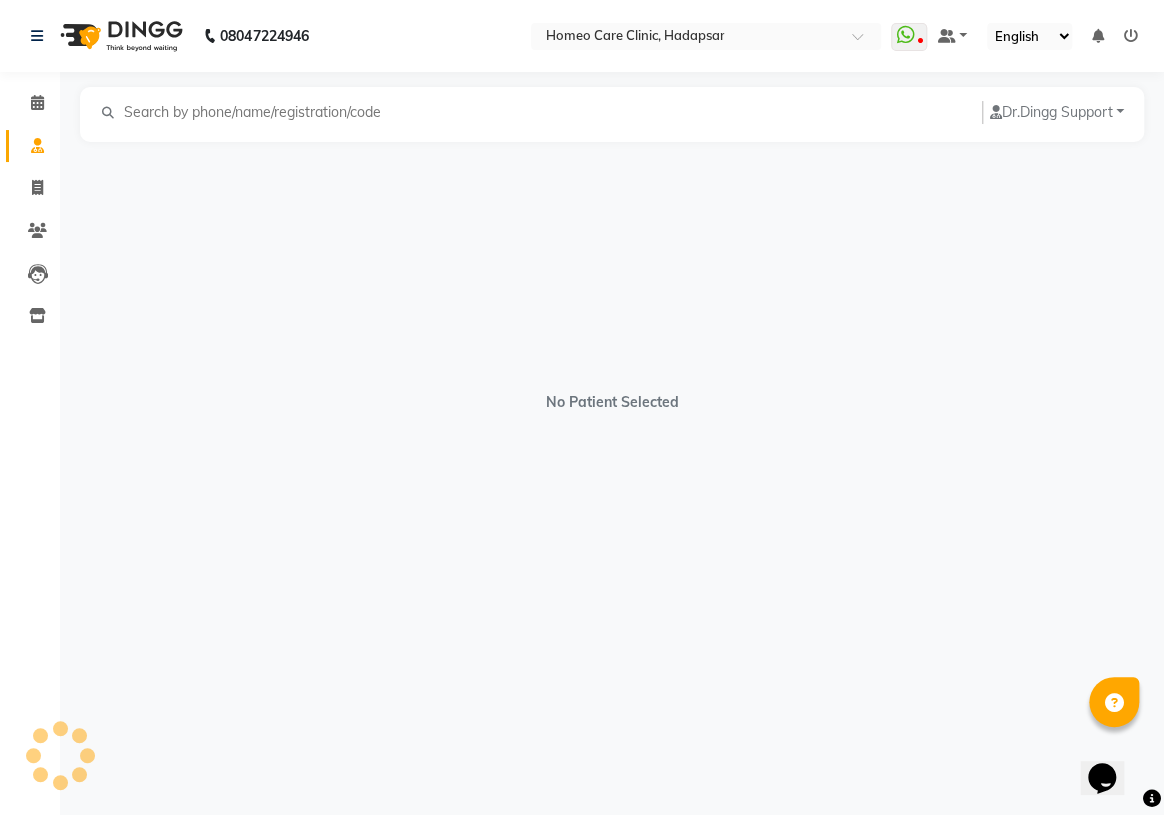 click on "No Patient Selected" 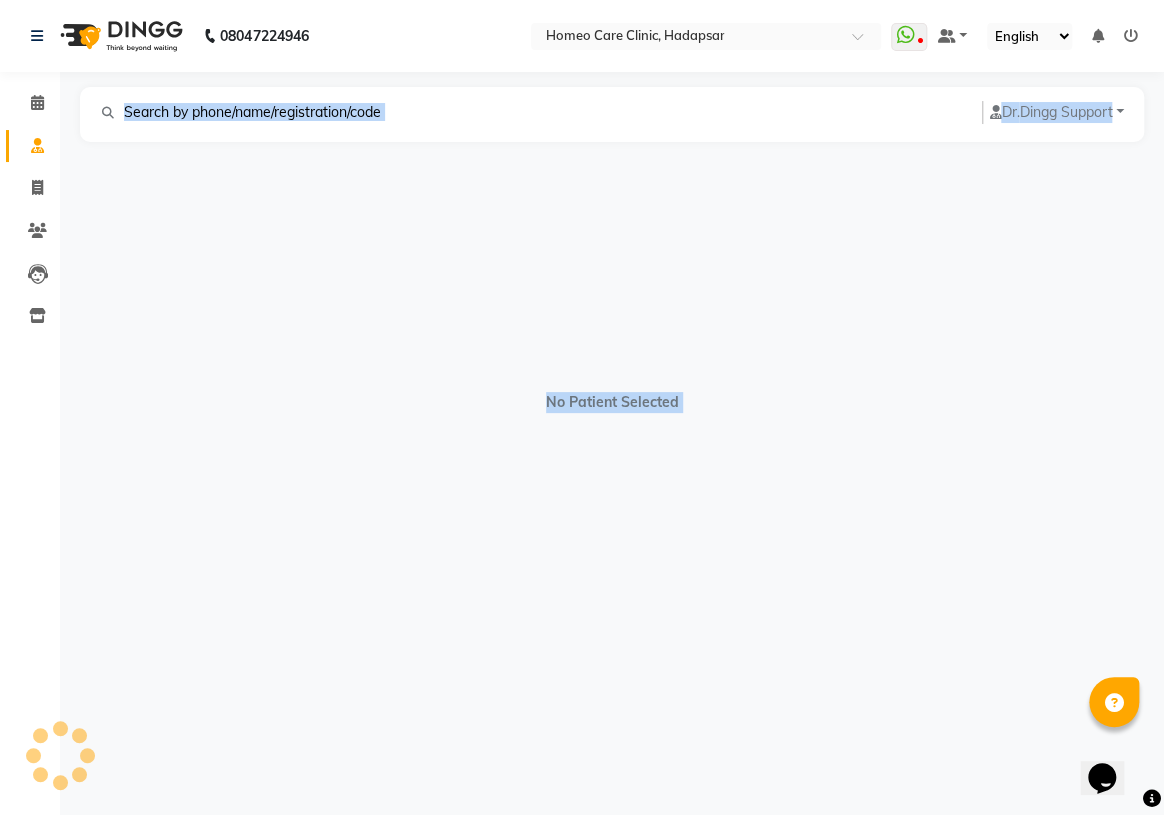 select on "male" 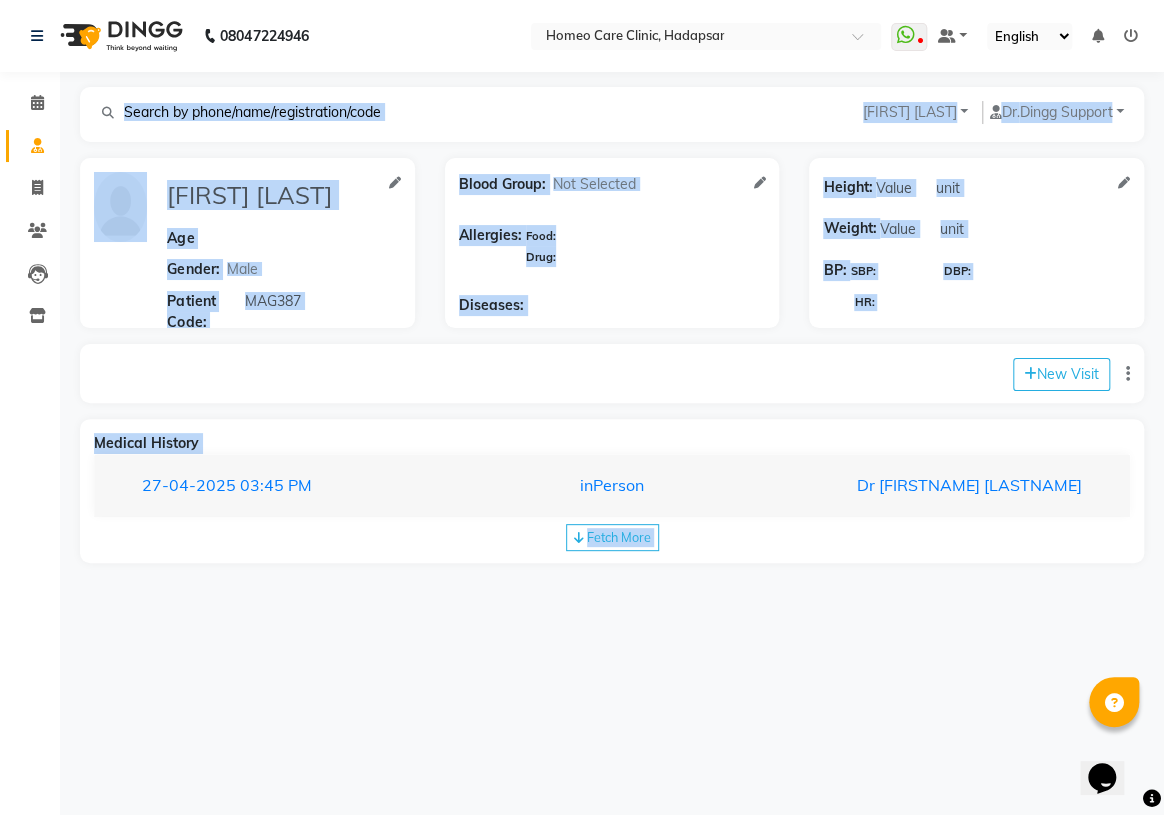 click on "Homeo Care Clinic, Hadapsar WhatsApp Status ✕ Status: Disconnected Most Recent Message: 02-08-2025 07:46 PM Recent Service Activity: 02-08-2025 08:05 PM [PHONE] Whatsapp Settings Default Panel My Panel English ENGLISH Español العربية मराठी हिंदी ગુજરાતી தமிழ் 中文 Notifications nothing to show ☀ Homeo Care Clinic, Hadapsar Calendar Consultation Invoice Patients Leads Inventory Completed InProgress Upcoming Dropped Tentative Check-In Confirm Bookings Segments Page Builder [FIRSTNAME] [LASTNAME] Add Family Member Dr. Dingg Support Dingg Support Dr.Anisa Choudhary Dr Faraz Choudhary Dr Komal Saste Dr Nijol Patil Dr Nikita Patil Dr.Nupur Jain Dr Pooja Doshi Dr Shraddha Nair Dr Vaseem Choudhary Ejas Choudhary Nikita Bhondave Prajakta Yadav [FIRSTNAME] [LASTNAME] Age Gender: Not Selected Male Female Patient Code: MAG387 Blood Group: Not Selected O- O+ A- A+ B- B+ AB- AB+ Allergies: Food: SBP:" at bounding box center (582, 407) 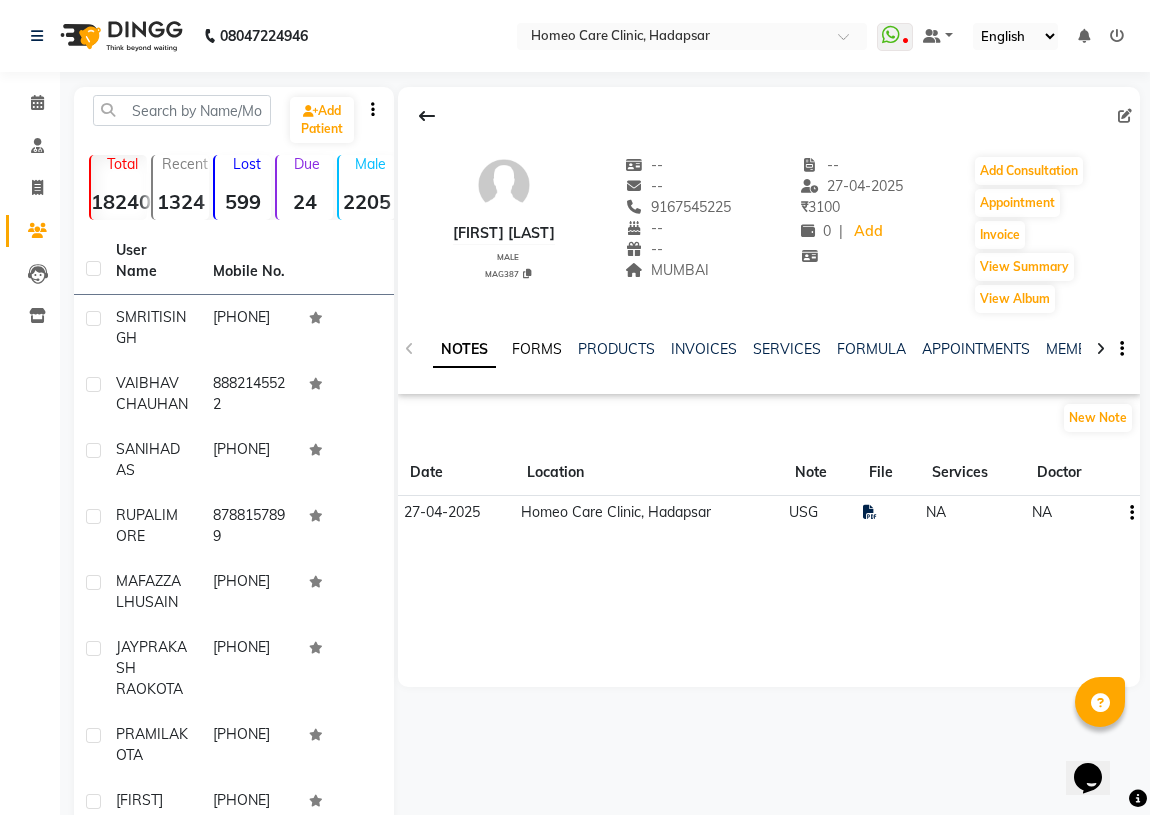 click on "FORMS" 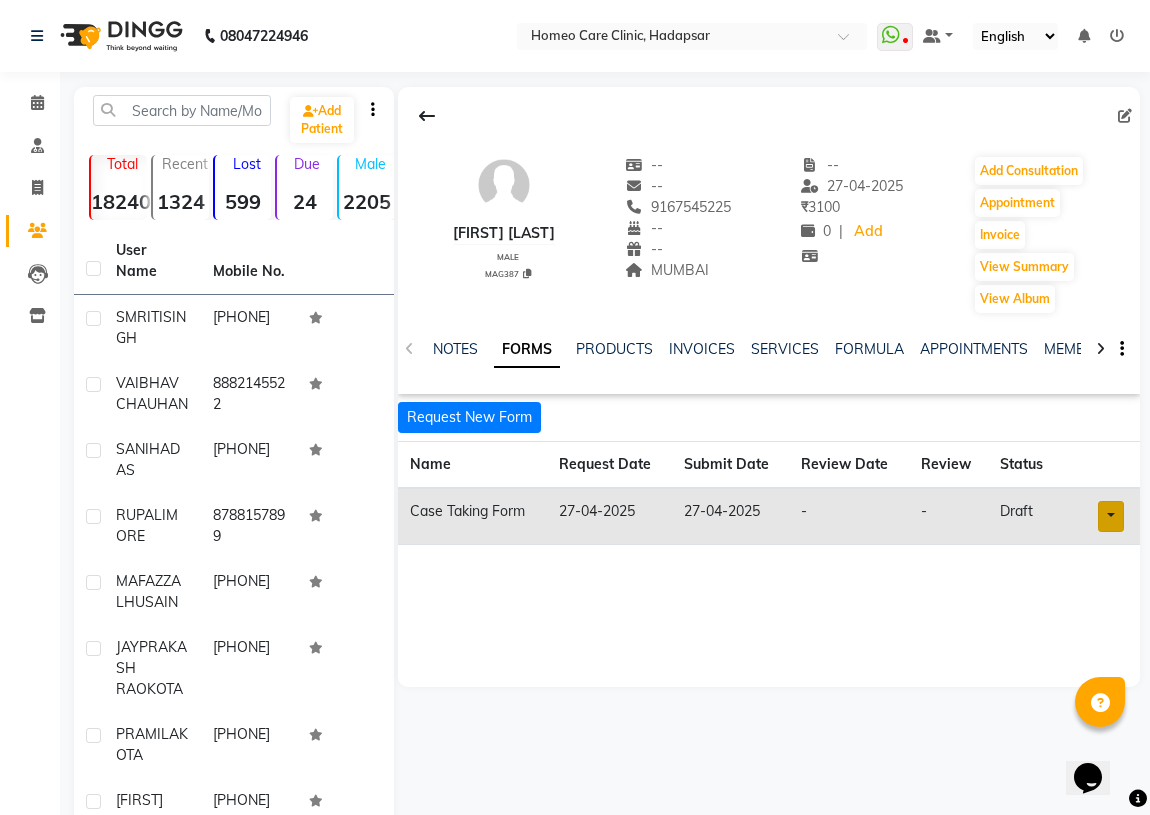 click on "NOTES FORMS PRODUCTS INVOICES SERVICES FORMULA APPOINTMENTS MEMBERSHIP PACKAGES VOUCHERS GIFTCARDS POINTS FAMILY CARDS WALLET" 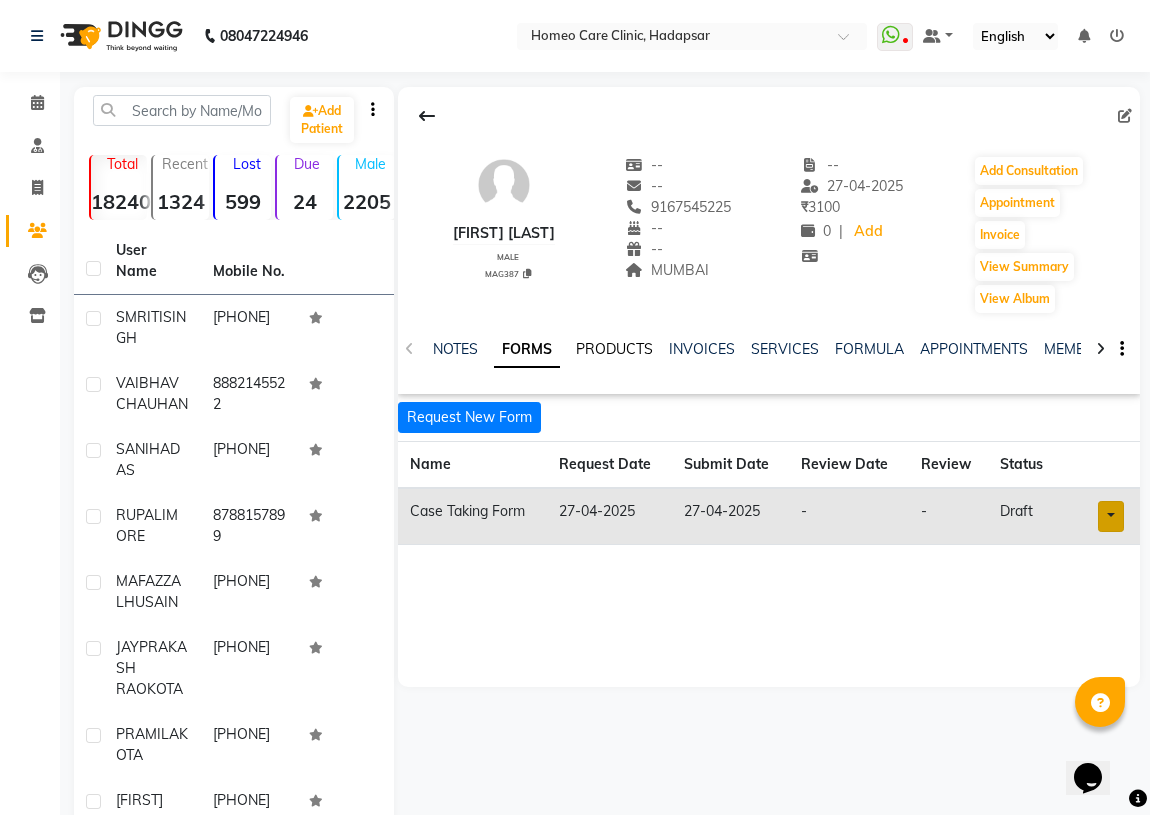 click on "PRODUCTS" 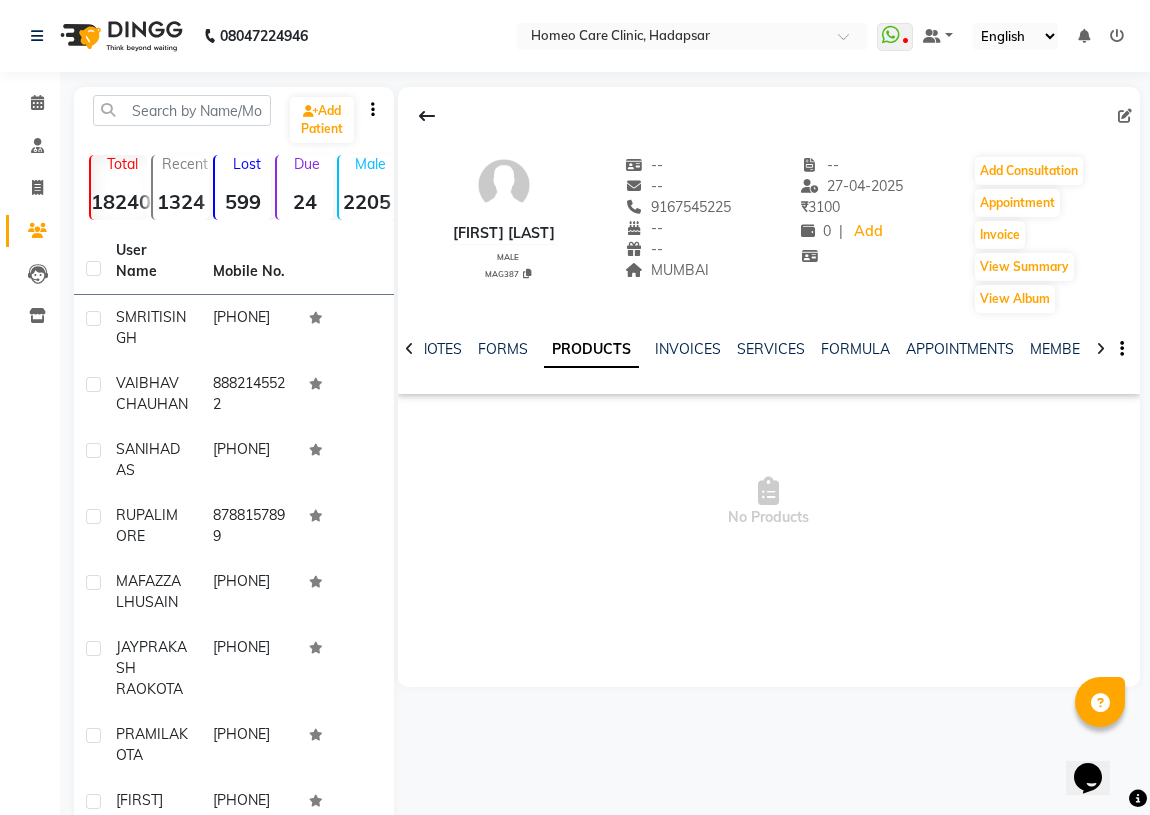 click on "NOTES FORMS PRODUCTS INVOICES SERVICES FORMULA APPOINTMENTS MEMBERSHIP PACKAGES VOUCHERS GIFTCARDS POINTS FAMILY CARDS WALLET" 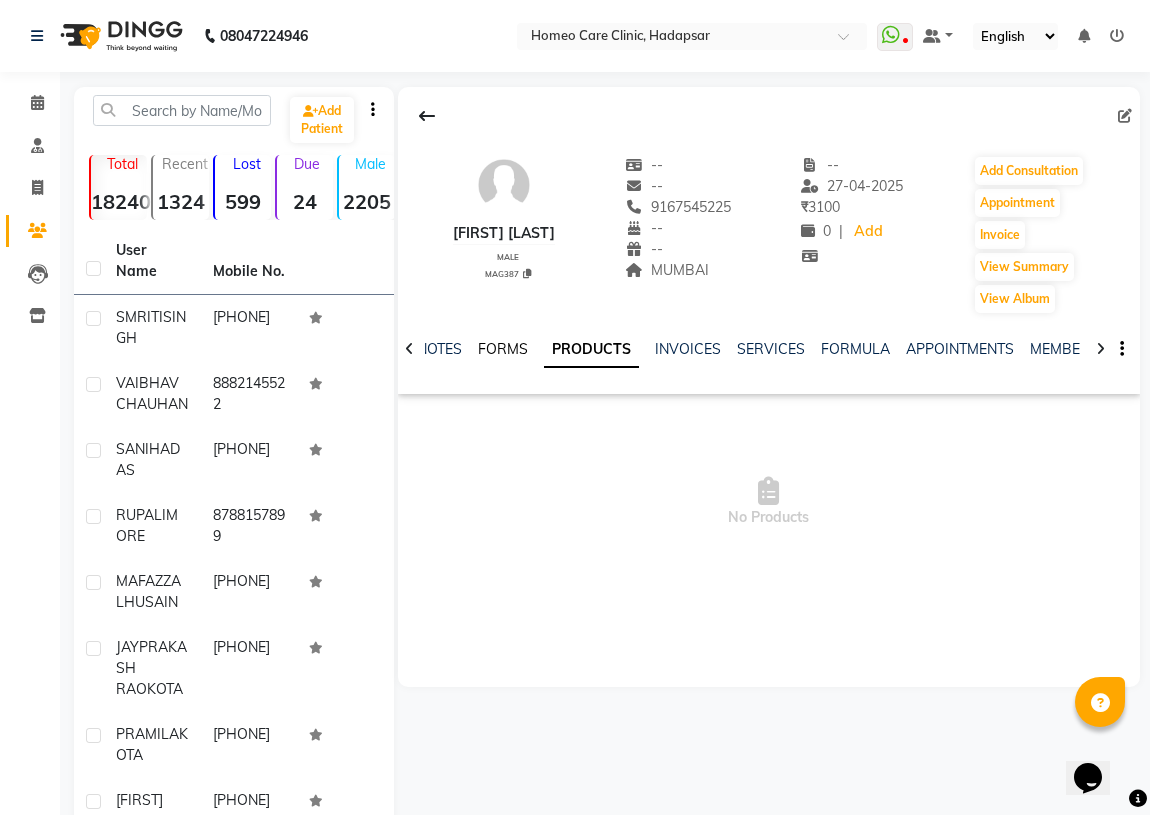 click on "FORMS" 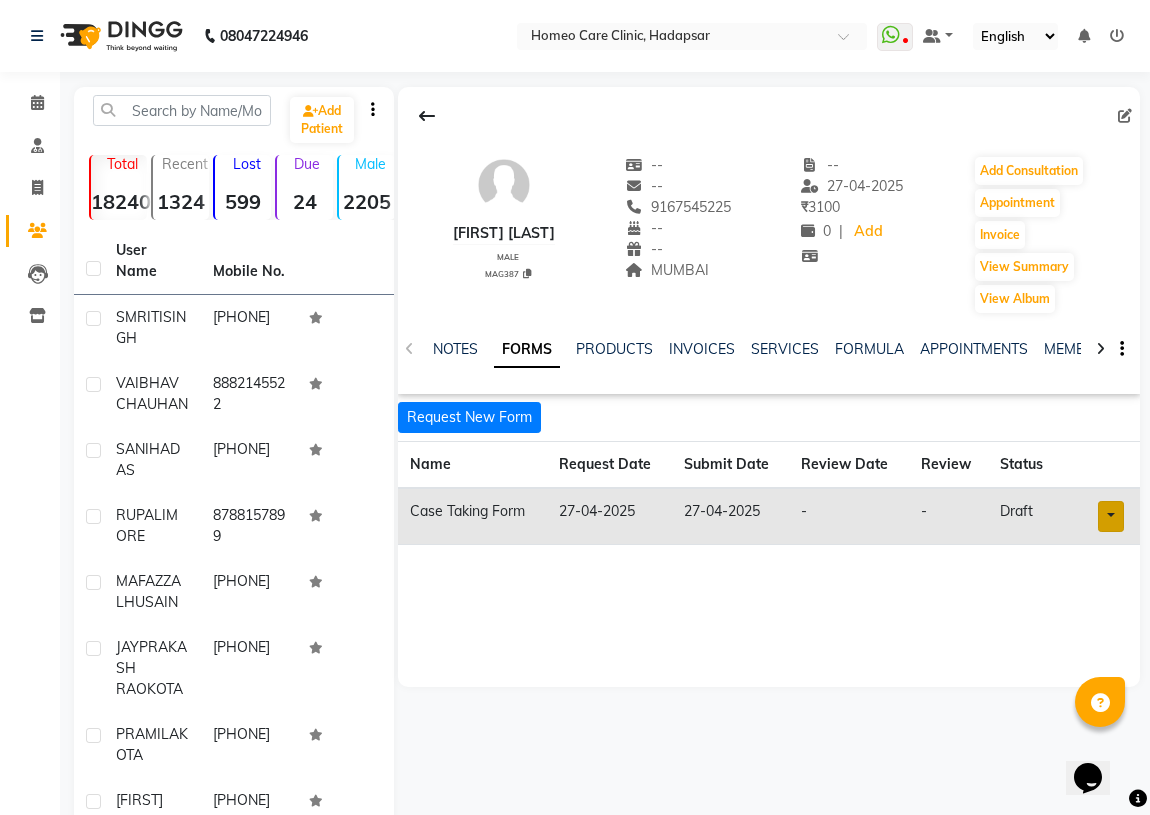 click on "Name Request Date Submit Date Review Date Review Status Case Taking Form 27-04-2025 27-04-2025 - - draft Re-send Open in staff mode" 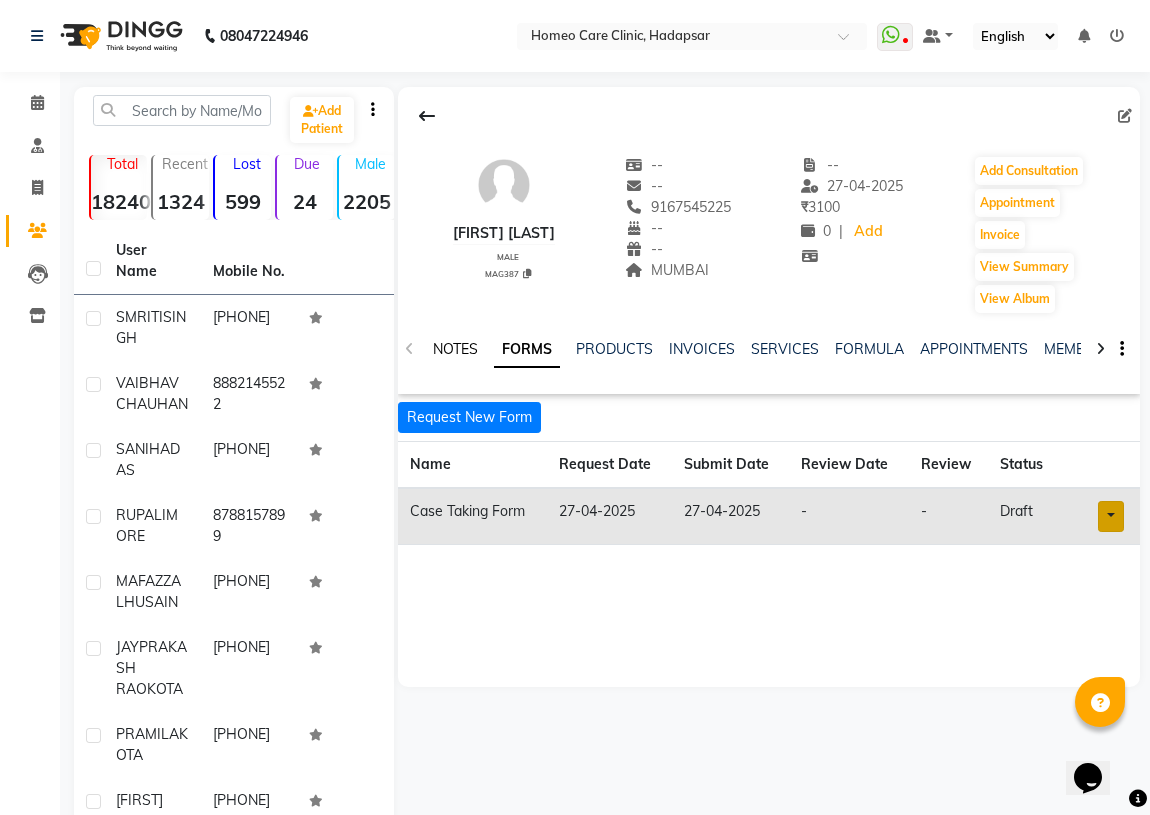 click on "NOTES" 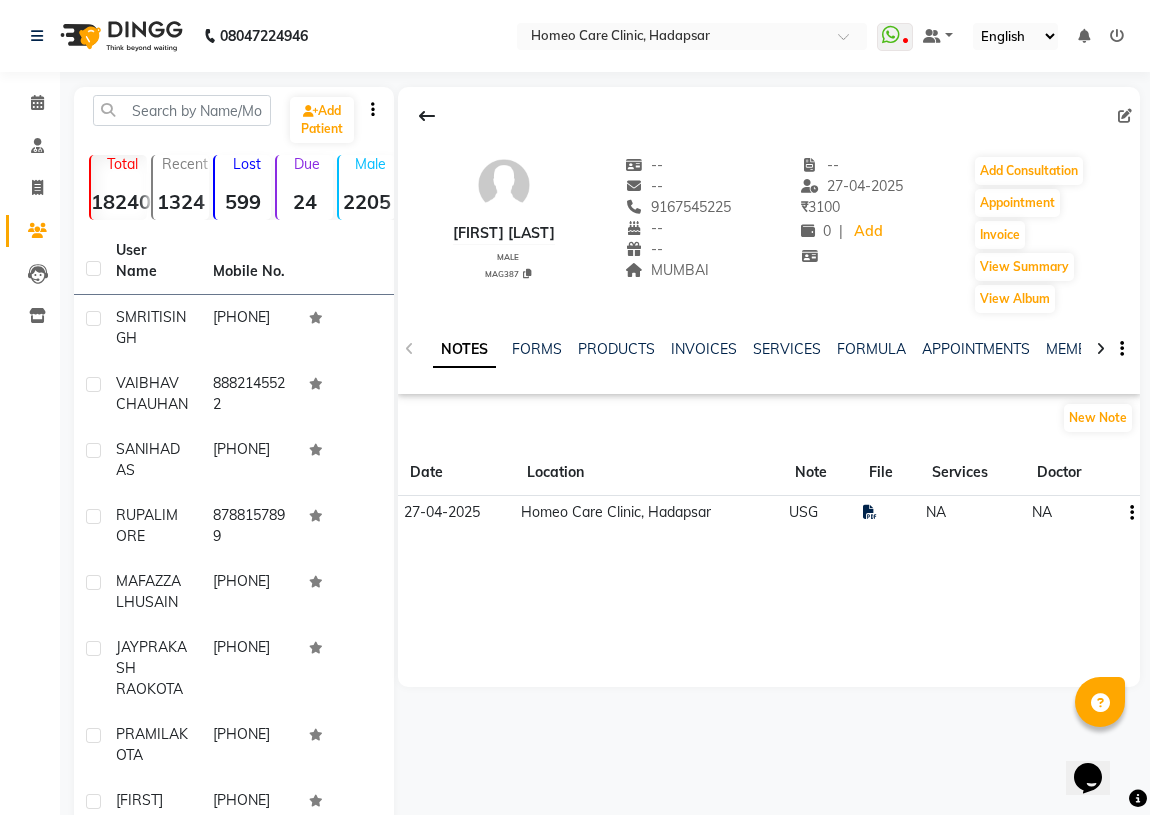 click on "NOTES FORMS PRODUCTS INVOICES SERVICES FORMULA APPOINTMENTS MEMBERSHIP PACKAGES VOUCHERS GIFTCARDS POINTS FAMILY CARDS WALLET" 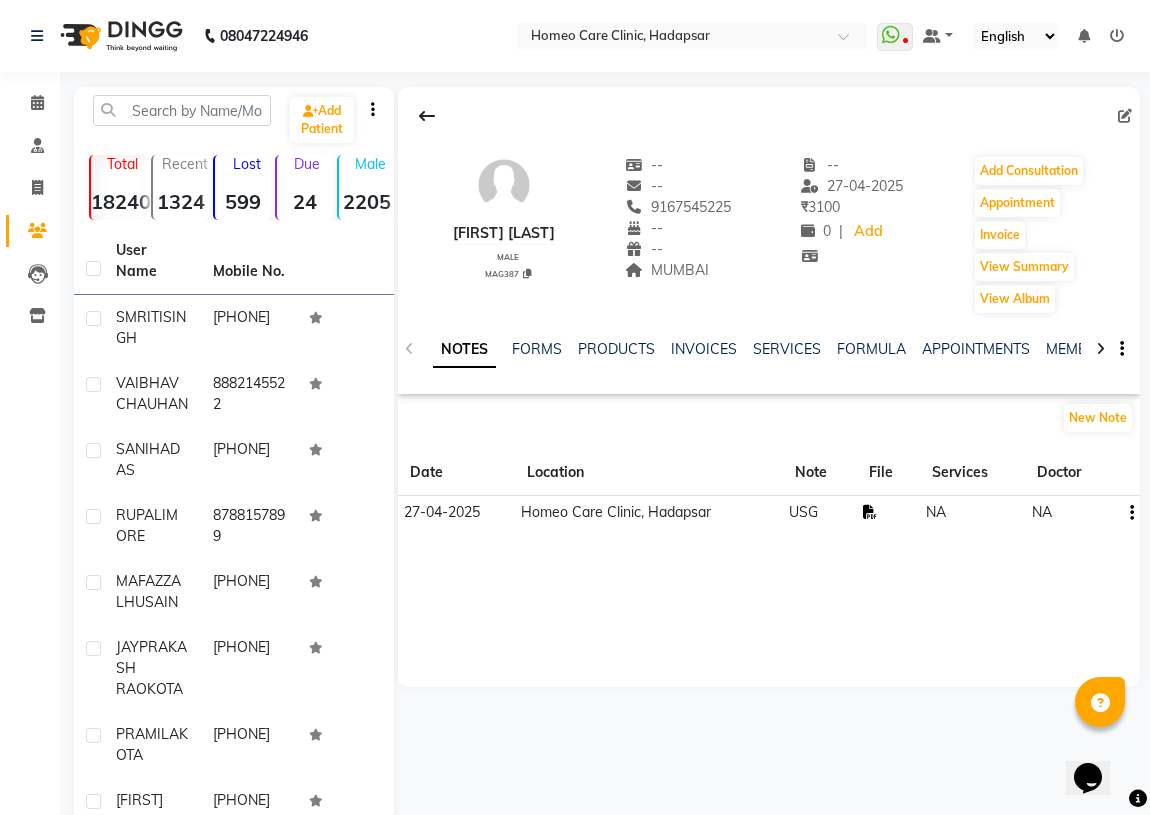 click 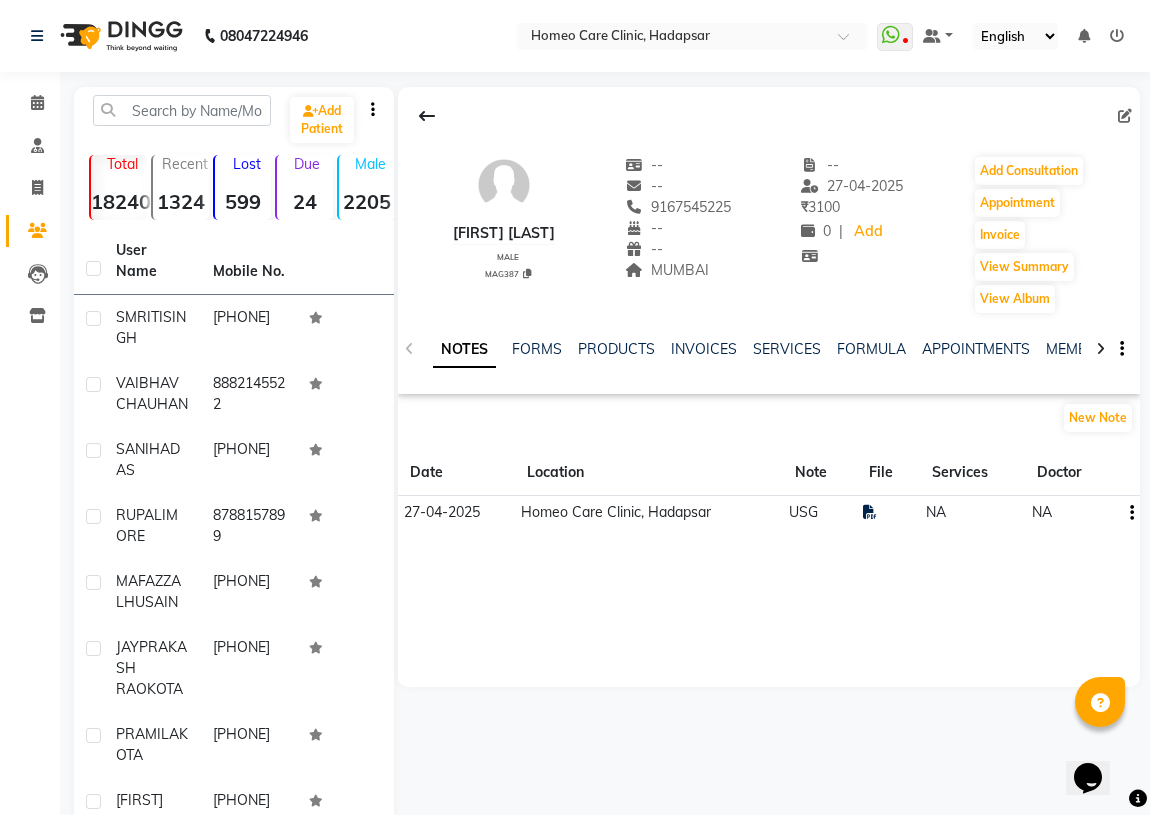 drag, startPoint x: 763, startPoint y: 761, endPoint x: 827, endPoint y: 362, distance: 404.10025 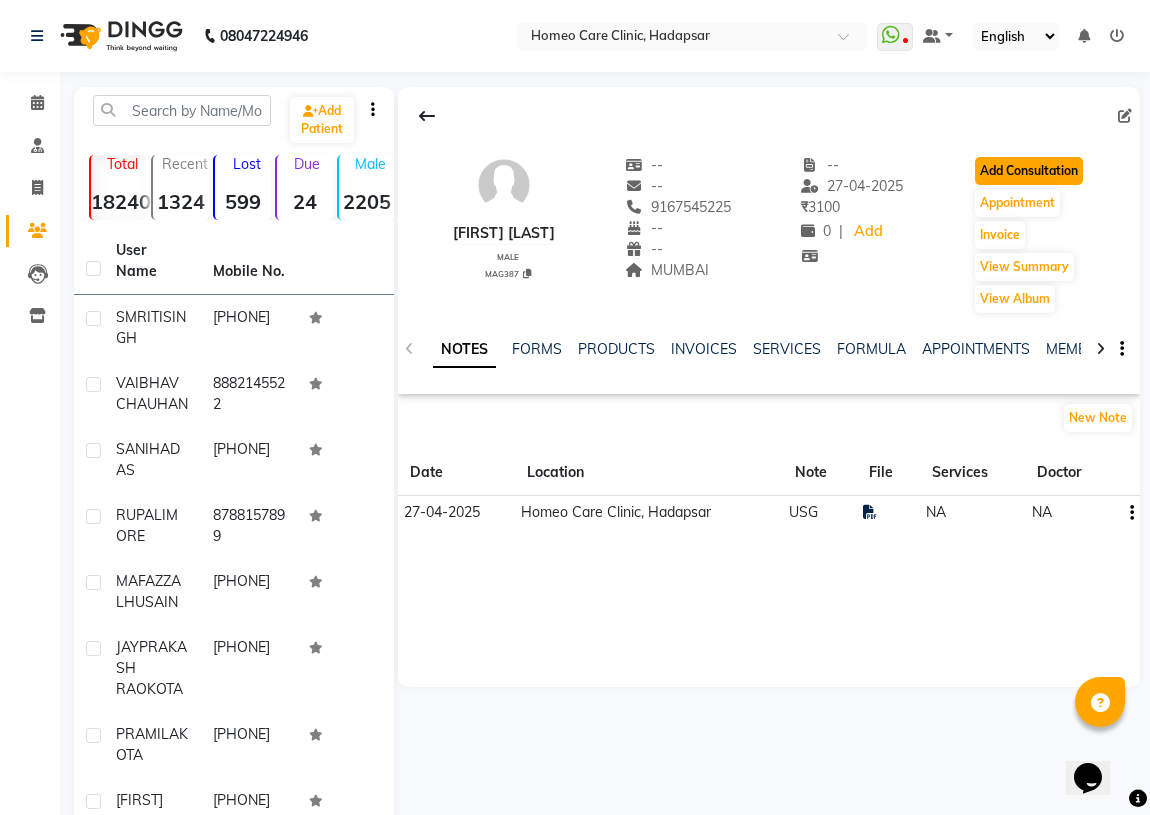 click on "Add Consultation" 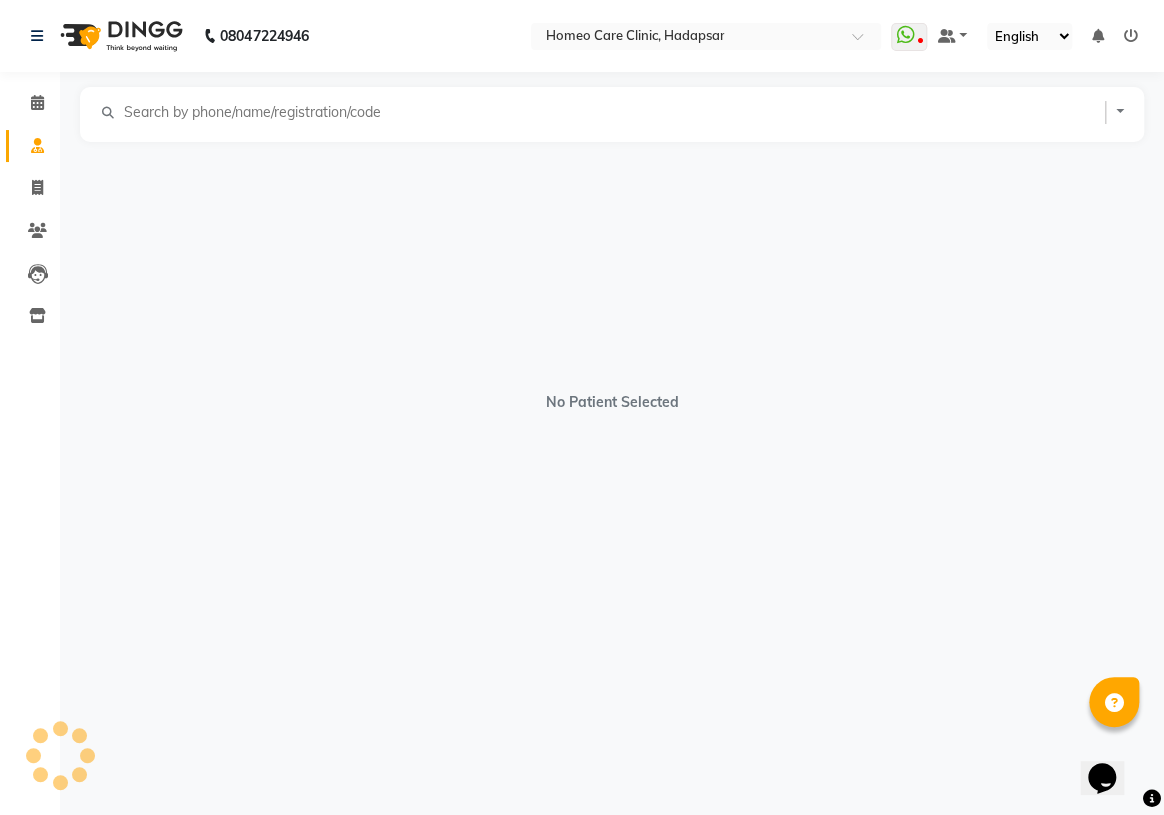 select on "male" 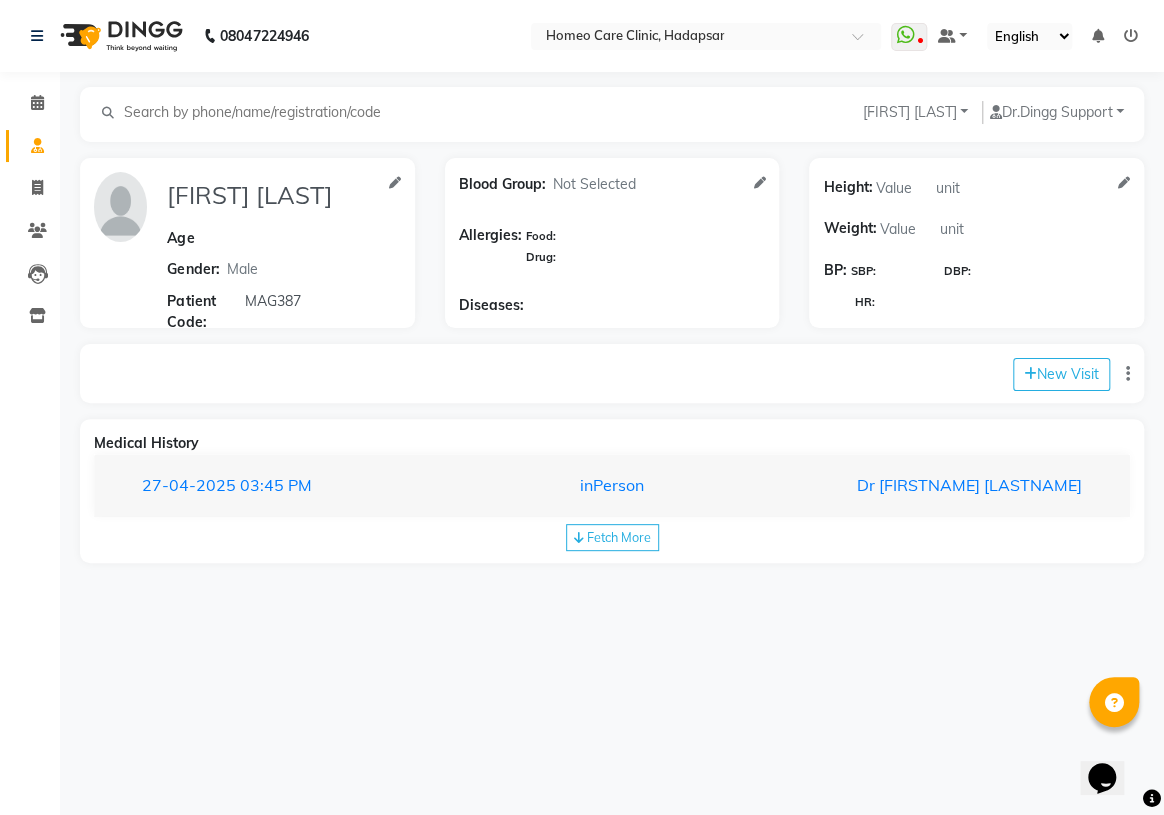 click on "Homeo Care Clinic, Hadapsar WhatsApp Status ✕ Status: Disconnected Most Recent Message: 02-08-2025 07:46 PM Recent Service Activity: 02-08-2025 08:05 PM [PHONE] Whatsapp Settings Default Panel My Panel English ENGLISH Español العربية मराठी हिंदी ગુજરાતી தமிழ் 中文 Notifications nothing to show ☀ Homeo Care Clinic, Hadapsar Calendar Consultation Invoice Patients Leads Inventory Completed InProgress Upcoming Dropped Tentative Check-In Confirm Bookings Segments Page Builder [FIRSTNAME] [LASTNAME] Add Family Member Dr. Dingg Support Dingg Support Dr.Anisa Choudhary Dr Faraz Choudhary Dr Komal Saste Dr Nijol Patil Dr Nikita Patil Dr.Nupur Jain Dr Pooja Doshi Dr Shraddha Nair Dr Vaseem Choudhary Ejas Choudhary Nikita Bhondave Prajakta Yadav [FIRSTNAME] [LASTNAME] Age Gender: Not Selected Male Female Patient Code: MAG387 Blood Group: Not Selected O- O+ A- A+ B- B+ AB- AB+ Allergies: Food: SBP:" at bounding box center (582, 407) 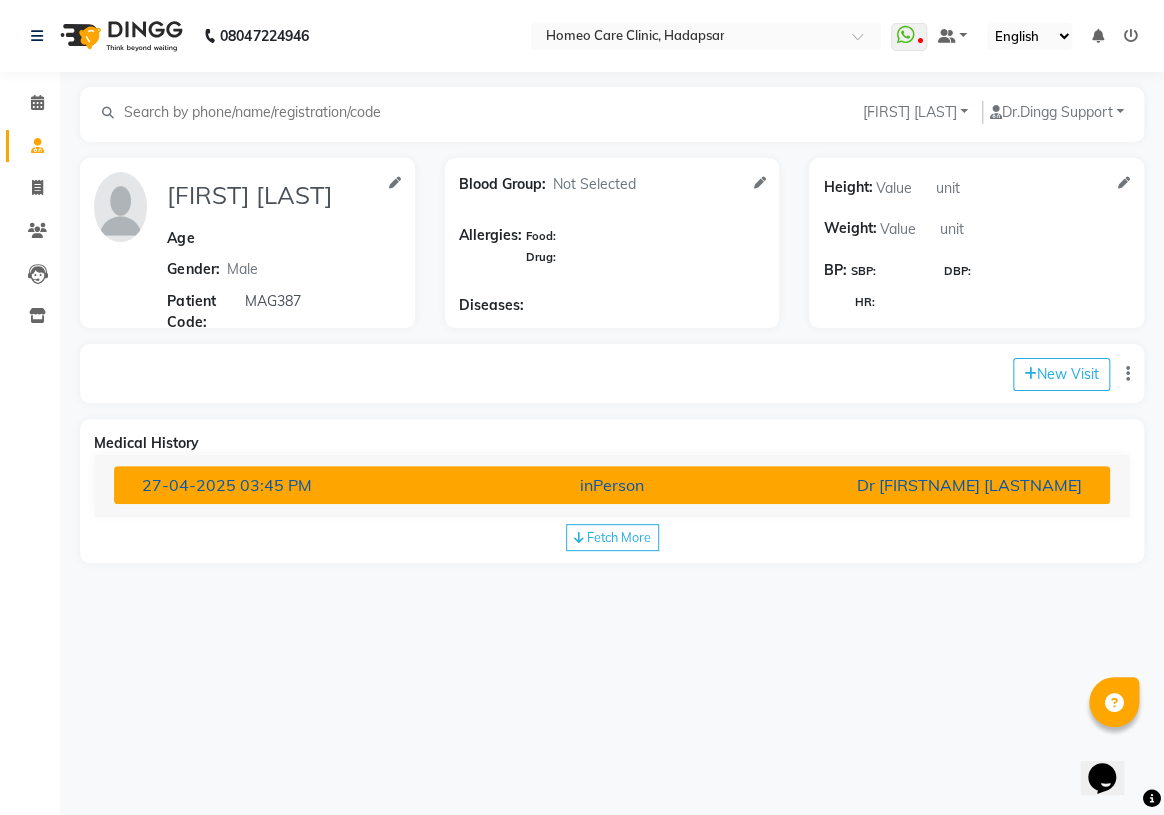 click on "27-04-2025 03:45 PM inPerson Dr [FIRSTNAME] [LASTNAME]" at bounding box center (612, 485) 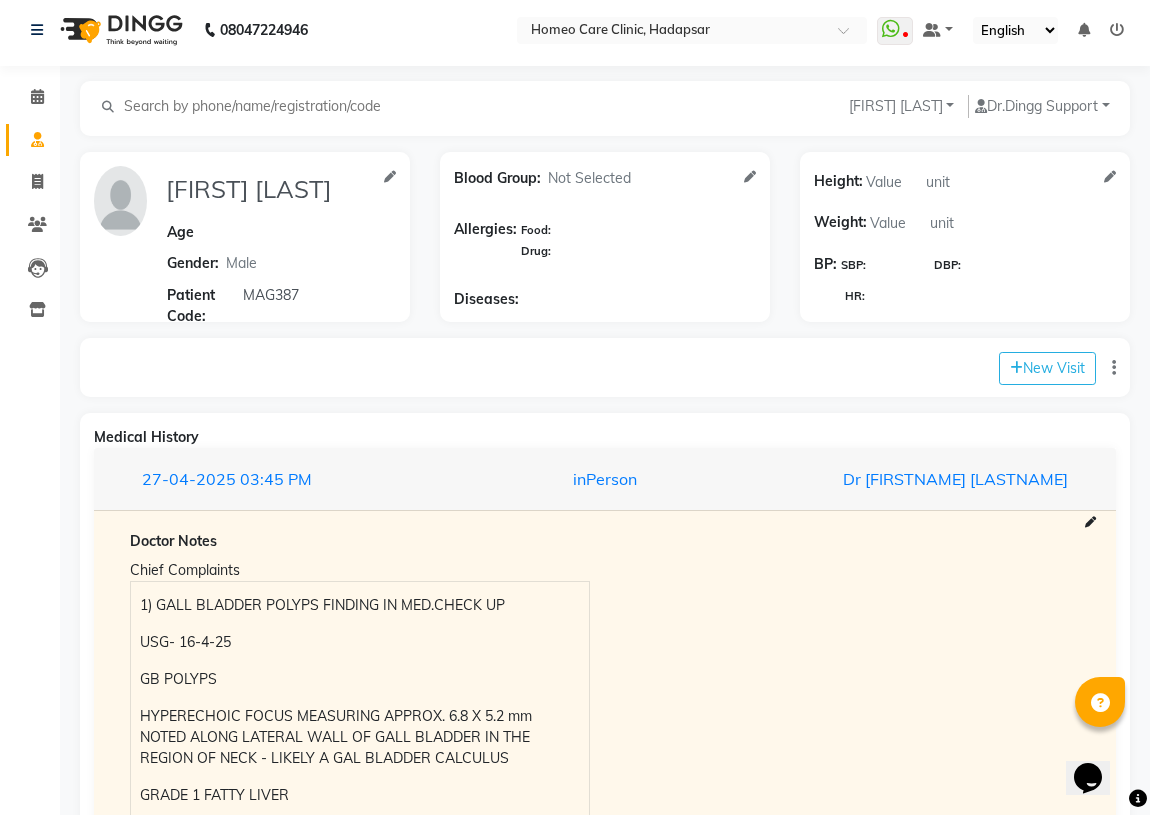 scroll, scrollTop: 0, scrollLeft: 0, axis: both 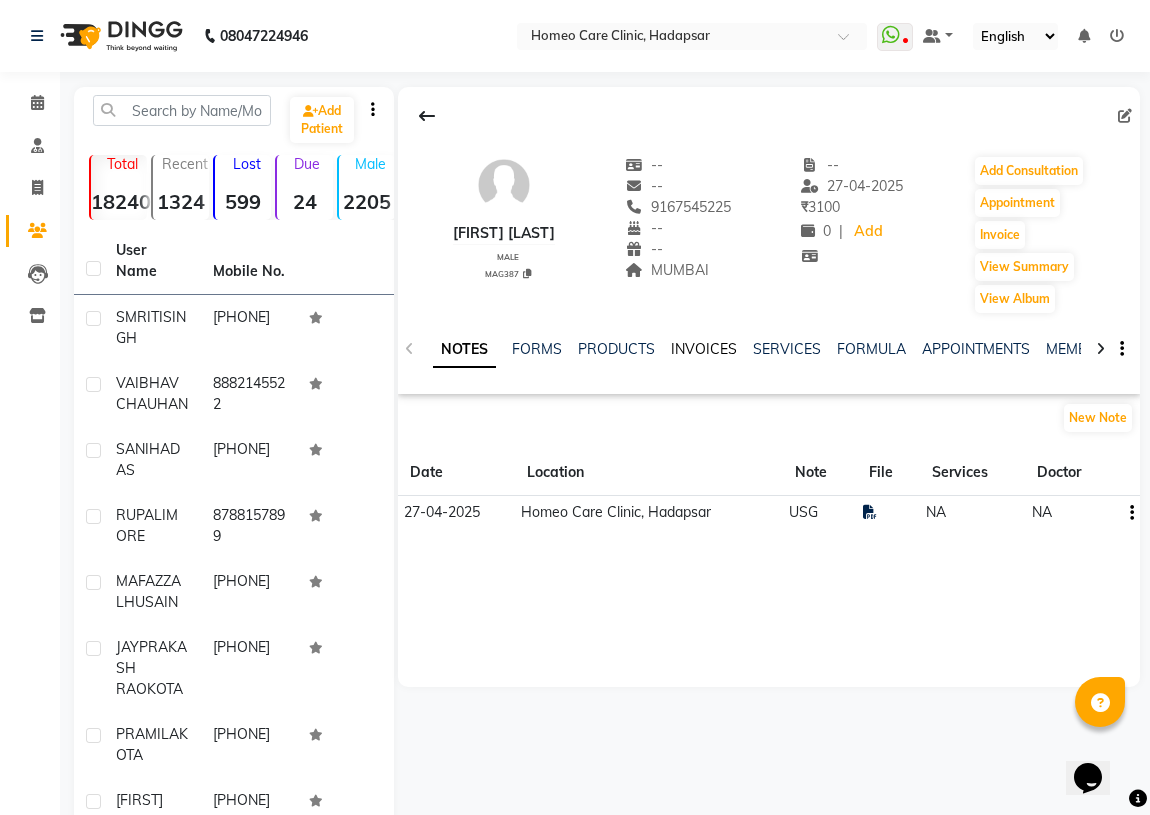 click on "INVOICES" 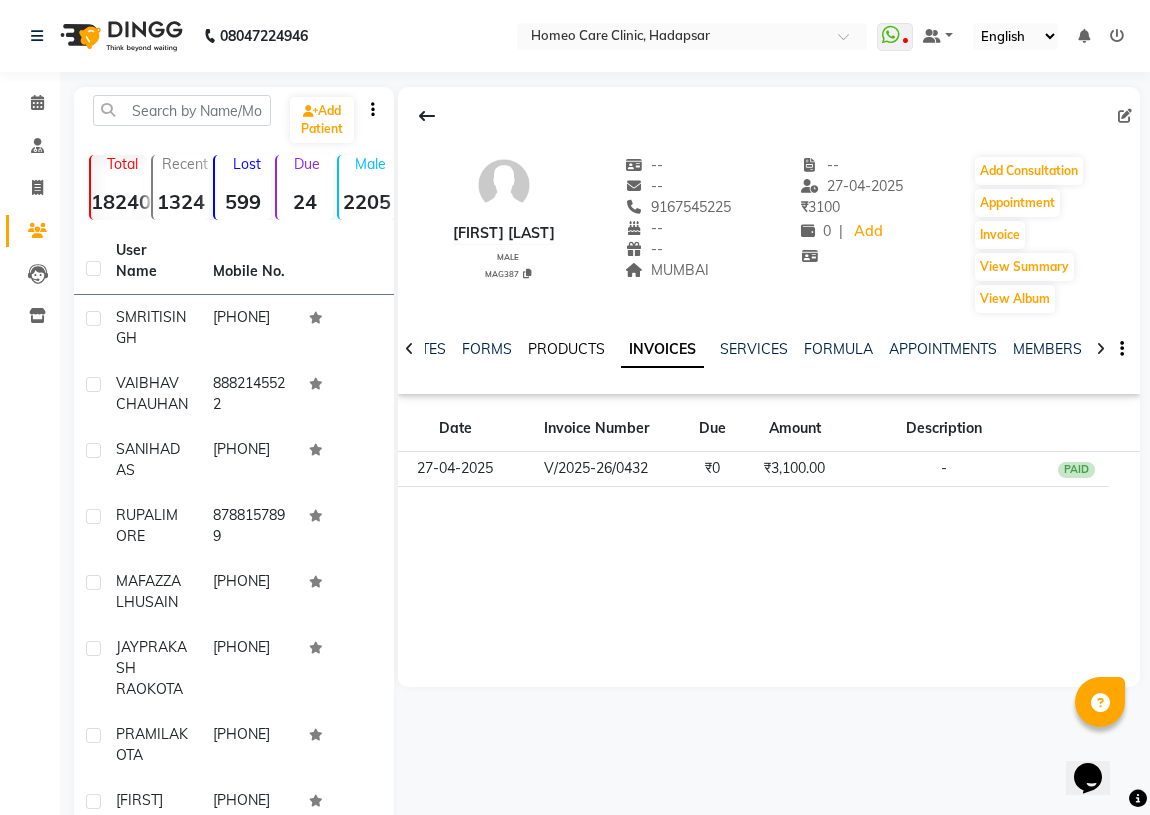 click on "PRODUCTS" 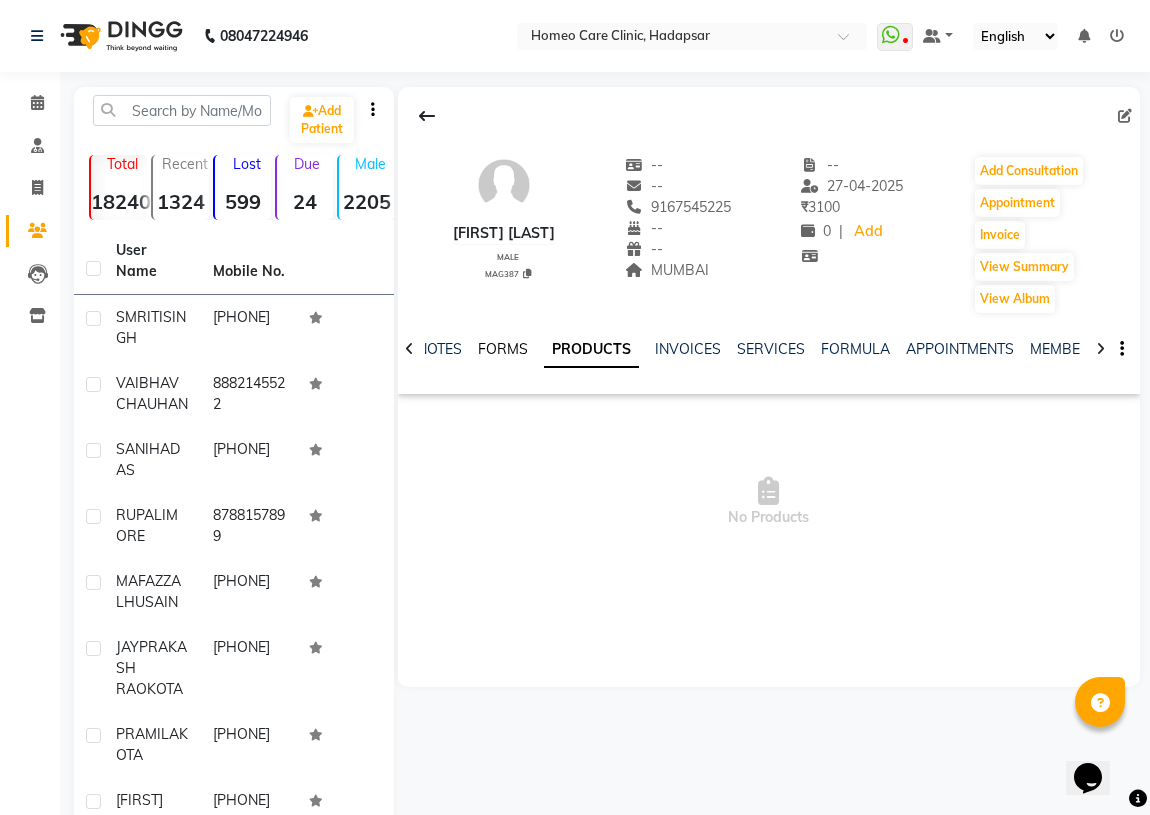 click on "NOTES FORMS PRODUCTS INVOICES SERVICES FORMULA APPOINTMENTS MEMBERSHIP PACKAGES VOUCHERS GIFTCARDS POINTS FAMILY CARDS WALLET" 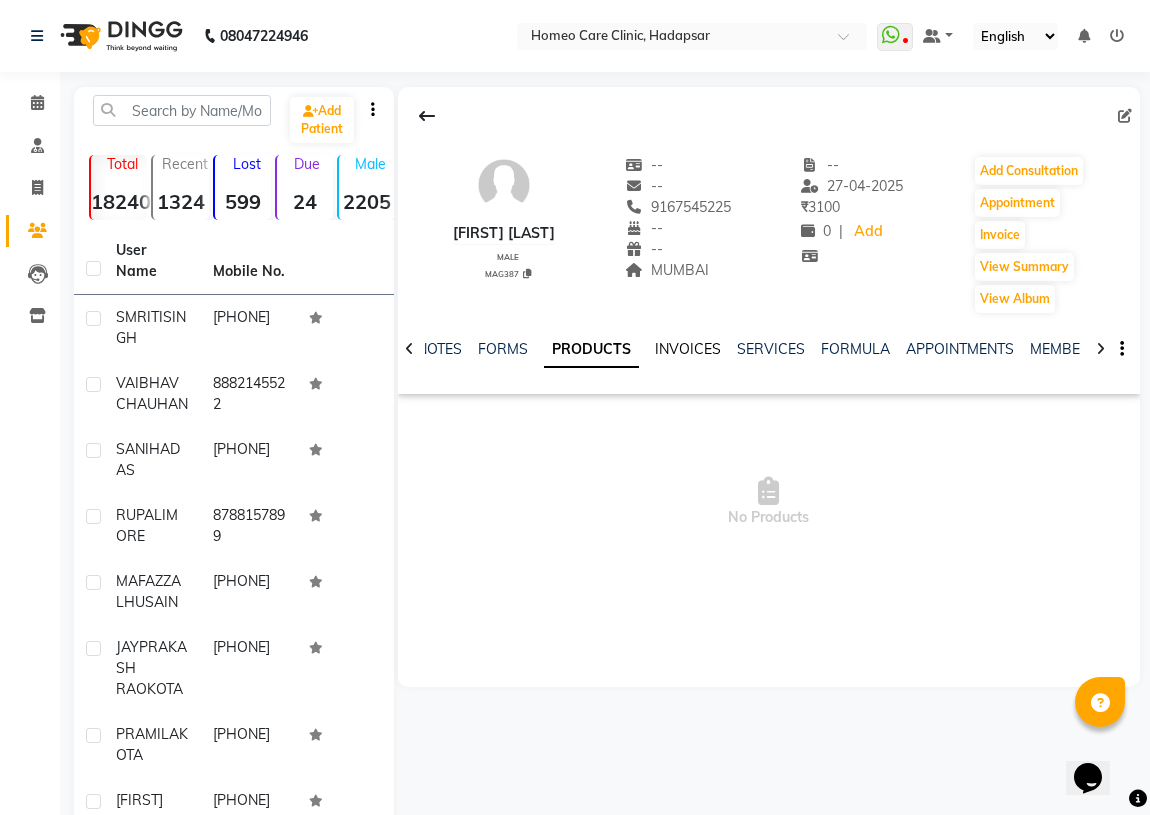click on "INVOICES" 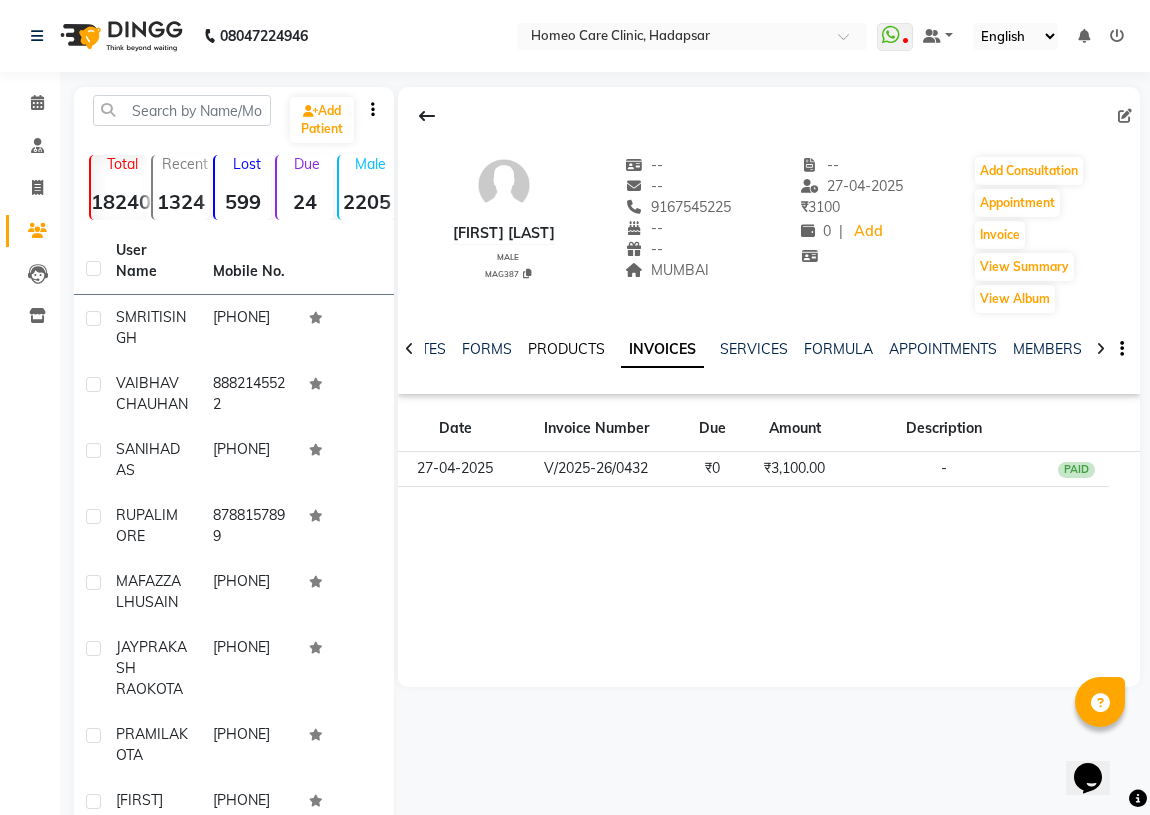 click on "PRODUCTS" 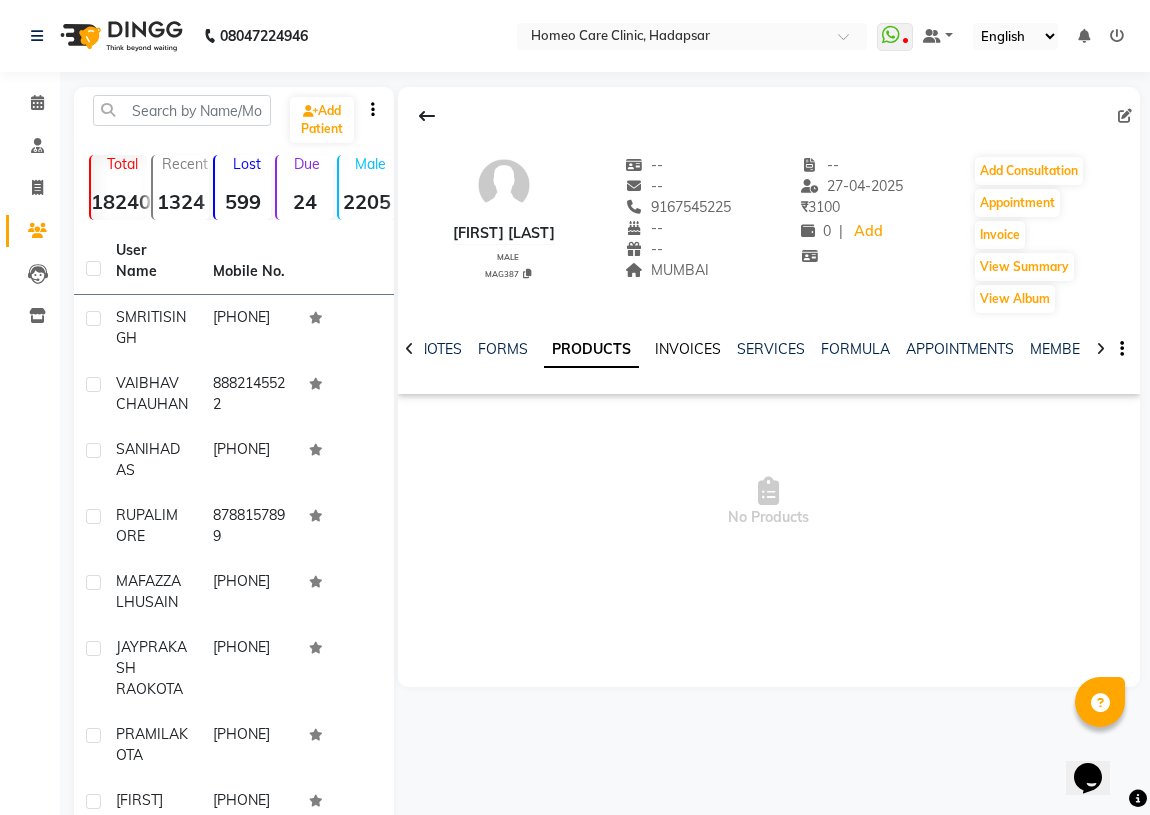 click on "INVOICES" 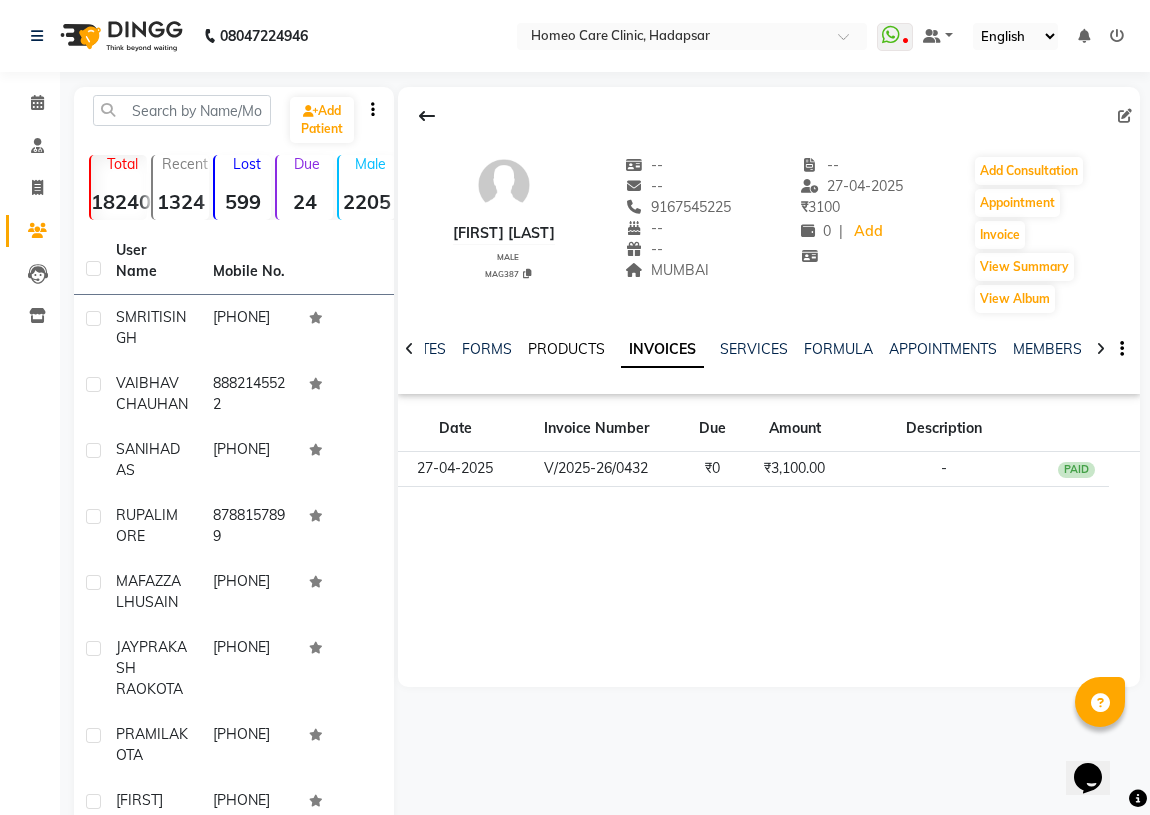 click on "PRODUCTS" 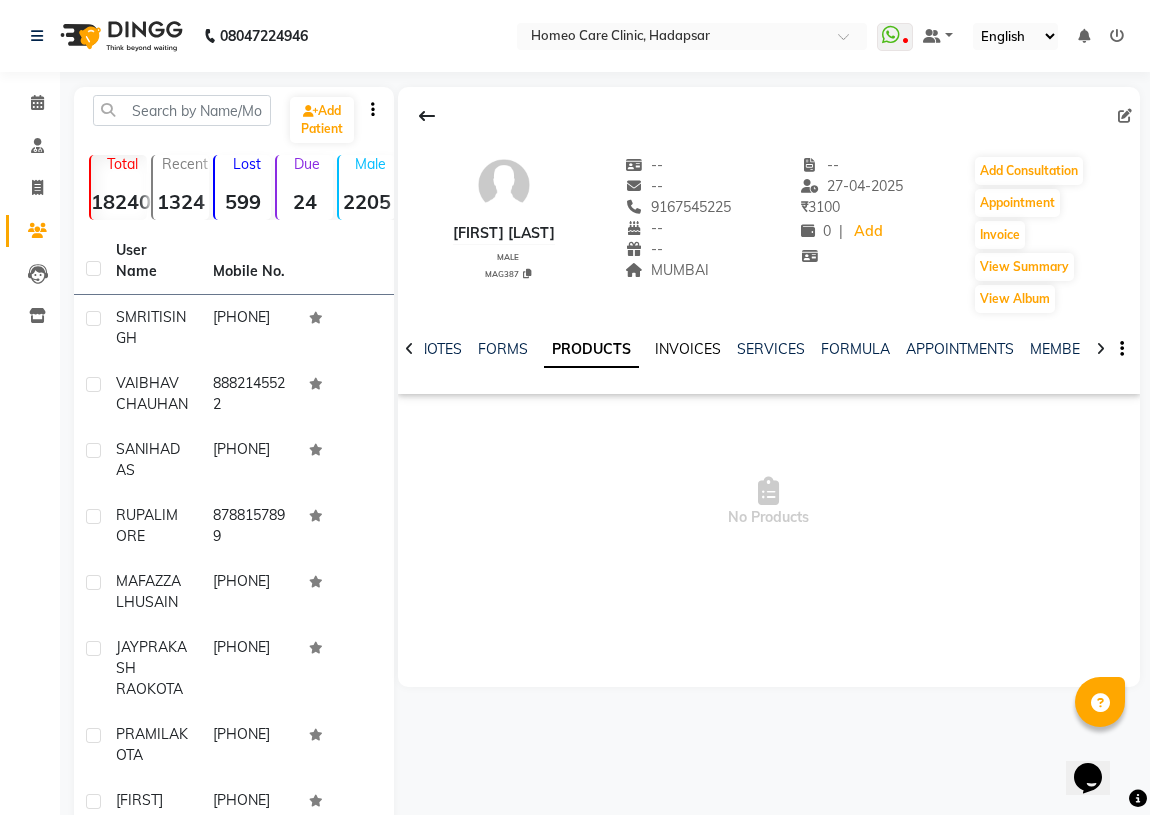click on "INVOICES" 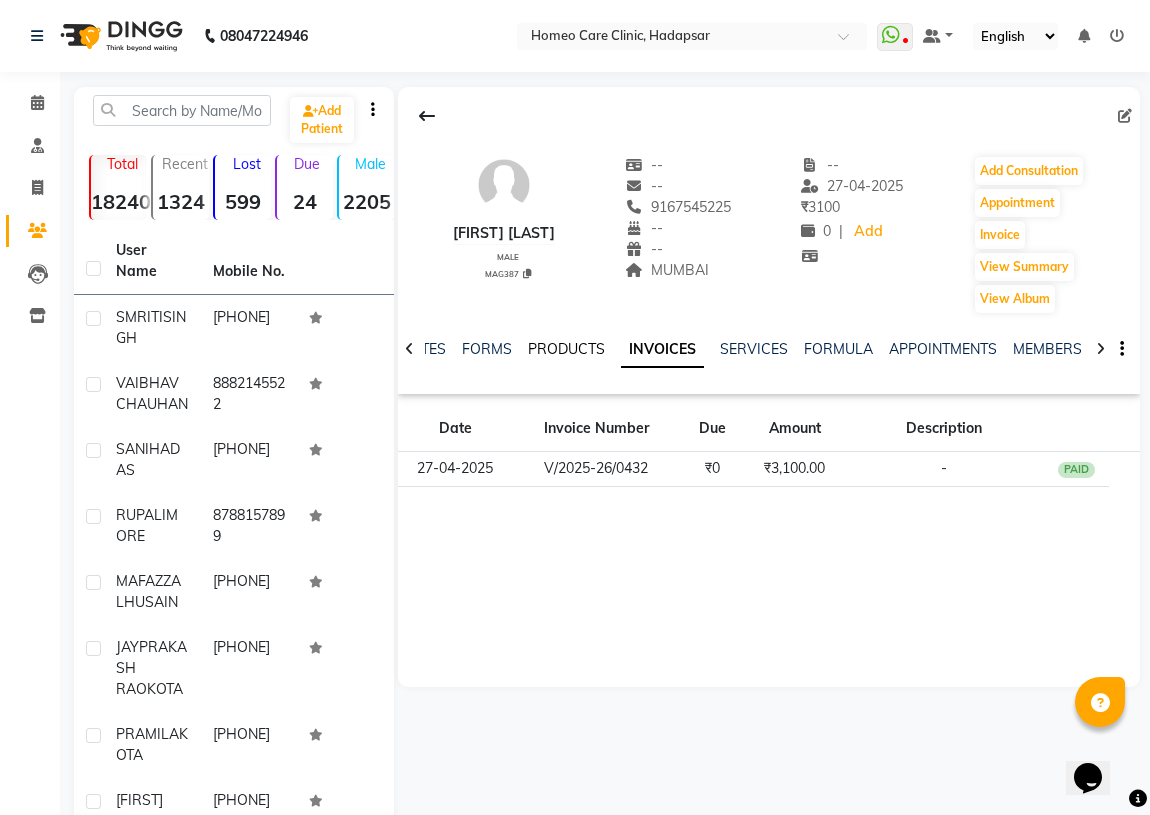 click on "PRODUCTS" 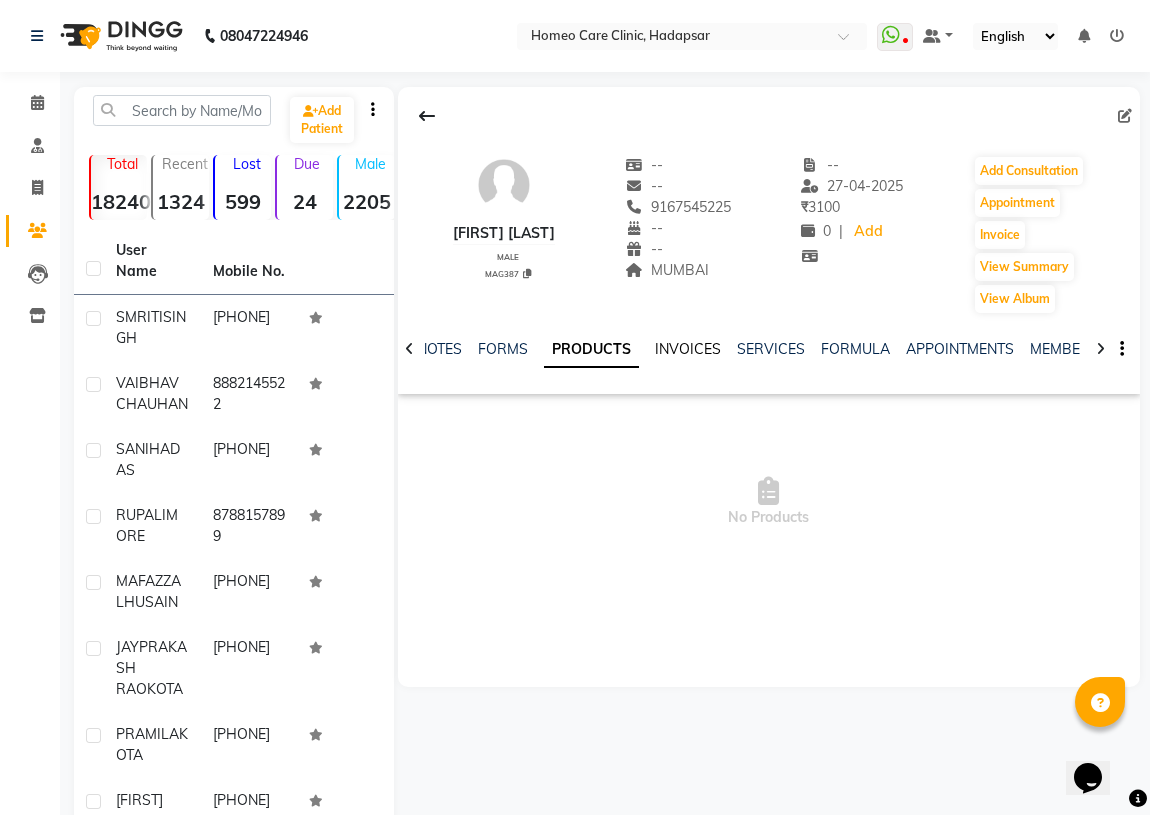 click on "INVOICES" 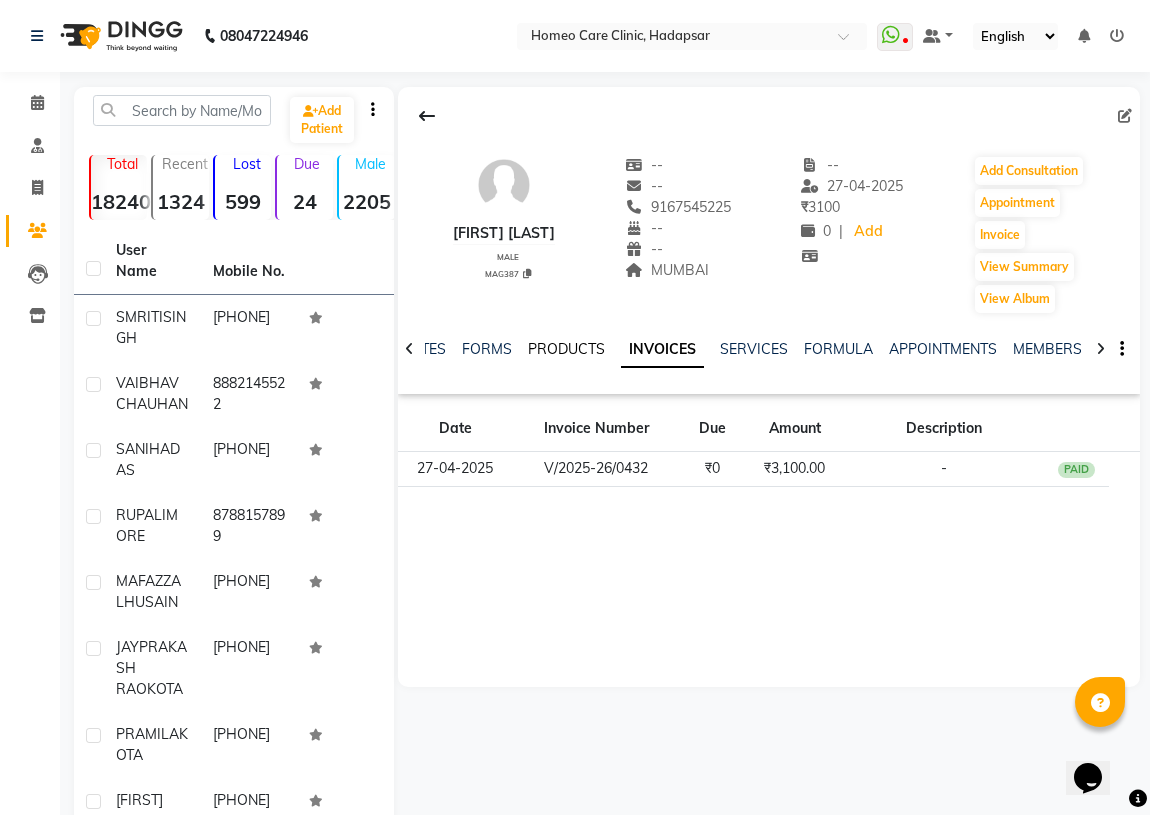 click on "PRODUCTS" 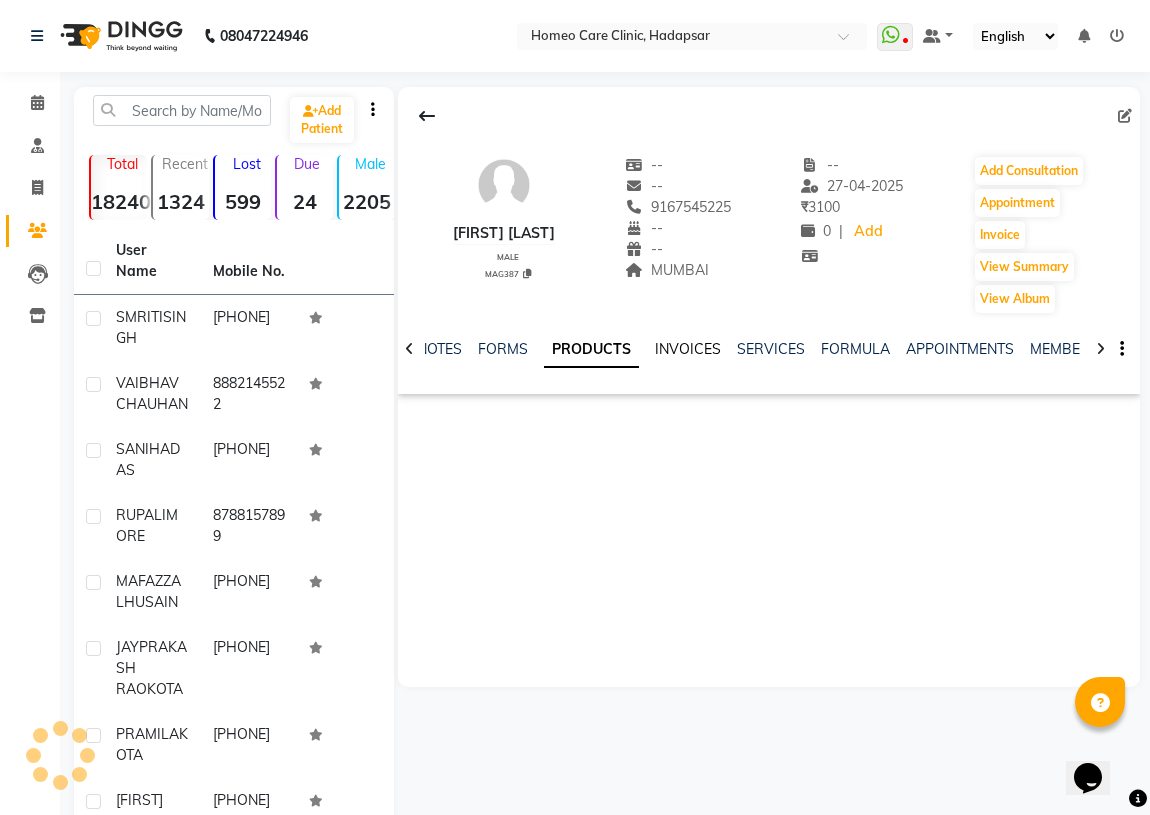 click on "INVOICES" 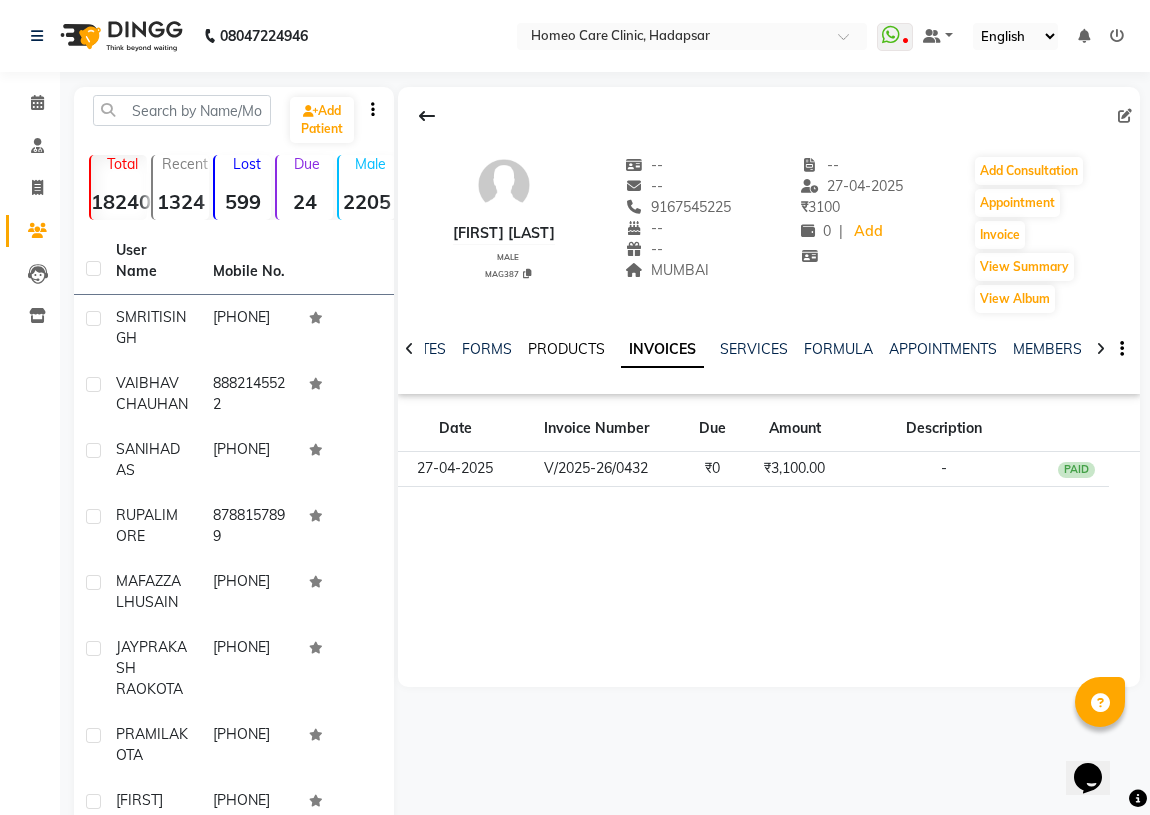 click on "PRODUCTS" 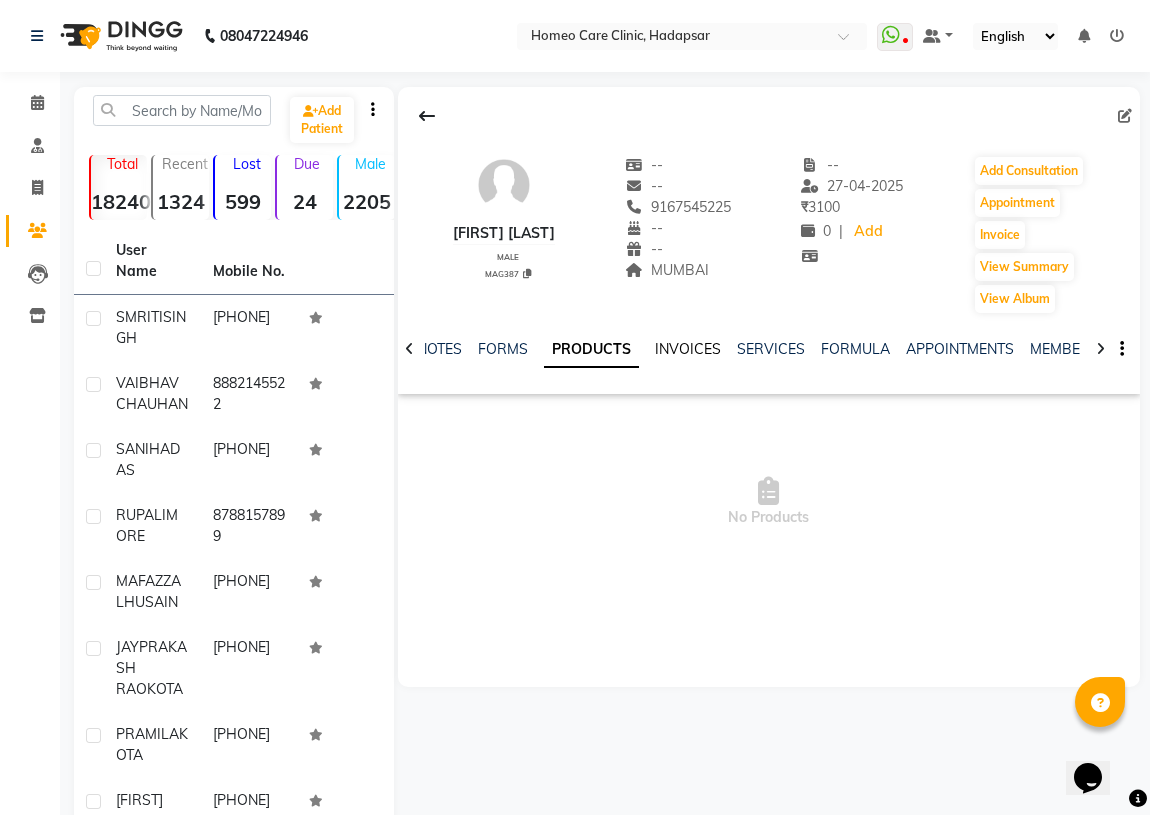 click on "INVOICES" 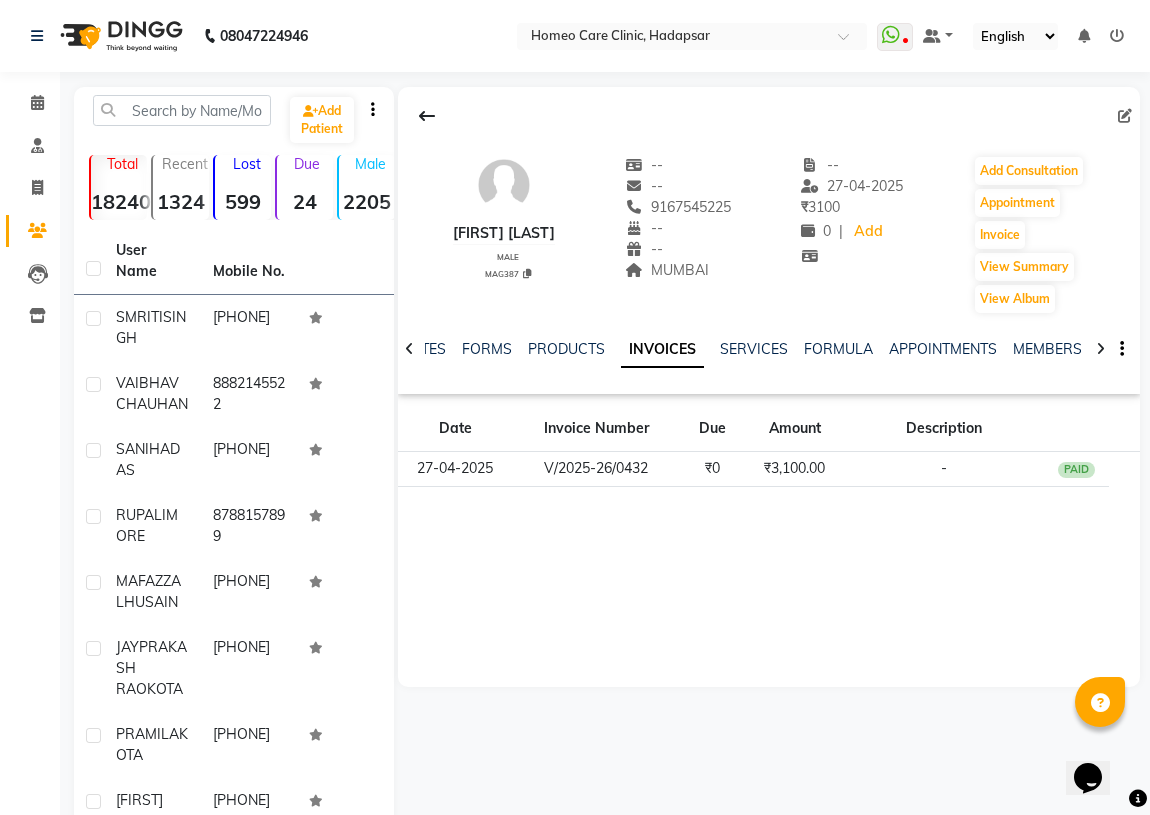 click on "[FIRST] [LAST] male MAG387 -- -- [PHONE] -- -- [CITY] -- 27-04-2025 ₹ 3100 0 | Add Add Consultation Appointment Invoice View Summary View Album NOTES FORMS PRODUCTS INVOICES SERVICES FORMULA APPOINTMENTS MEMBERSHIP PACKAGES VOUCHERS GIFTCARDS POINTS FAMILY CARDS WALLET Date Invoice Number Due Amount Description 27-04-2025 V/2025-26/0432 ₹0 ₹3,100.00 - PAID" 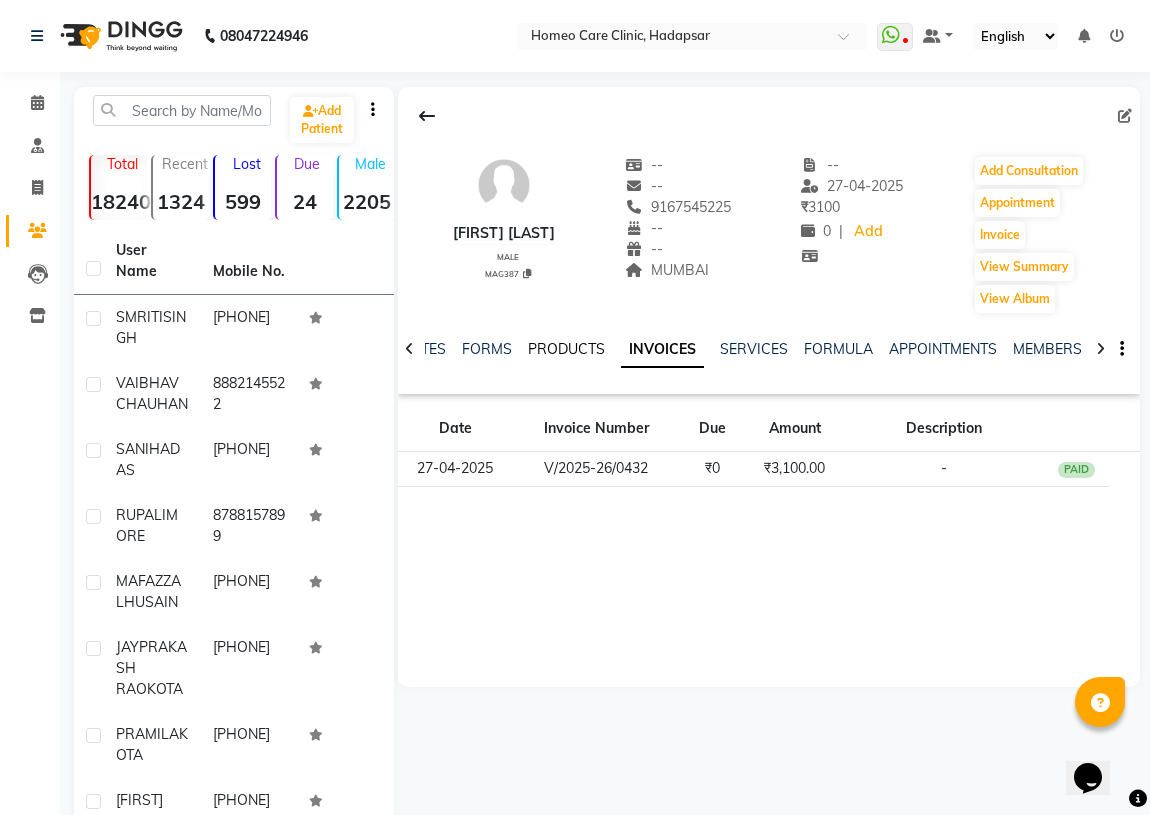 click on "PRODUCTS" 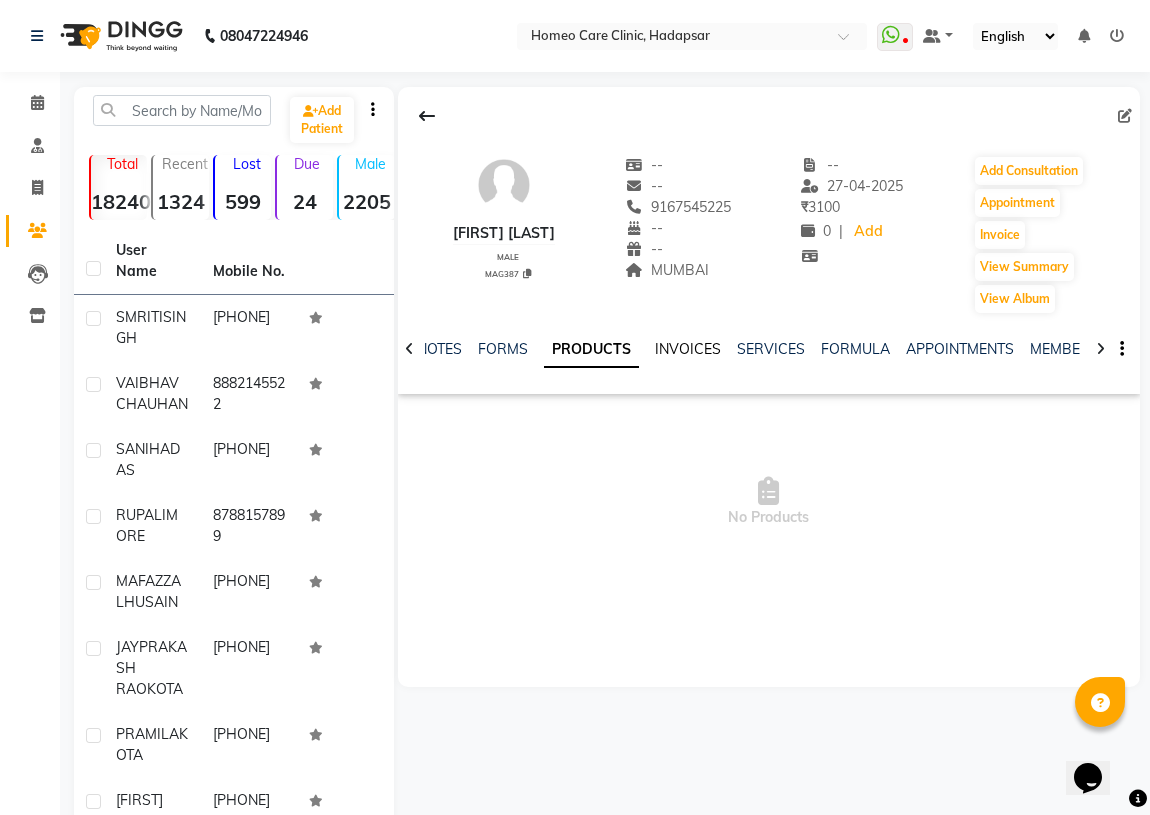 click on "INVOICES" 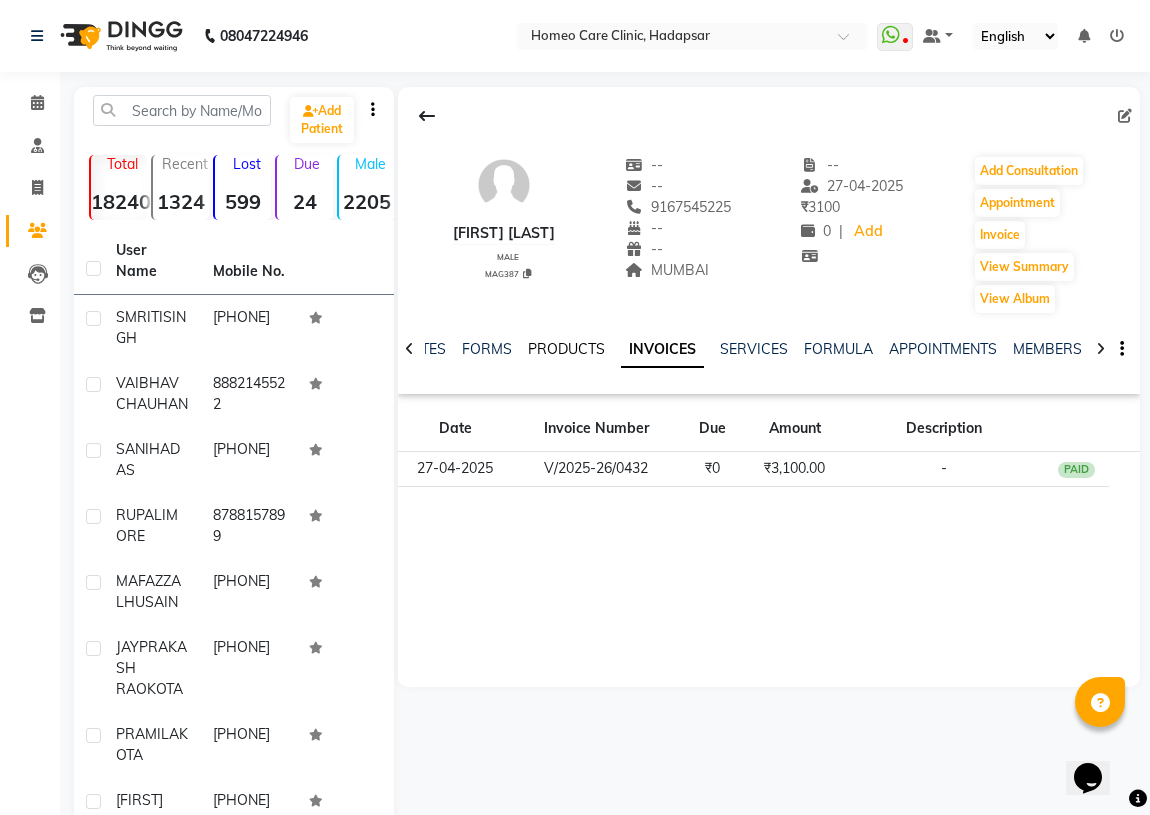 click on "PRODUCTS" 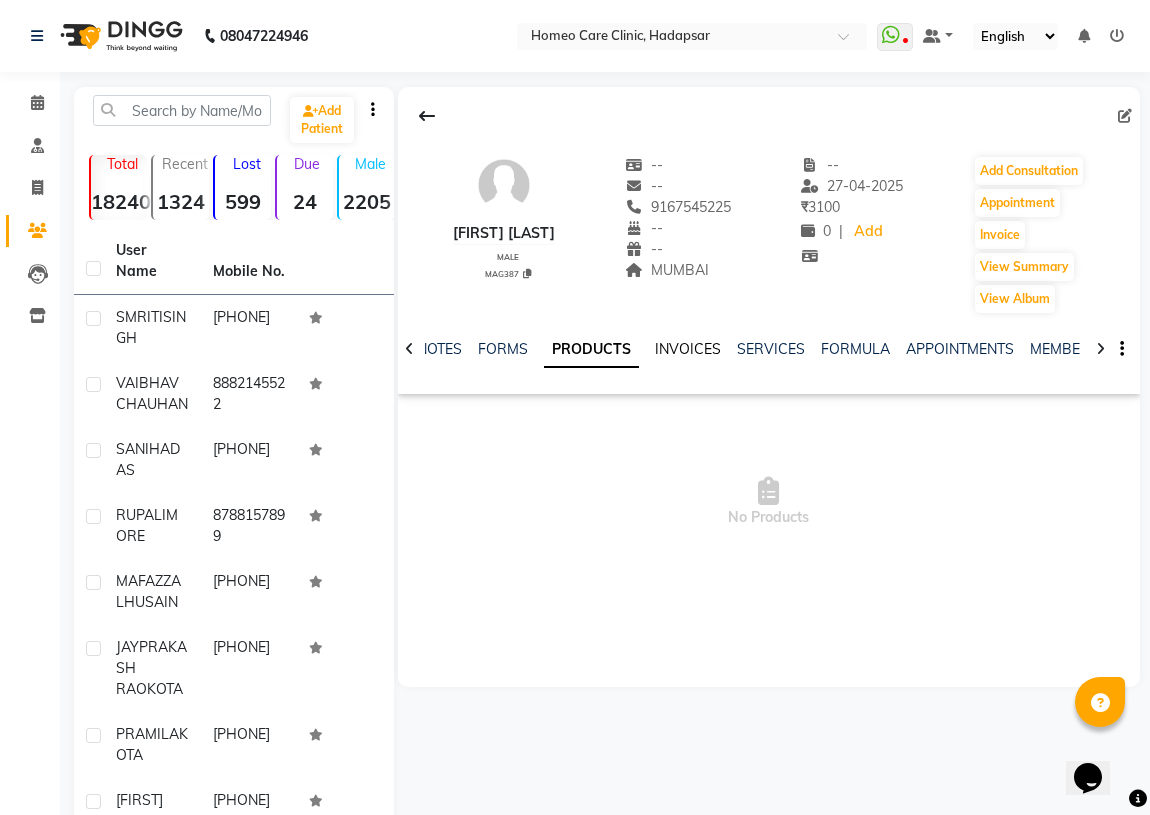 click on "INVOICES" 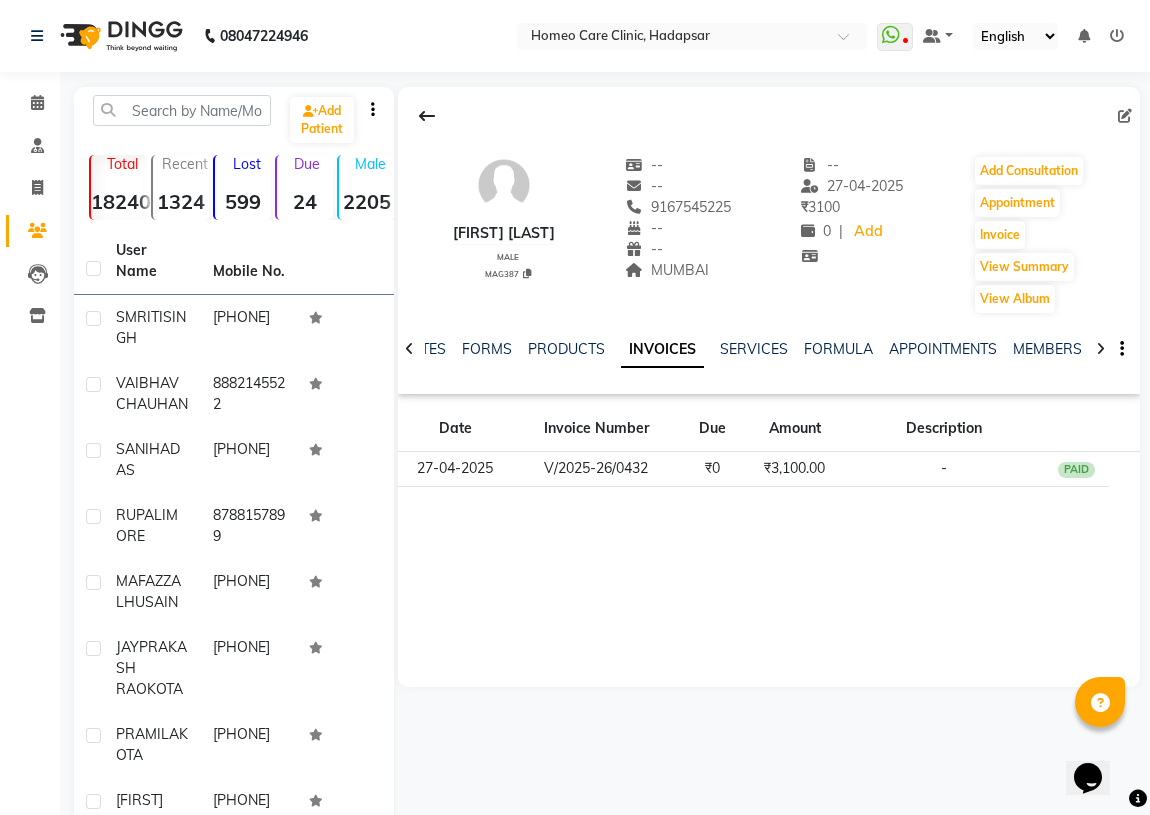click on "PRODUCTS" 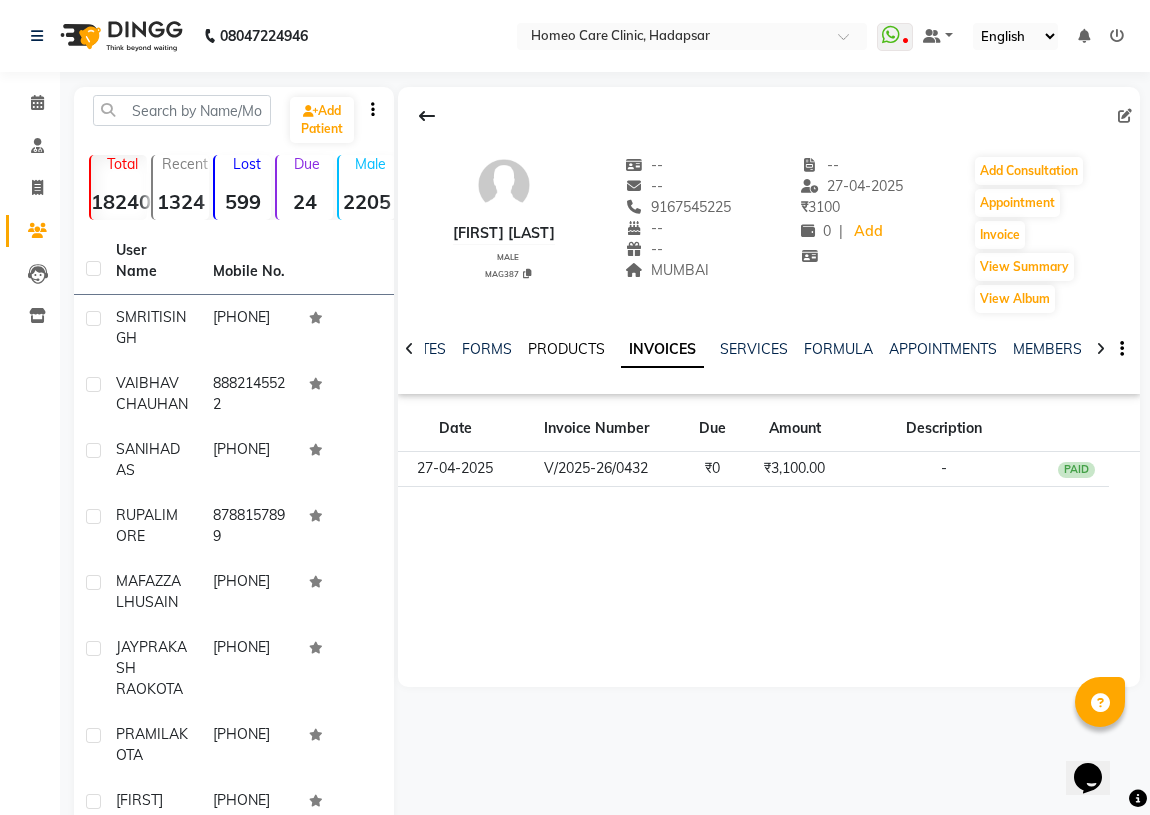 click on "PRODUCTS" 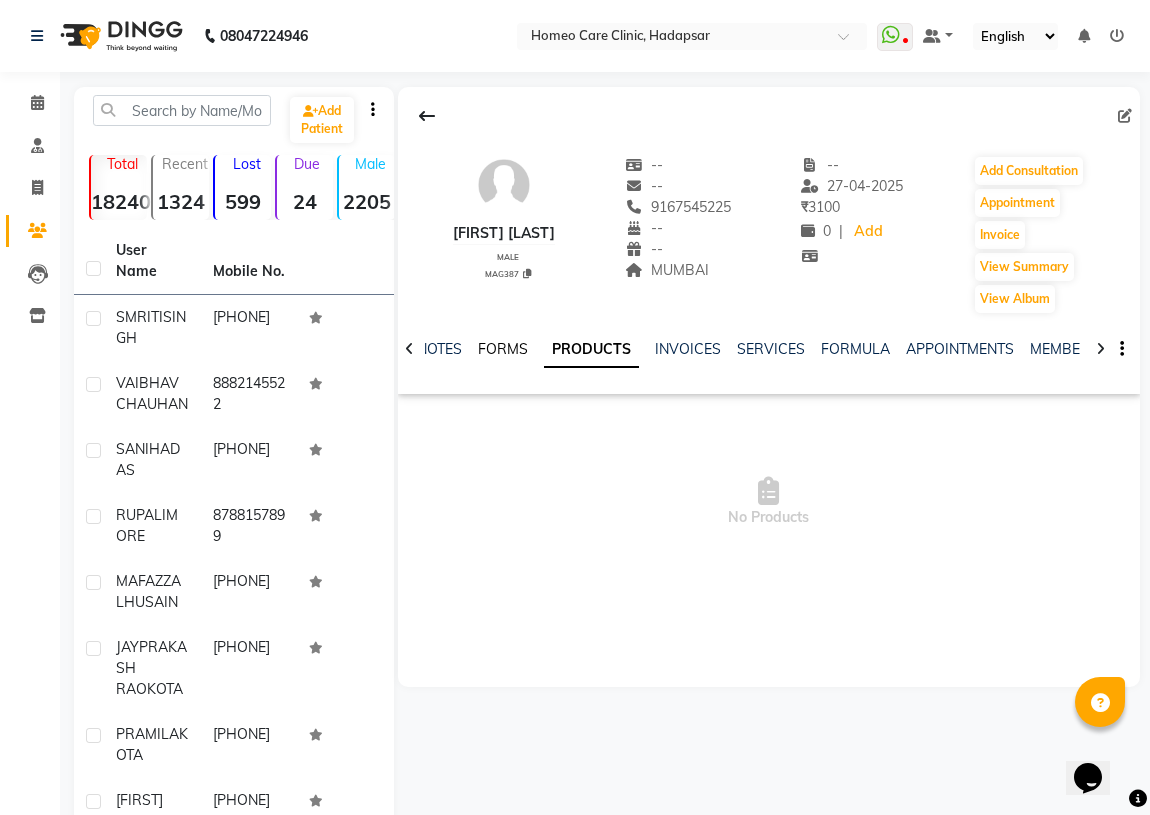 click on "FORMS" 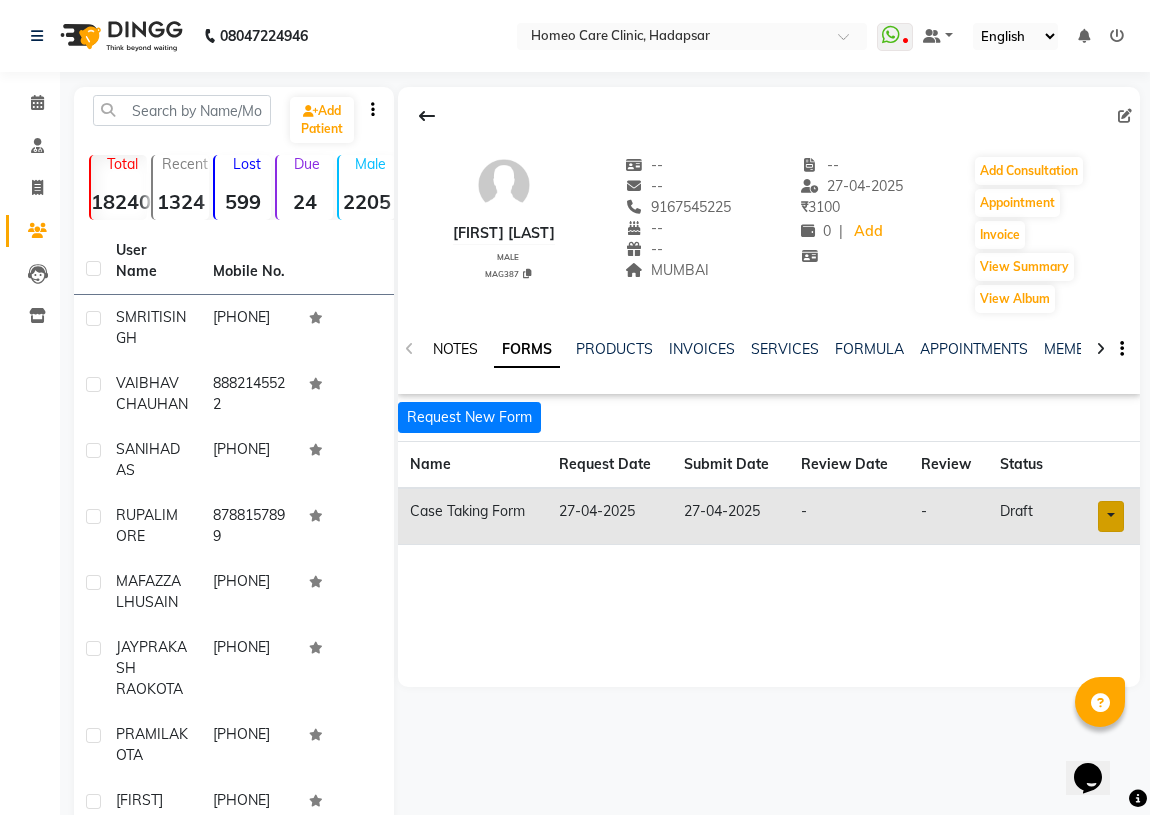click on "NOTES" 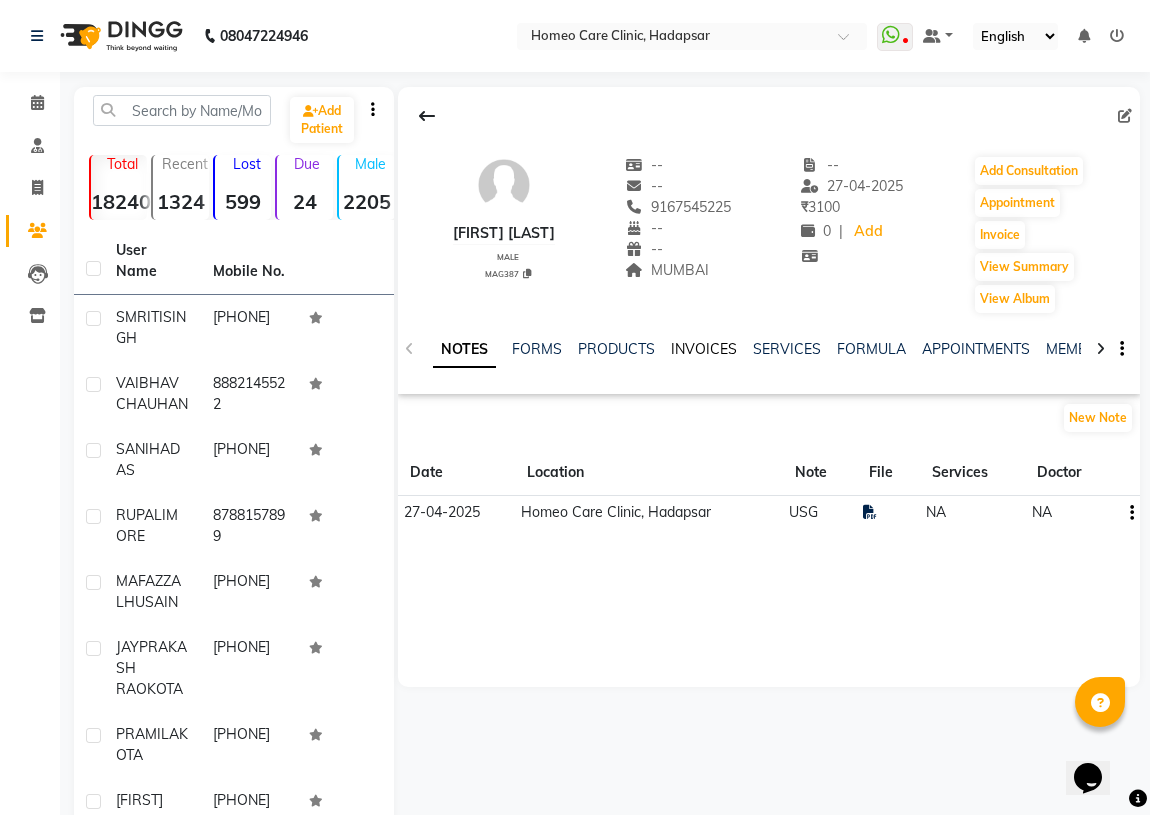 click on "INVOICES" 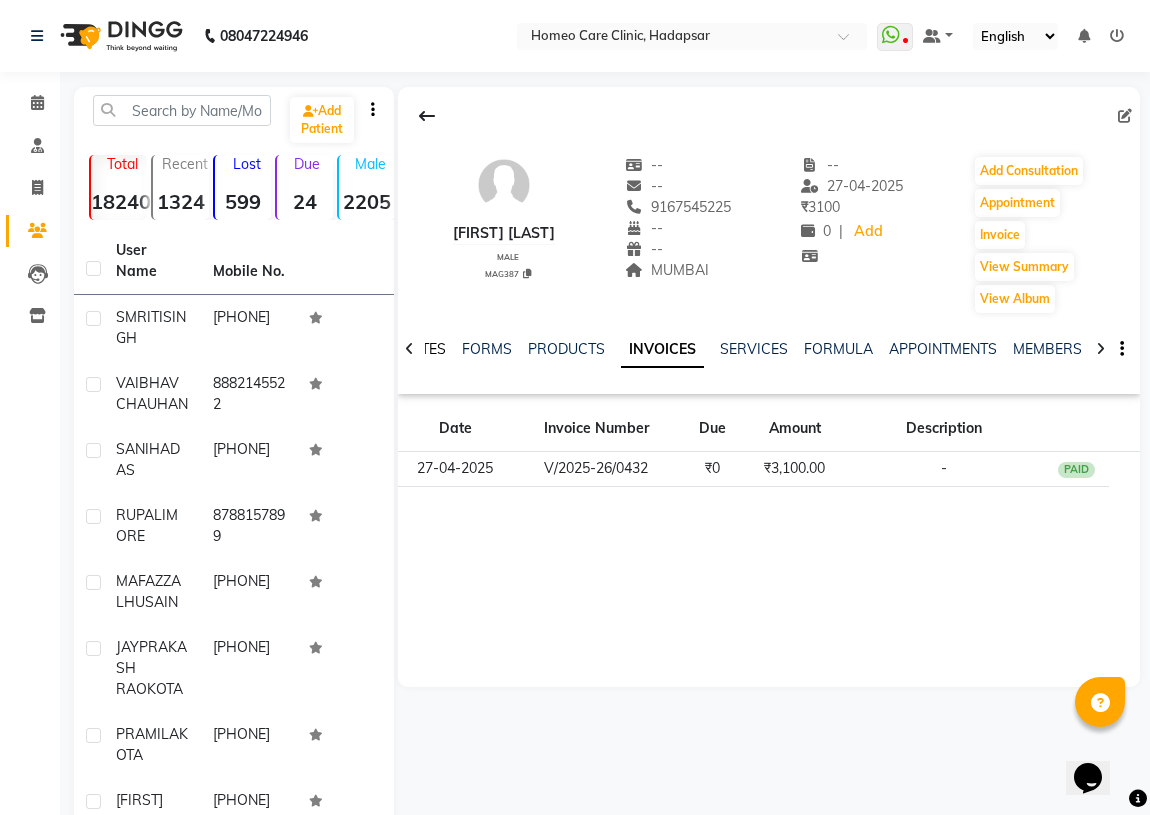 click on "NOTES" 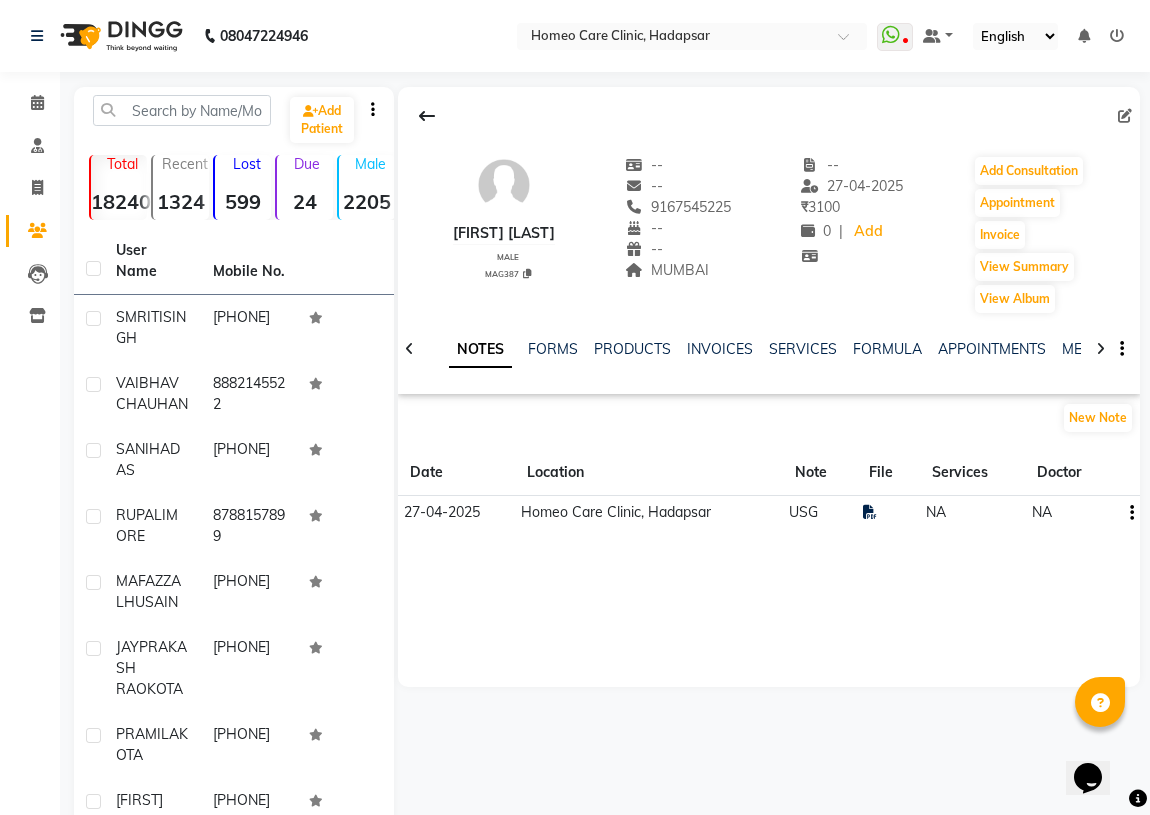 scroll, scrollTop: 36, scrollLeft: 0, axis: vertical 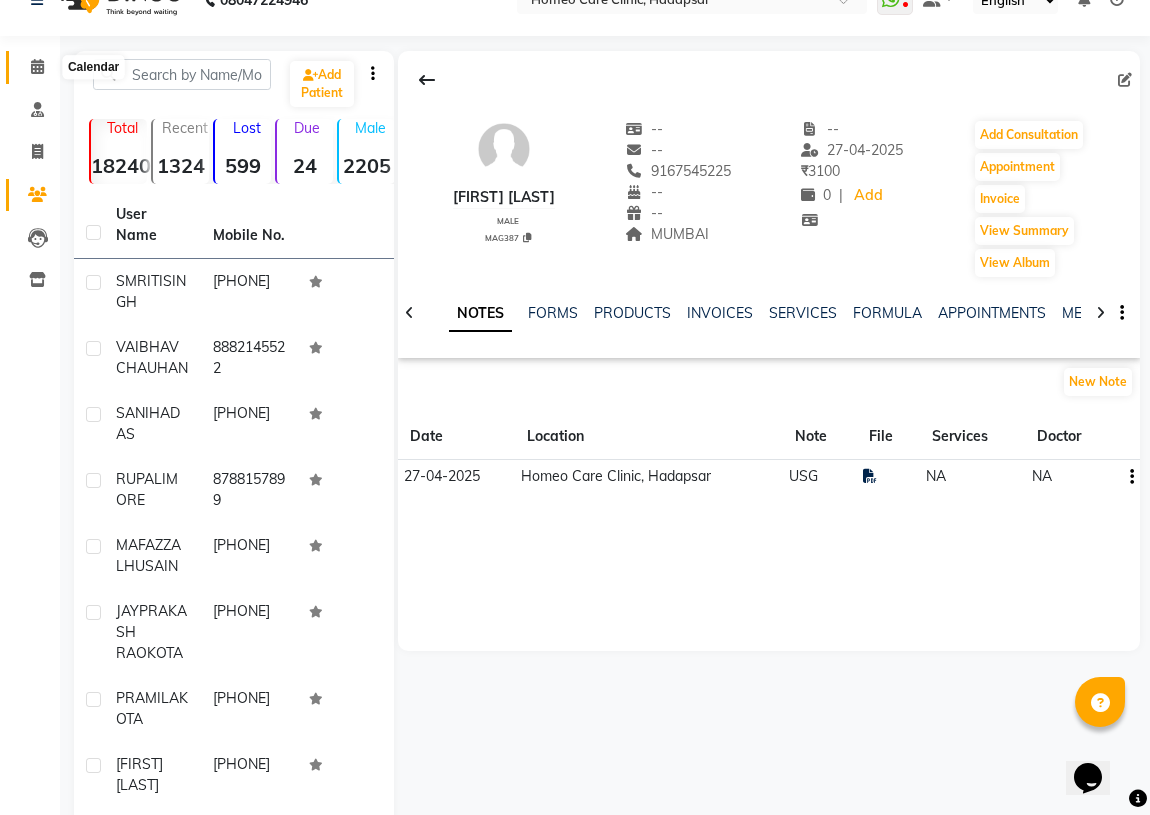 click 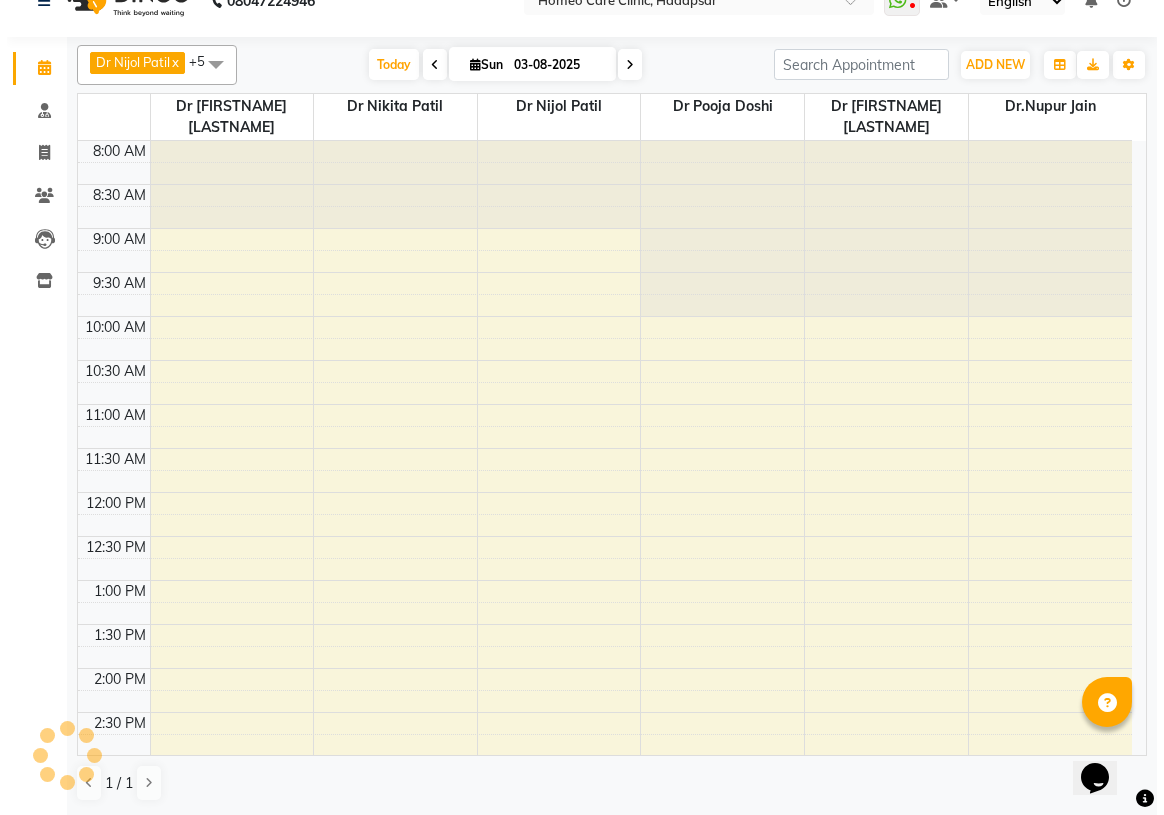 scroll, scrollTop: 0, scrollLeft: 0, axis: both 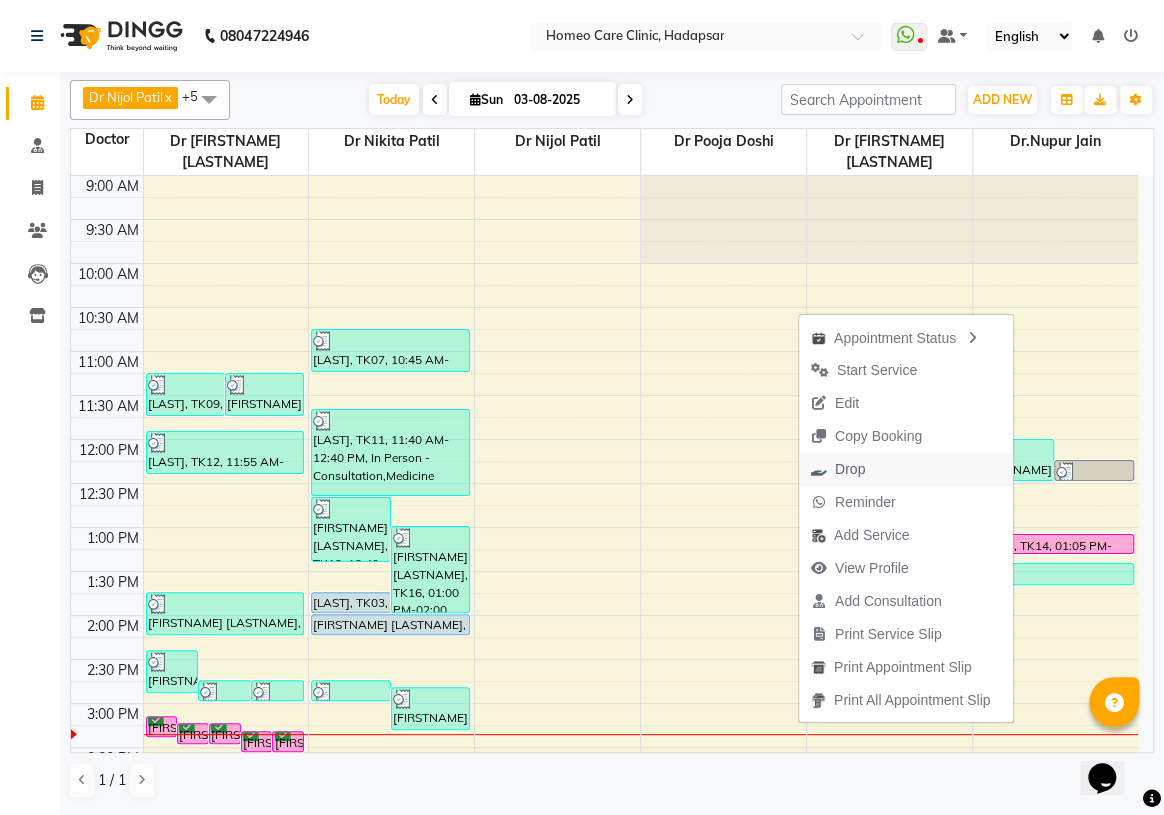 click on "Drop" at bounding box center [850, 469] 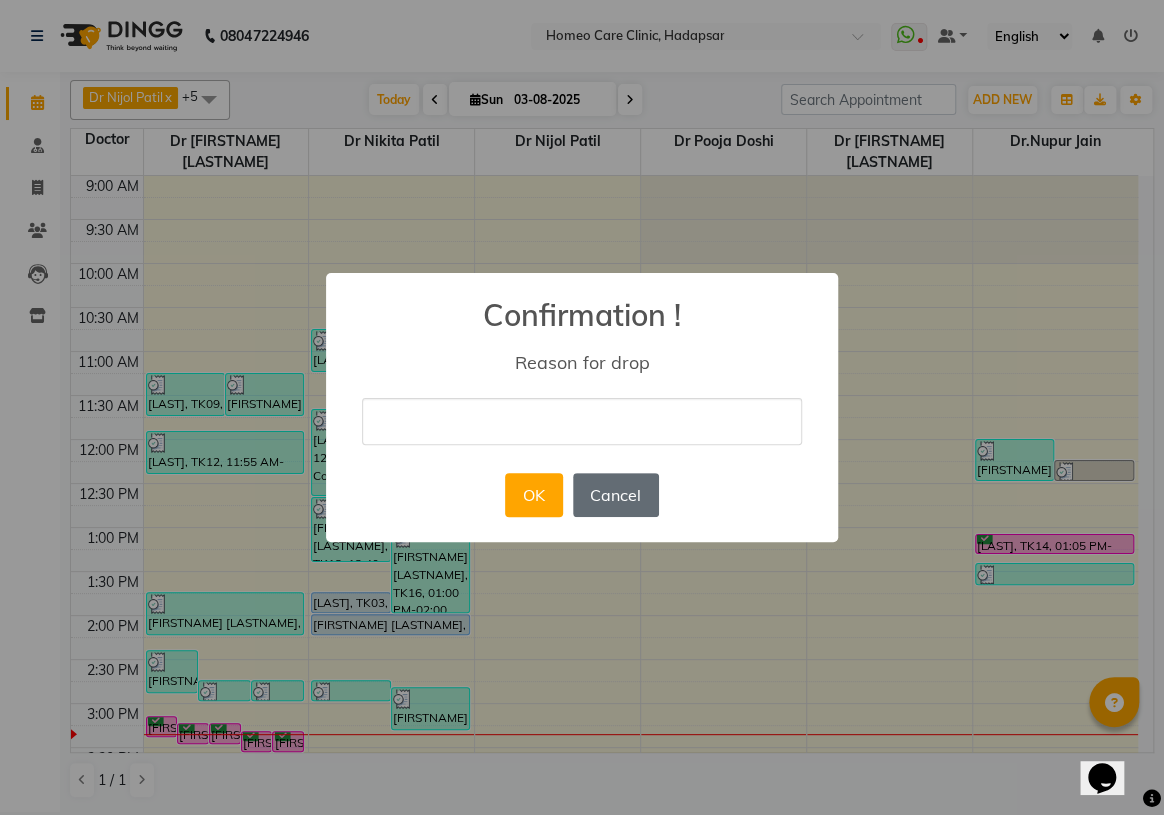 click on "Cancel" at bounding box center (616, 495) 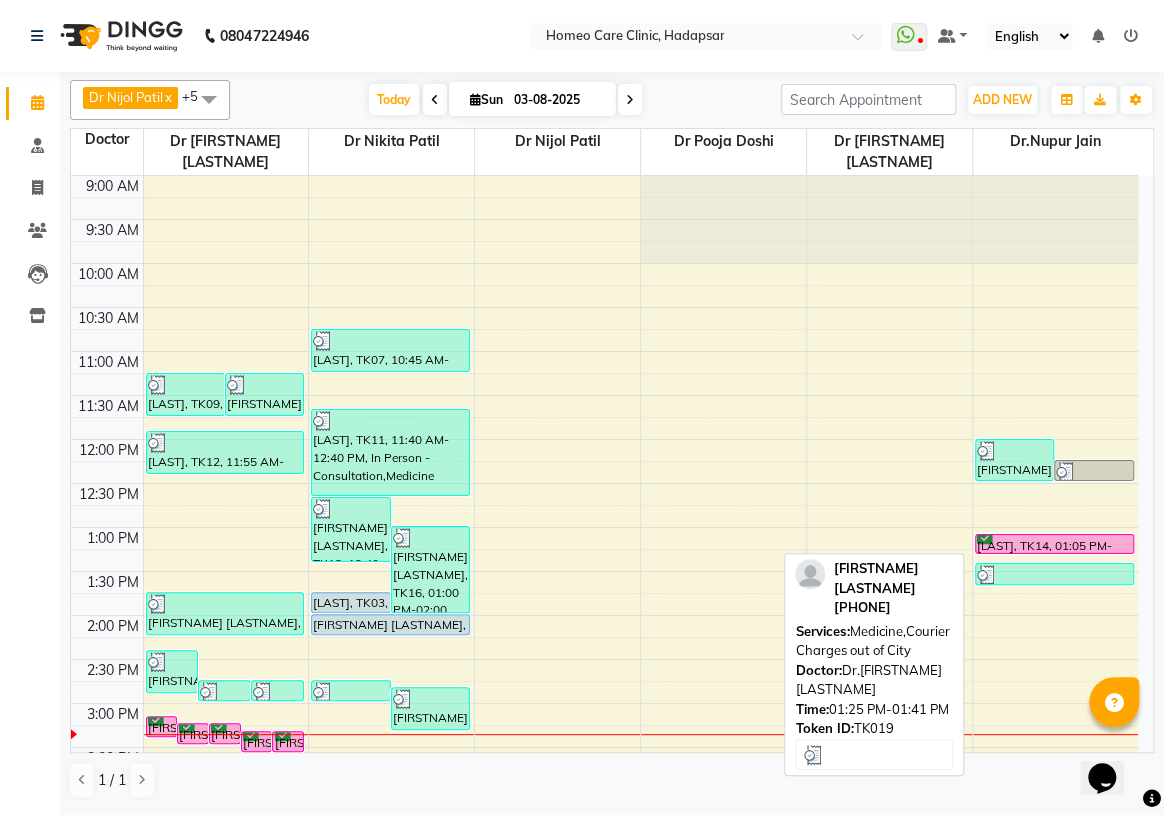 click at bounding box center (1054, 575) 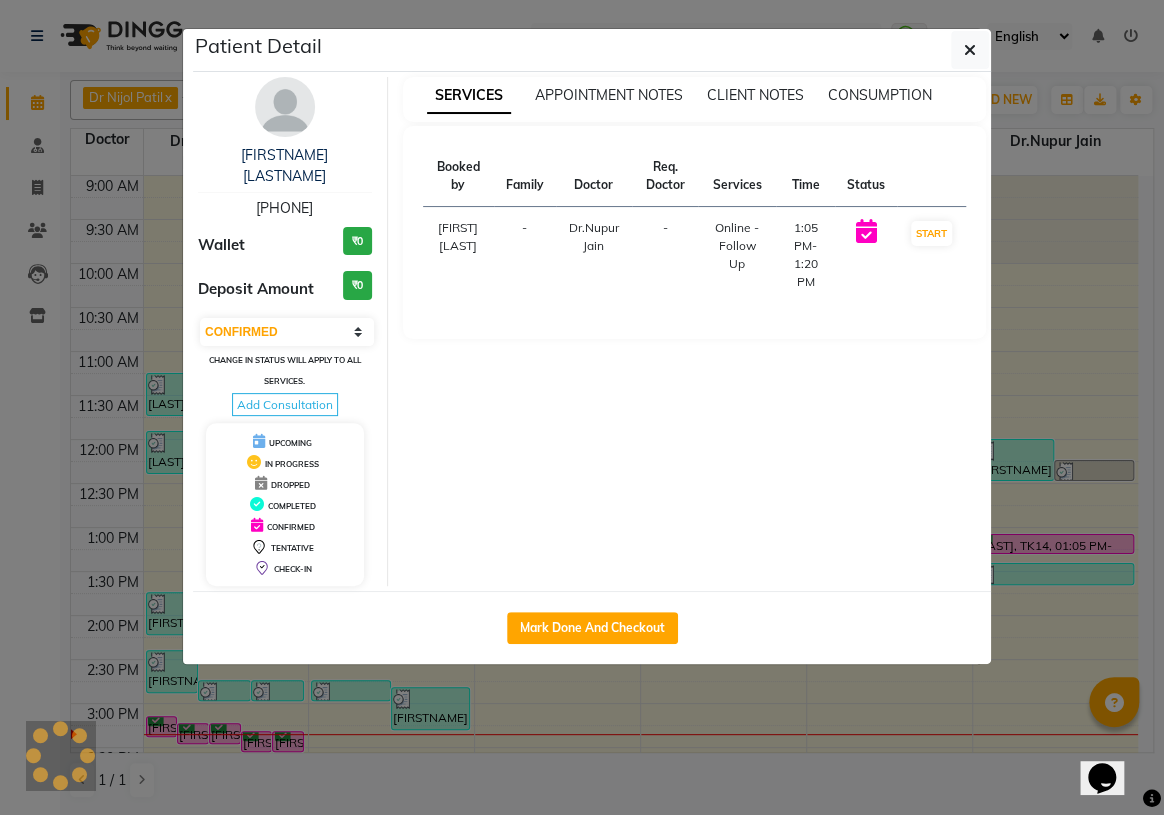 select on "3" 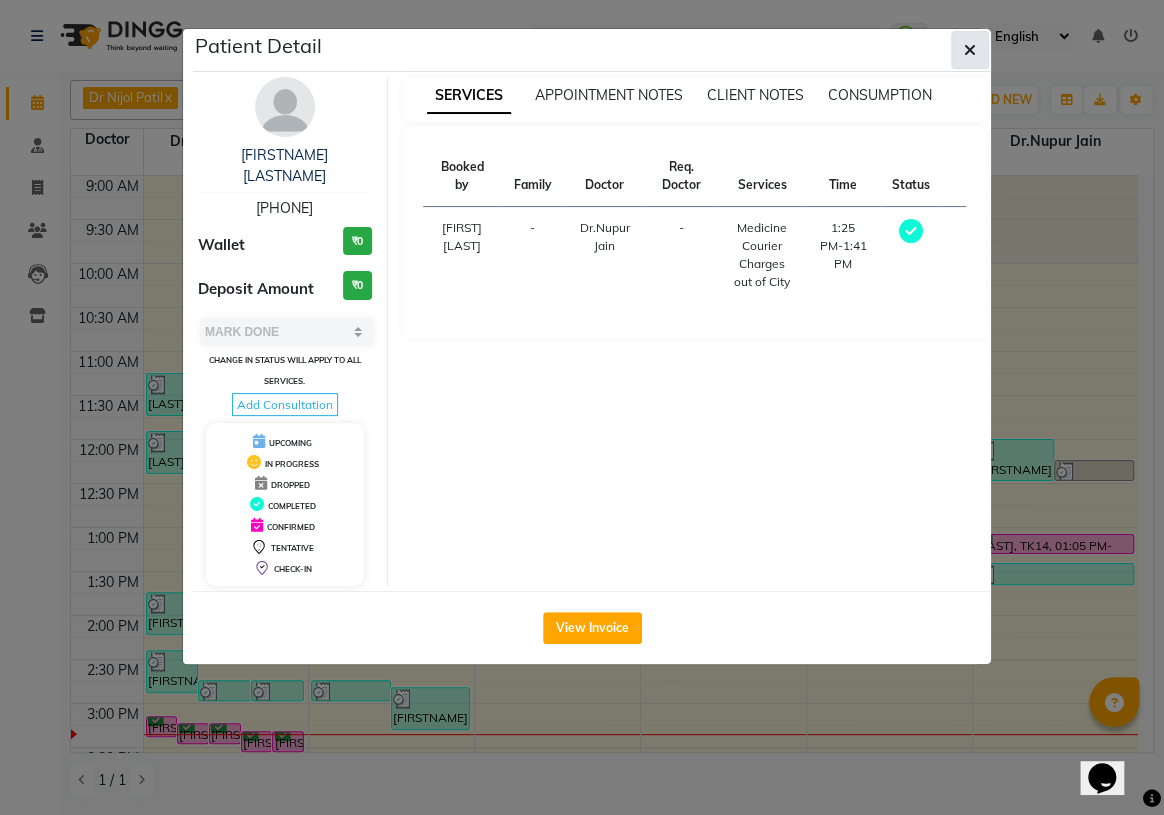 click 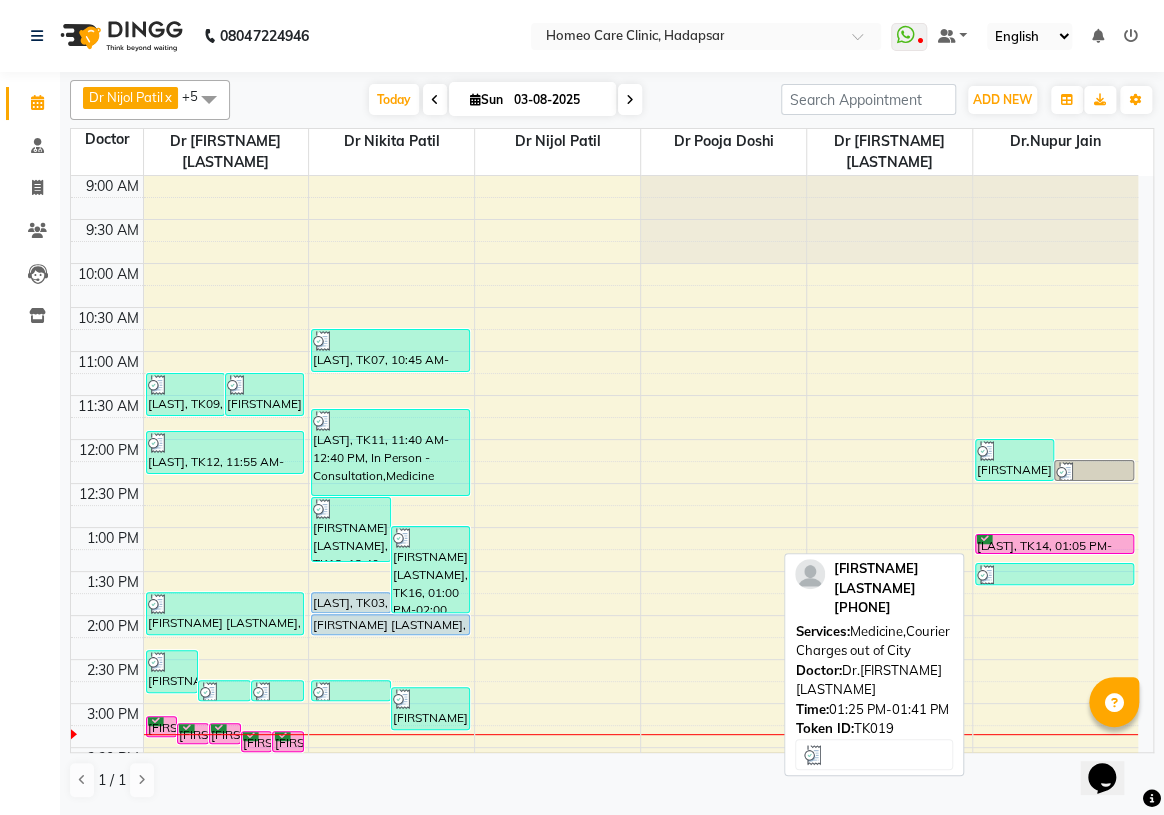 click at bounding box center (1054, 575) 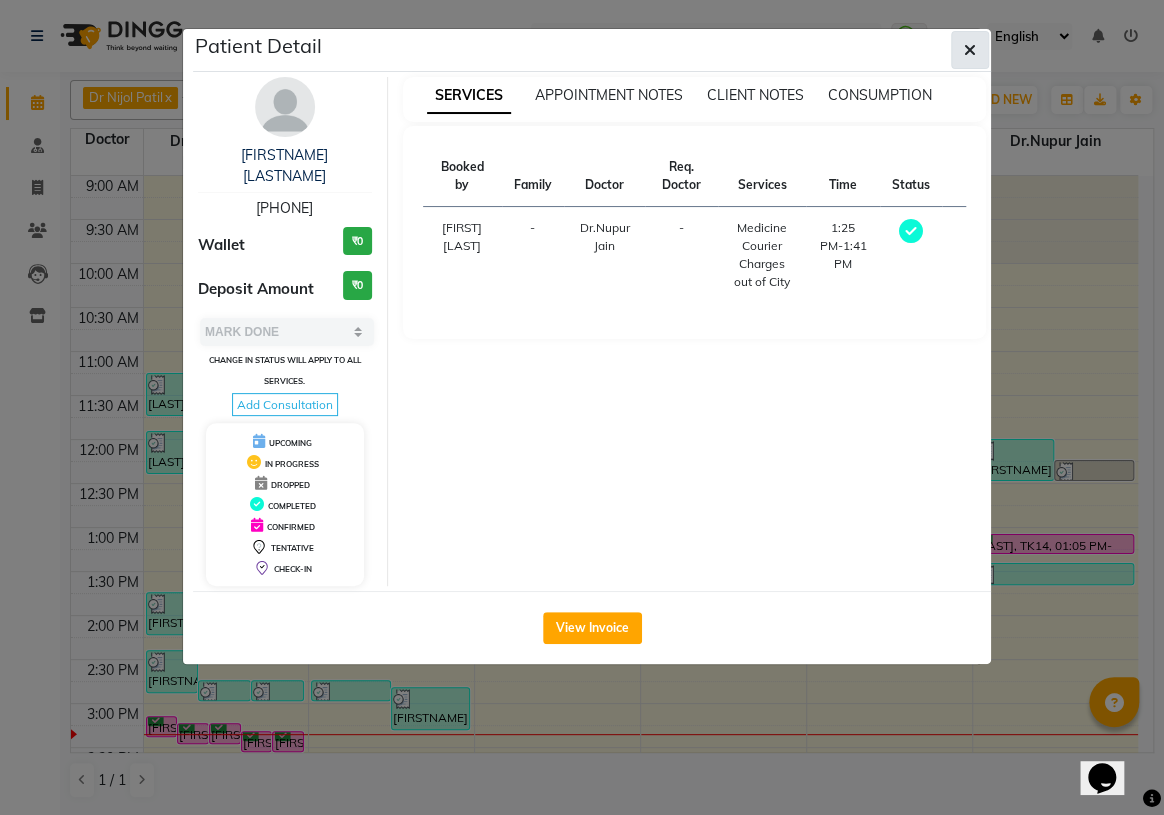 click 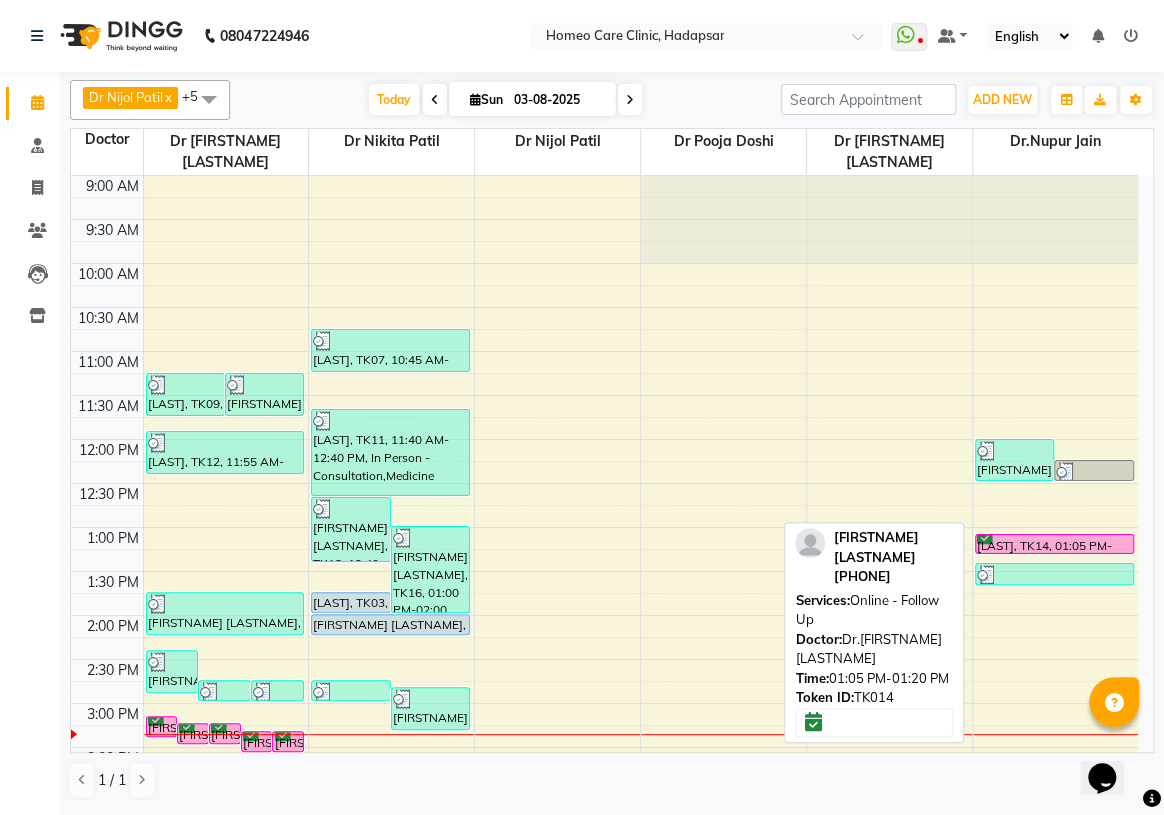 click on "[LAST], TK14, 01:05 PM-01:20 PM, Online - Follow Up" at bounding box center (1054, 544) 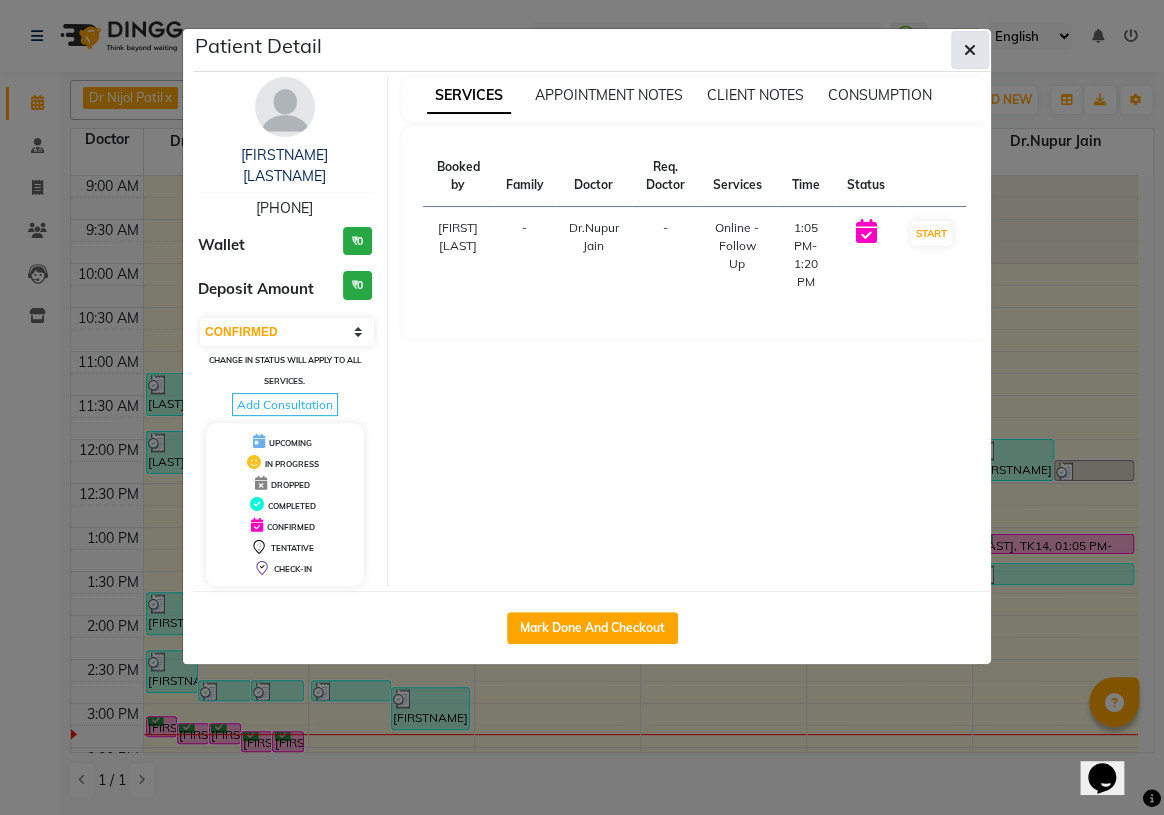 click 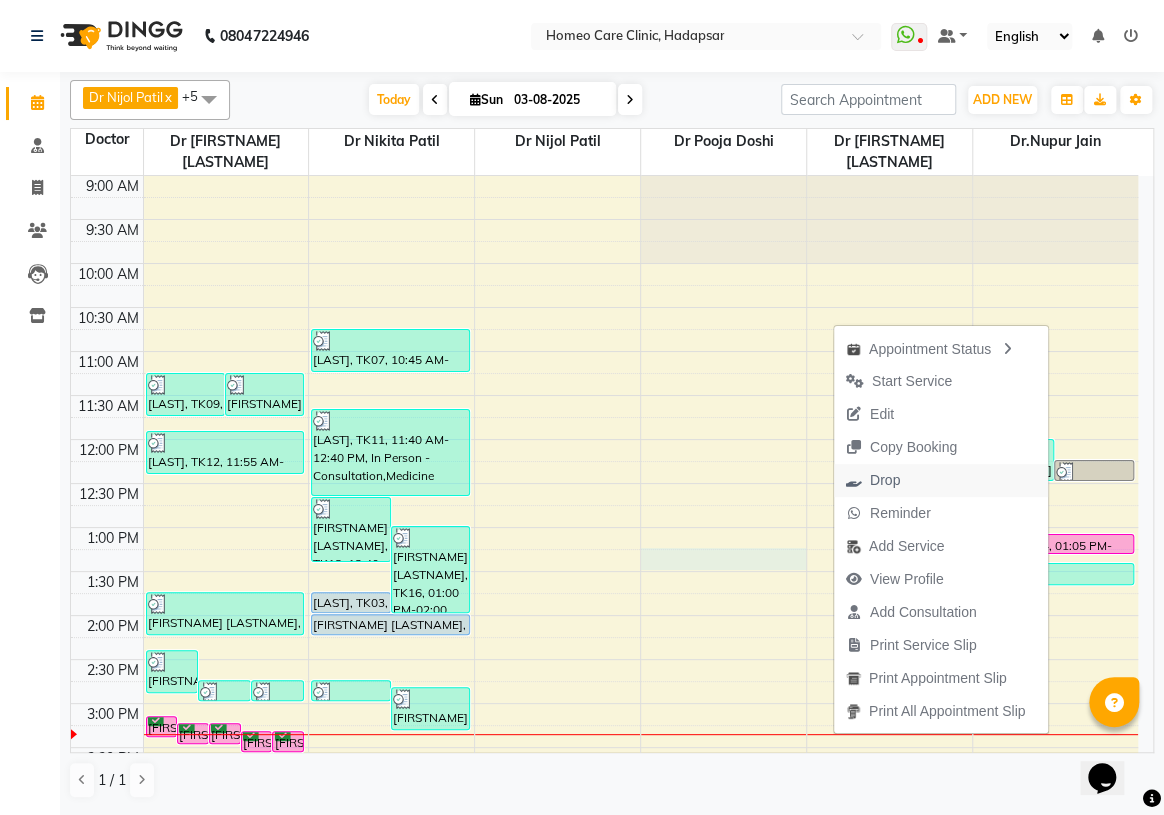 click on "9:00 AM 9:30 AM 10:00 AM 10:30 AM 11:00 AM 11:30 AM 12:00 PM 12:30 PM 1:00 PM 1:30 PM 2:00 PM 2:30 PM 3:00 PM 3:30 PM 4:00 PM 4:30 PM 5:00 PM 5:30 PM 6:00 PM 6:30 PM 7:00 PM 7:30 PM 8:00 PM 8:30 PM 9:00 PM 9:30 PM 10:00 PM 10:30 PM RUPALI MORE, TK25, 03:10 PM-03:25 PM, In Person - Follow Up SANIHA DAS, TK26, 03:15 PM-03:30 PM, In Person - Follow Up VAIBHAV CHAUHAN, TK27, 03:15 PM-03:30 PM, In Person - Follow Up SMRITI SINGH, TK28, 03:20 PM-03:35 PM, In Person - Follow Up VIJENDRA GAIKWAD, TK29, 03:20 PM-03:35 PM, In Person - Follow Up NEHA VIPIN SHARMA, TK20, 02:25 PM-02:55 PM, In Person - Follow Up,Medicine JAYPRAKASH RAO KOTA, TK23, 02:45 PM-03:00 PM, Medicine PRAMILA KOTA, TK22, 02:45 PM-03:00 PM, Medicine BILAL TUTAKE, TK09, 11:15 AM-11:45 AM, In Person - Follow Up,Medicine FARIDA TUTAKE, TK10, 11:15 AM-11:45 AM, In Person - Follow Up,Medicine RAJU DAS, TK12, 11:55 AM-12:25 PM, In Person - Follow Up,Medicine" at bounding box center [604, 791] 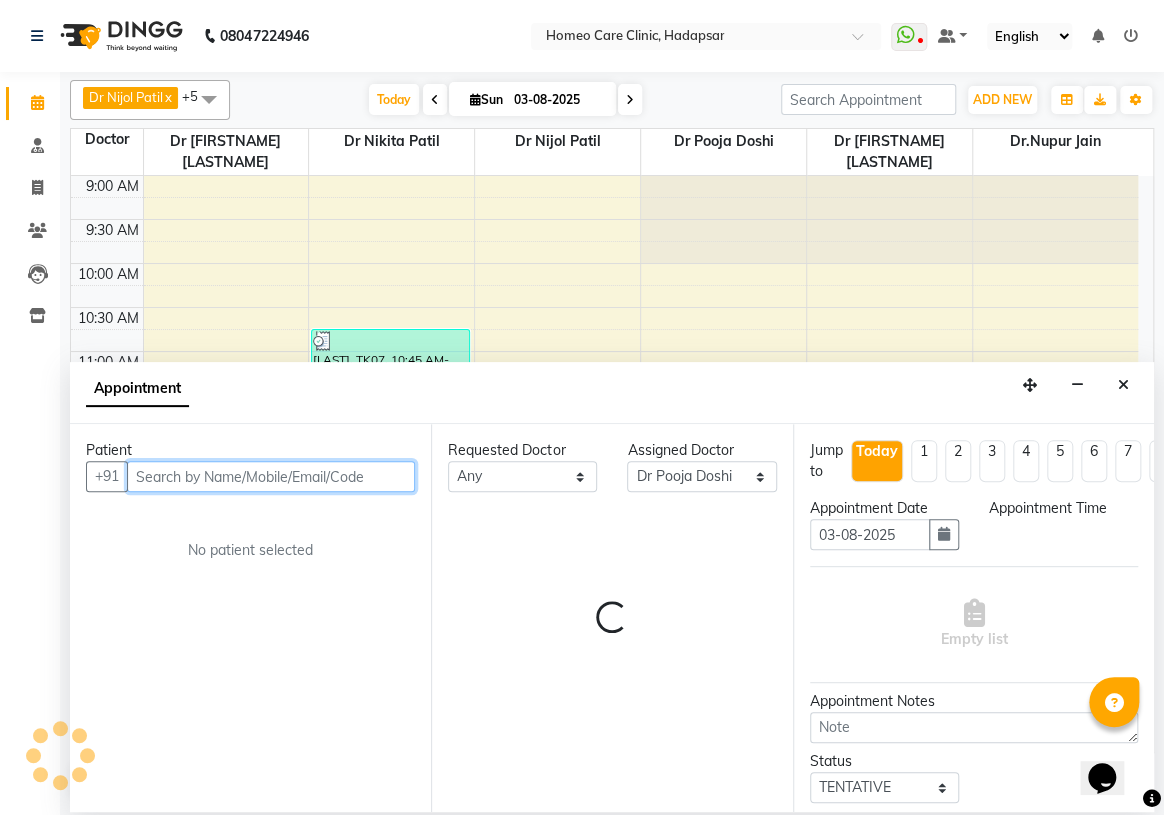 select on "795" 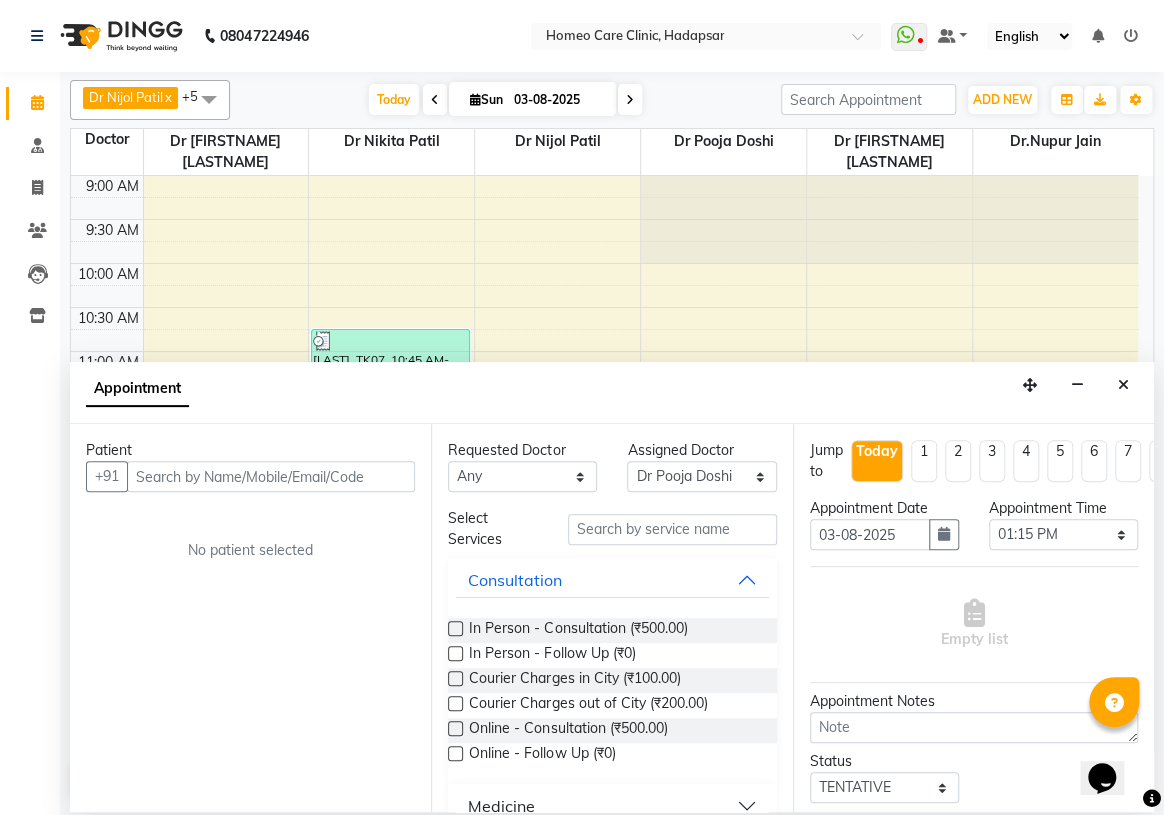 click at bounding box center (1123, 385) 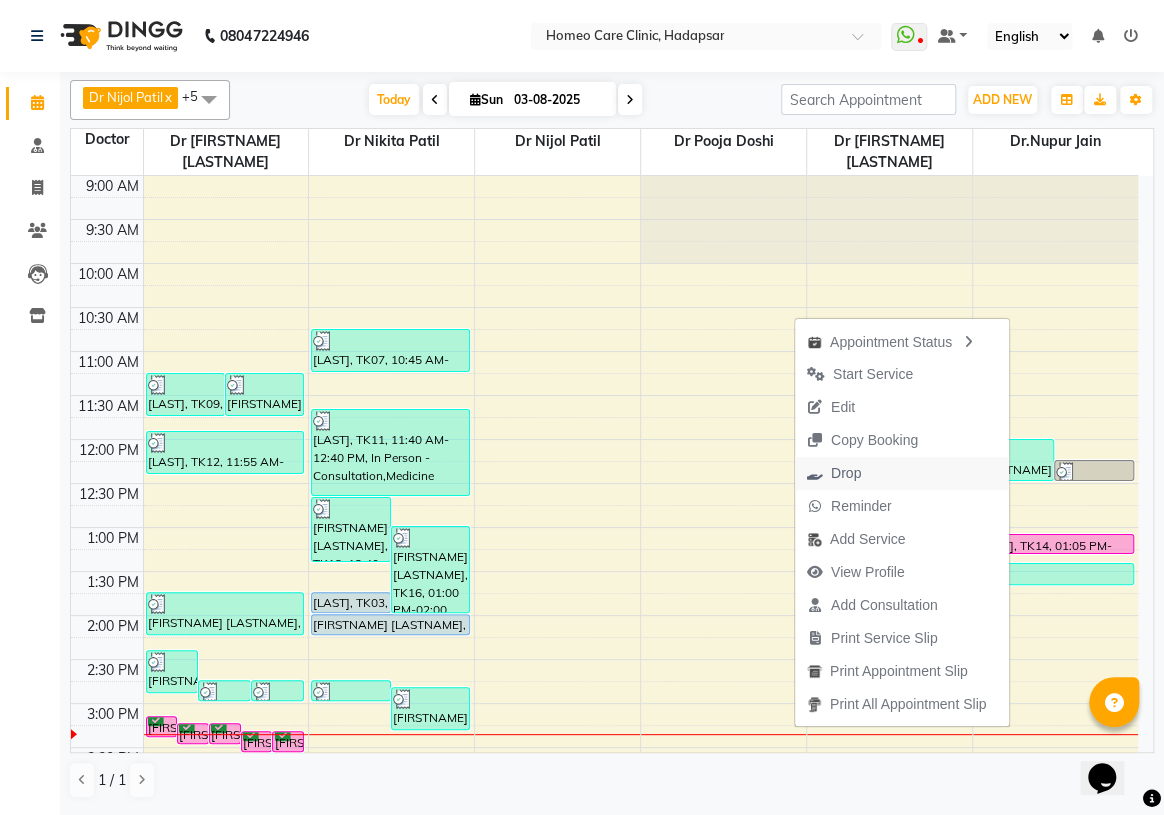 click on "Drop" at bounding box center (834, 473) 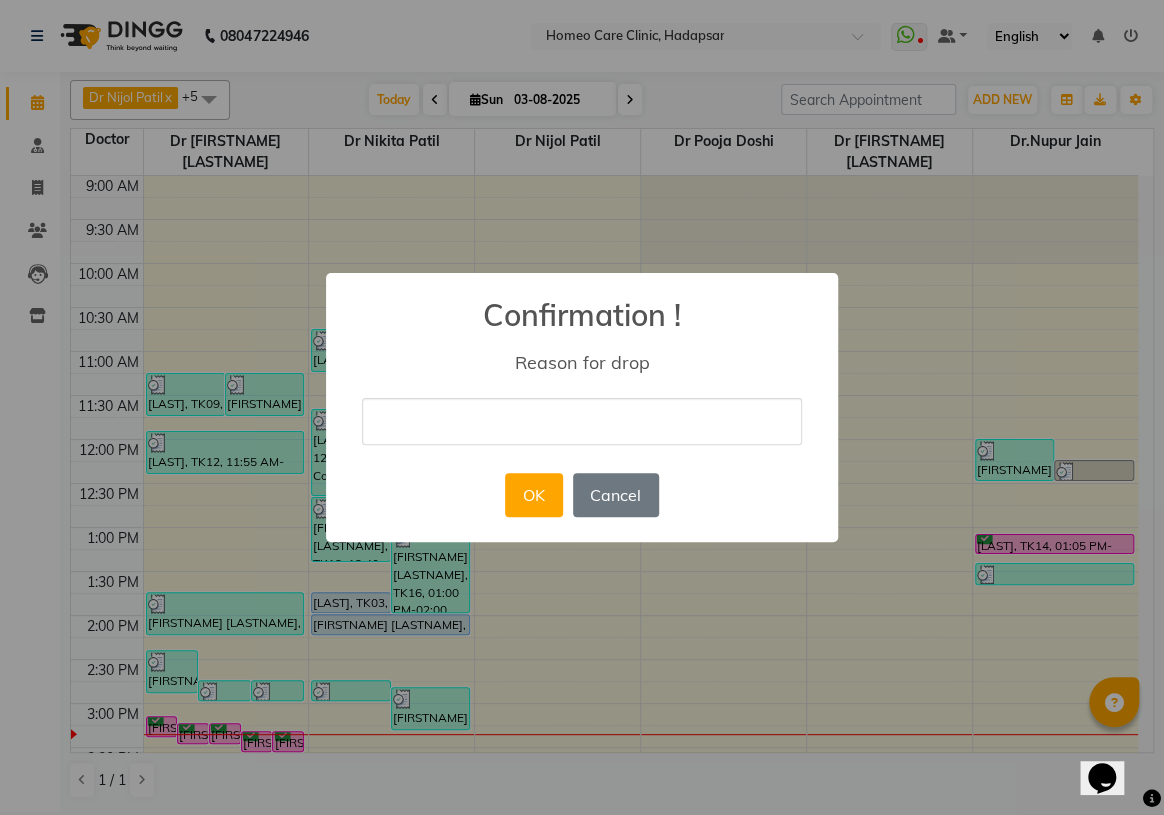 click at bounding box center (582, 421) 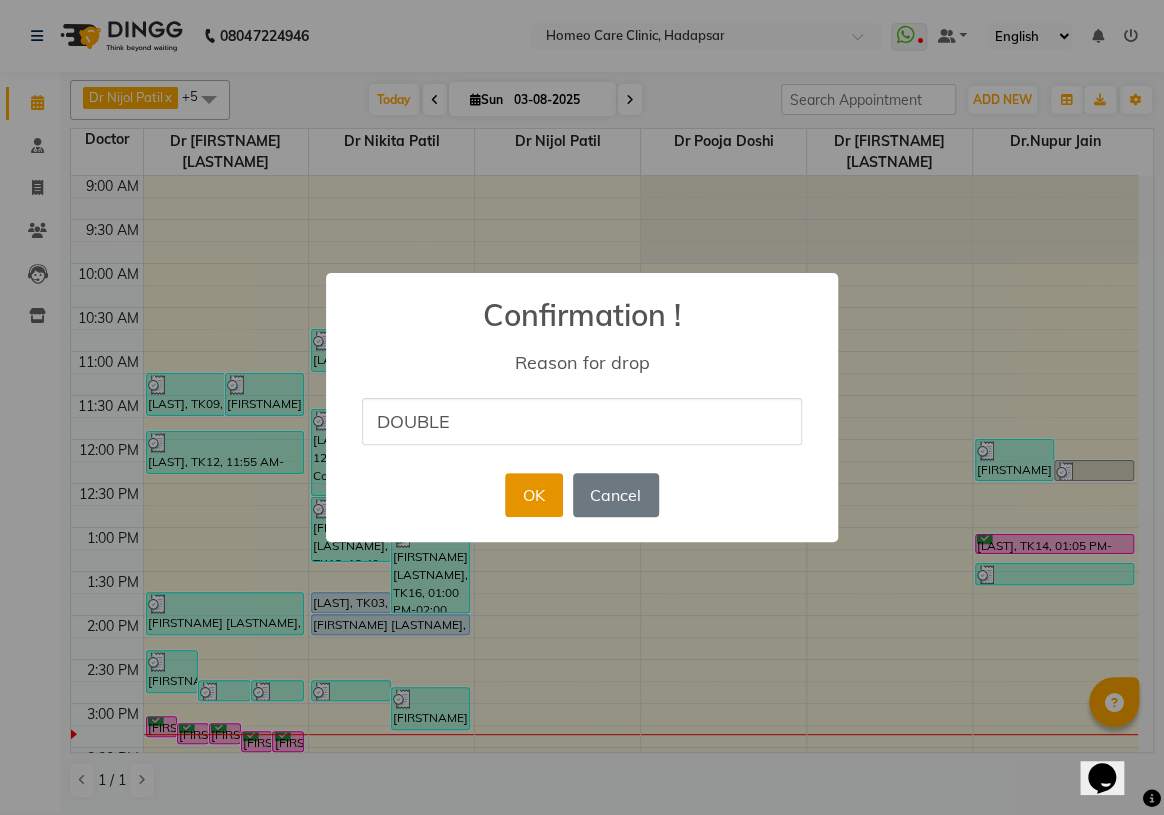 click on "OK" at bounding box center (533, 495) 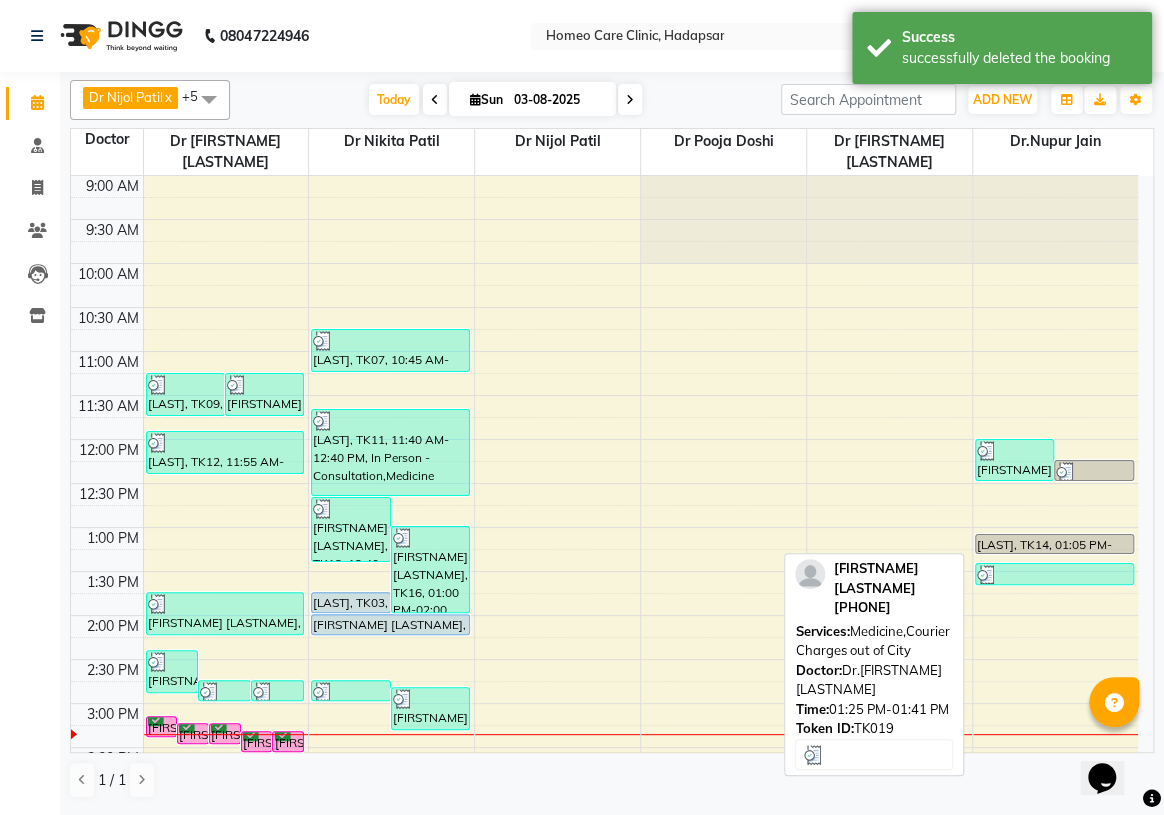 click at bounding box center [1054, 575] 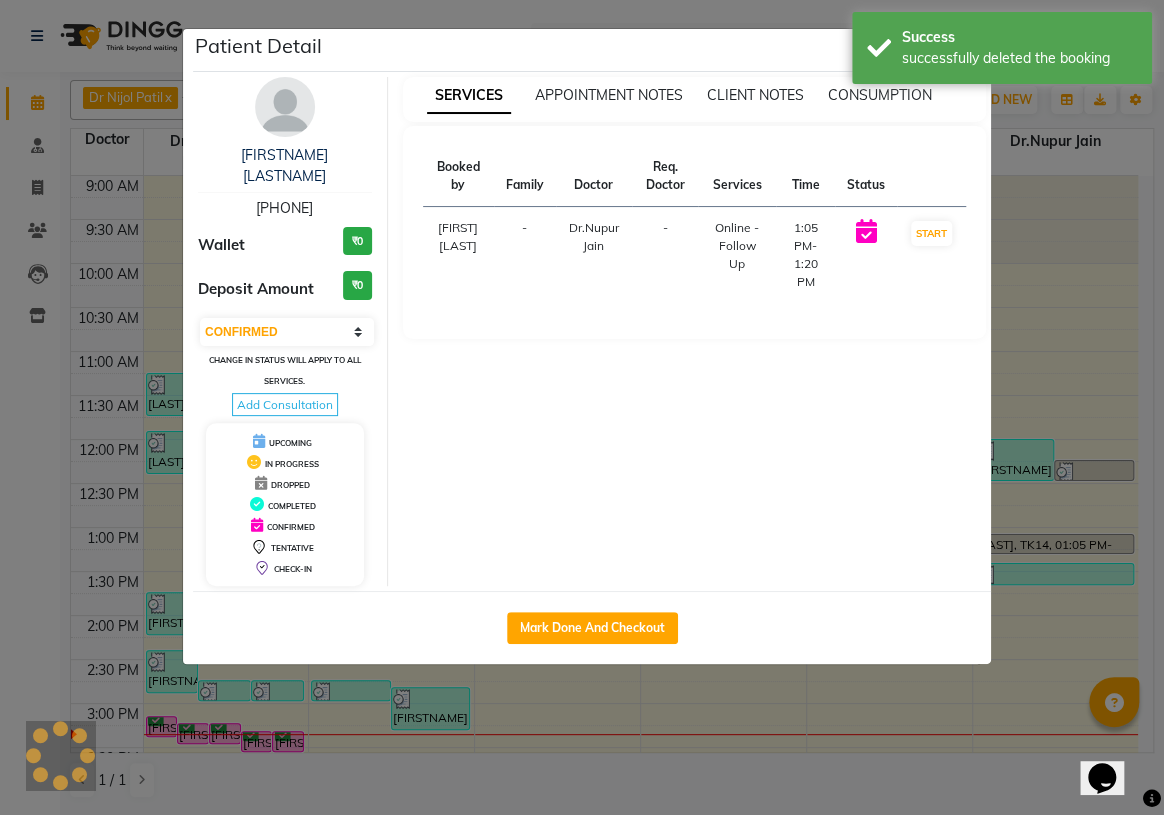 select on "3" 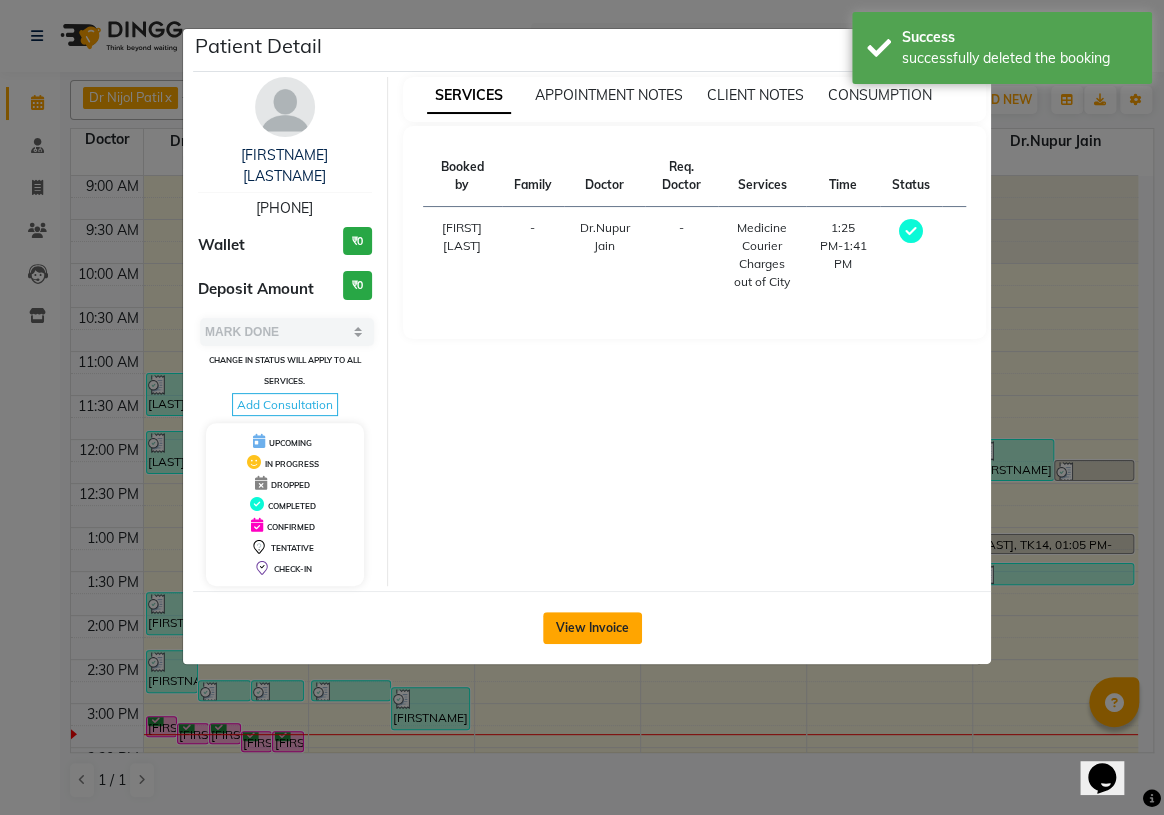 click on "View Invoice" 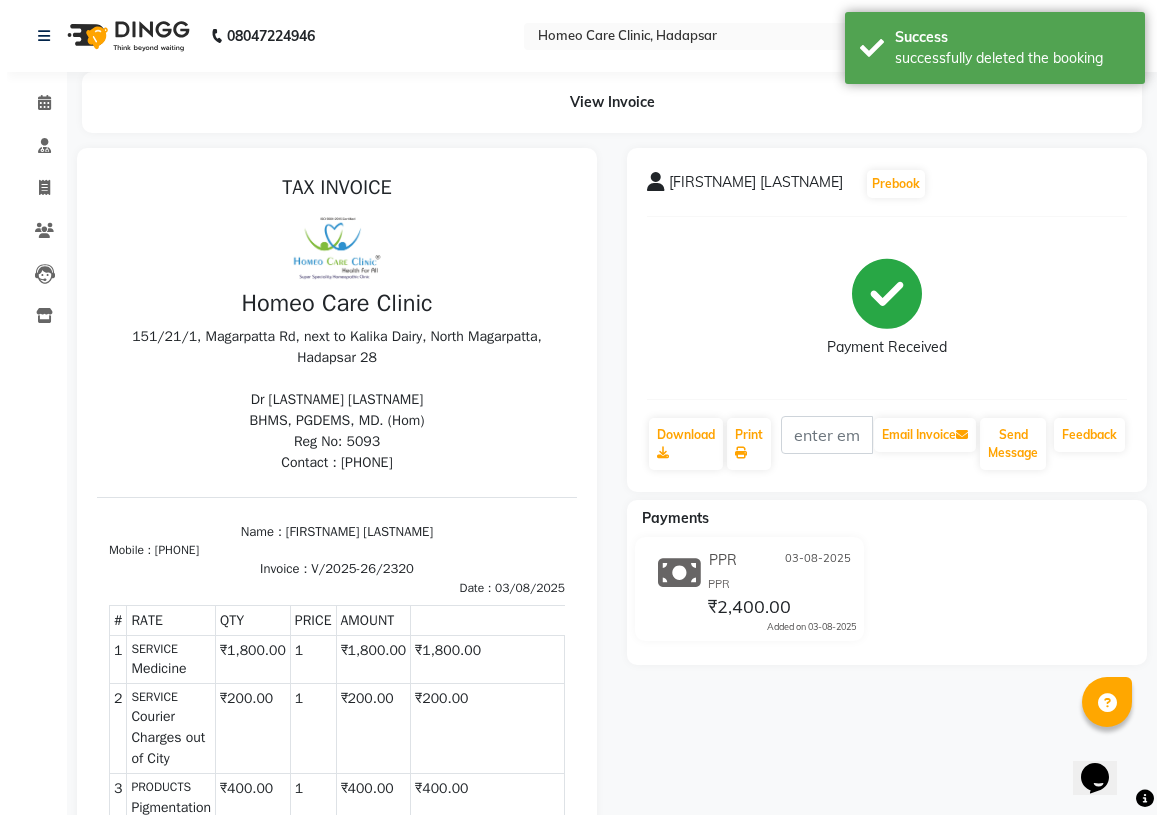 scroll, scrollTop: 15, scrollLeft: 0, axis: vertical 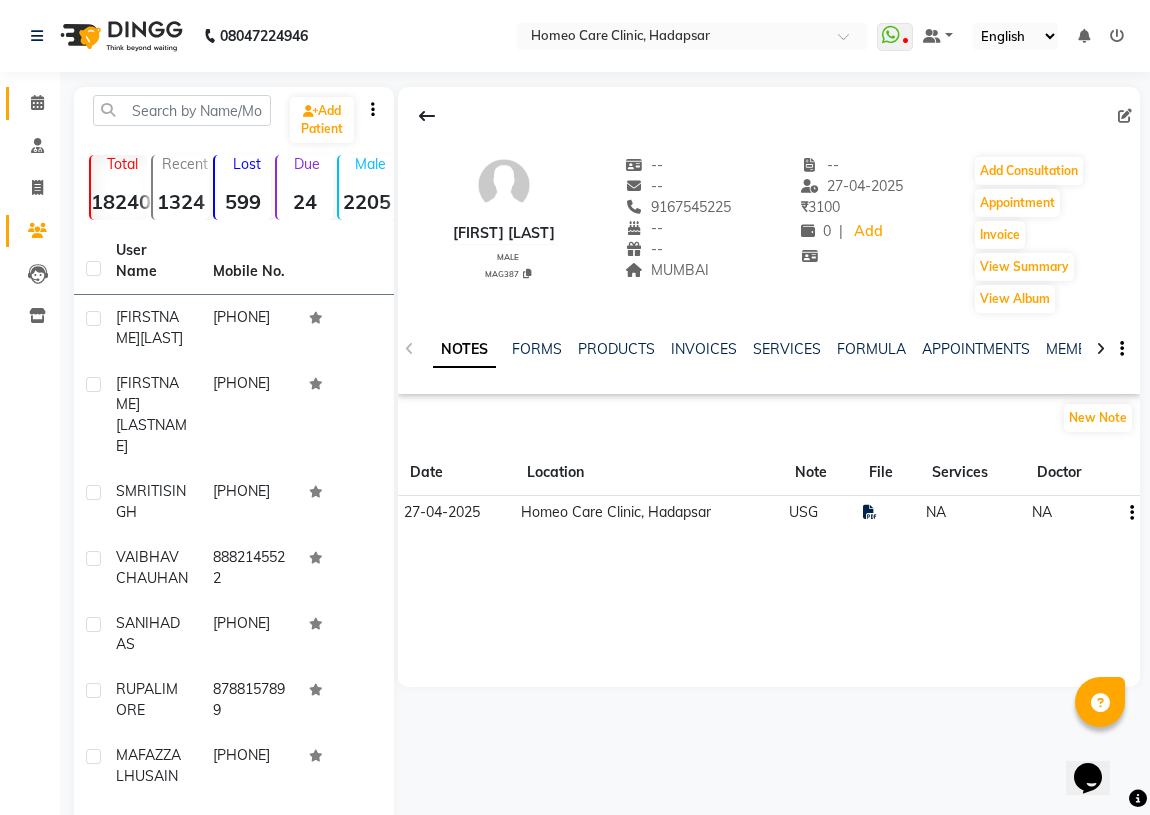 click 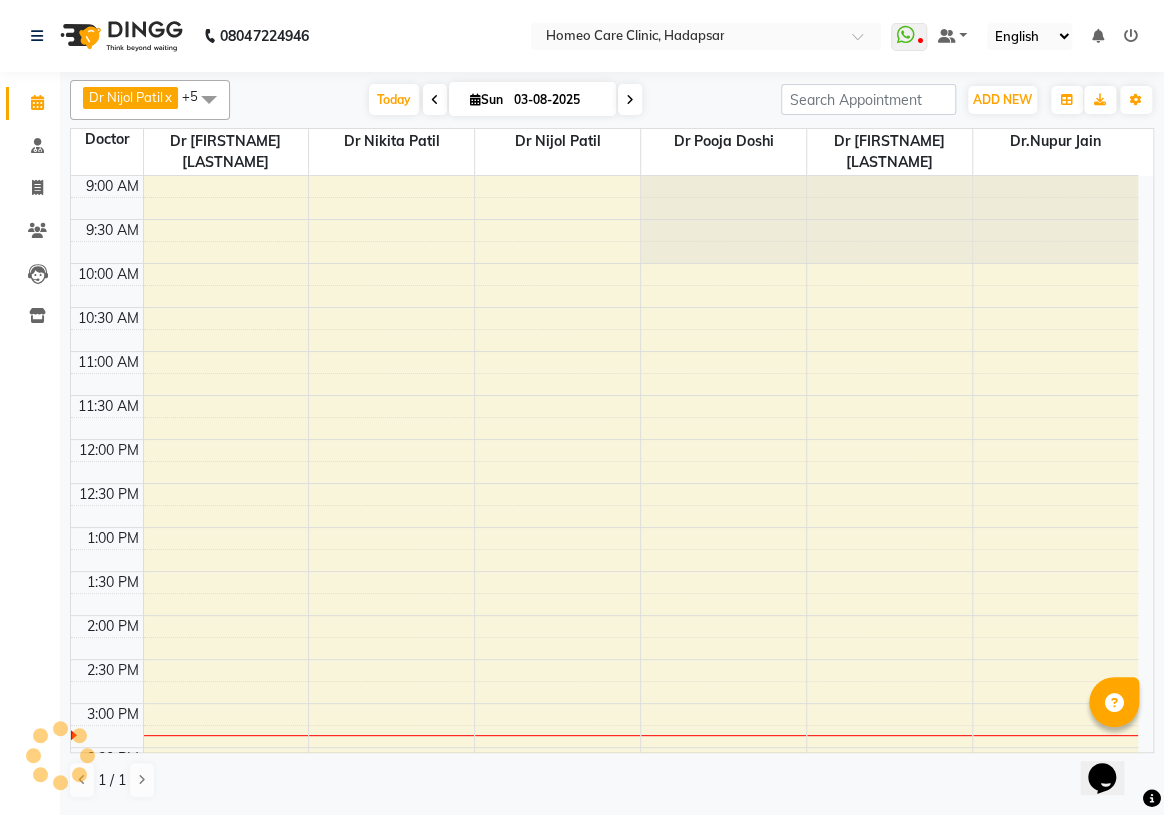 scroll, scrollTop: 0, scrollLeft: 0, axis: both 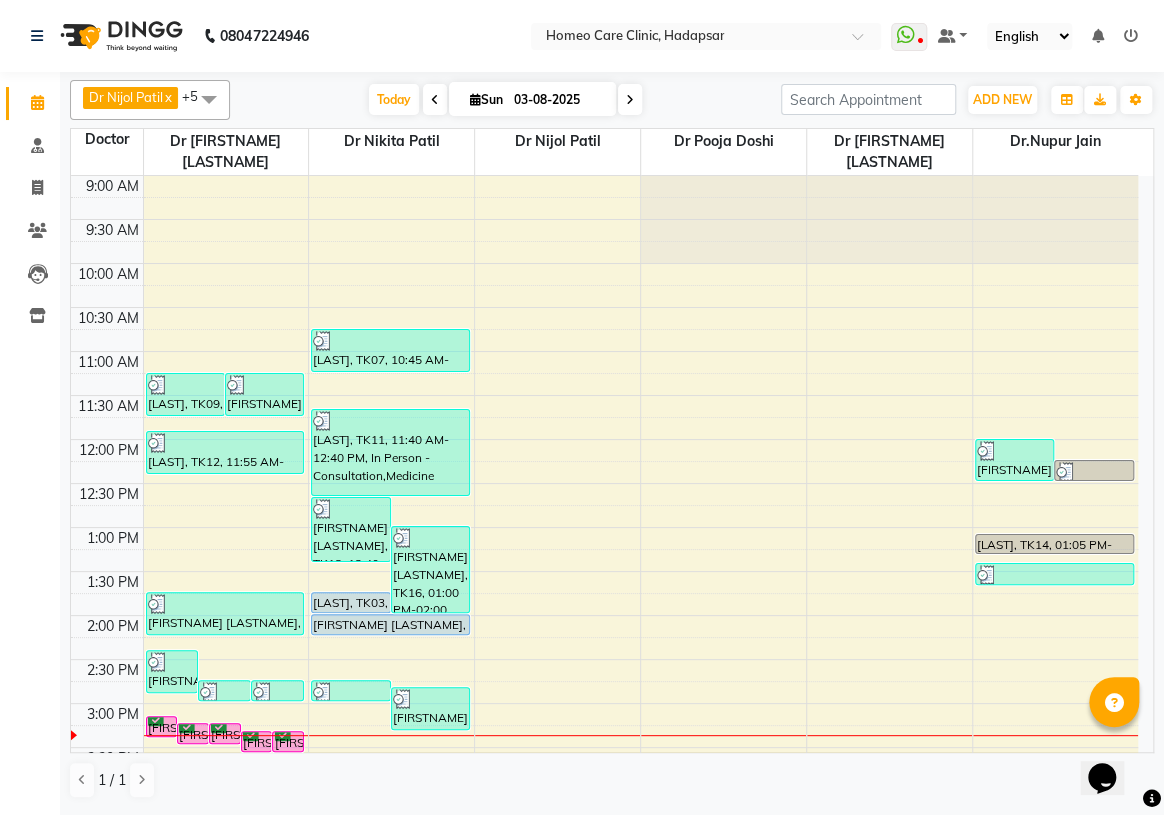 drag, startPoint x: 1015, startPoint y: 524, endPoint x: 952, endPoint y: 530, distance: 63.28507 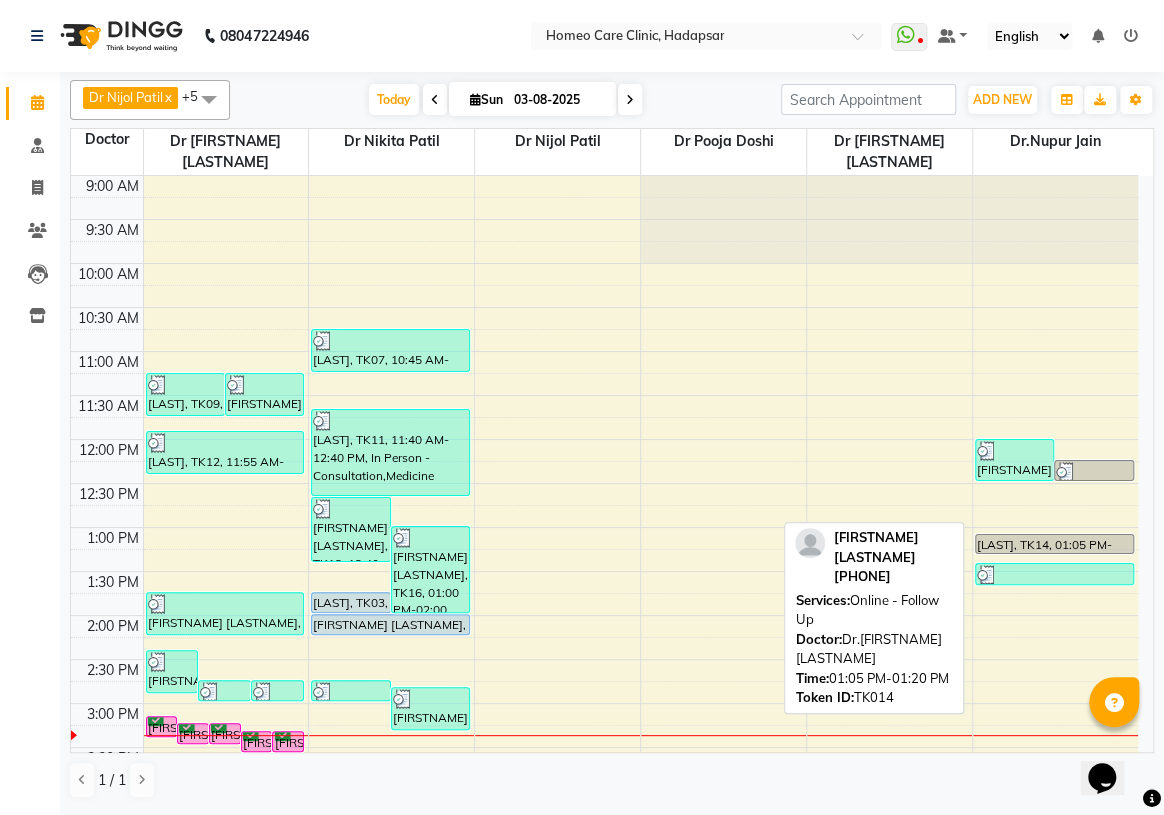 drag, startPoint x: 1009, startPoint y: 524, endPoint x: 933, endPoint y: 540, distance: 77.665955 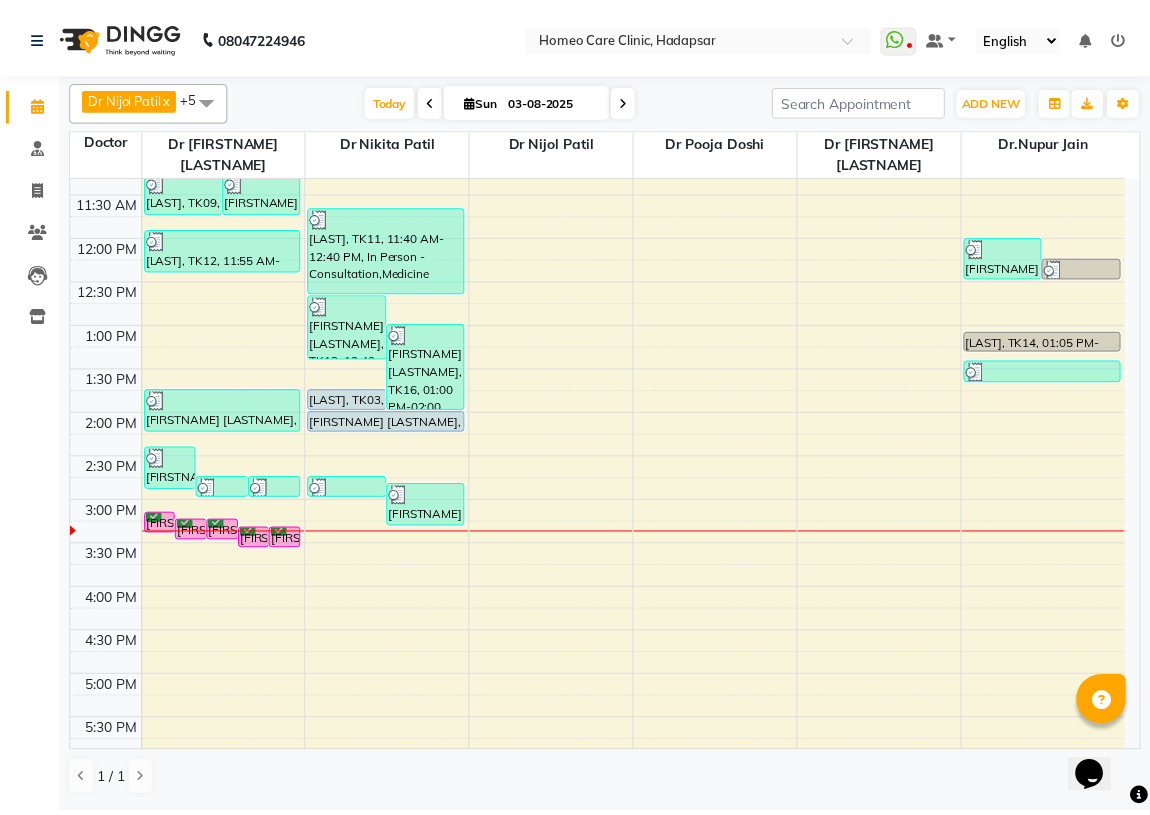 scroll, scrollTop: 181, scrollLeft: 0, axis: vertical 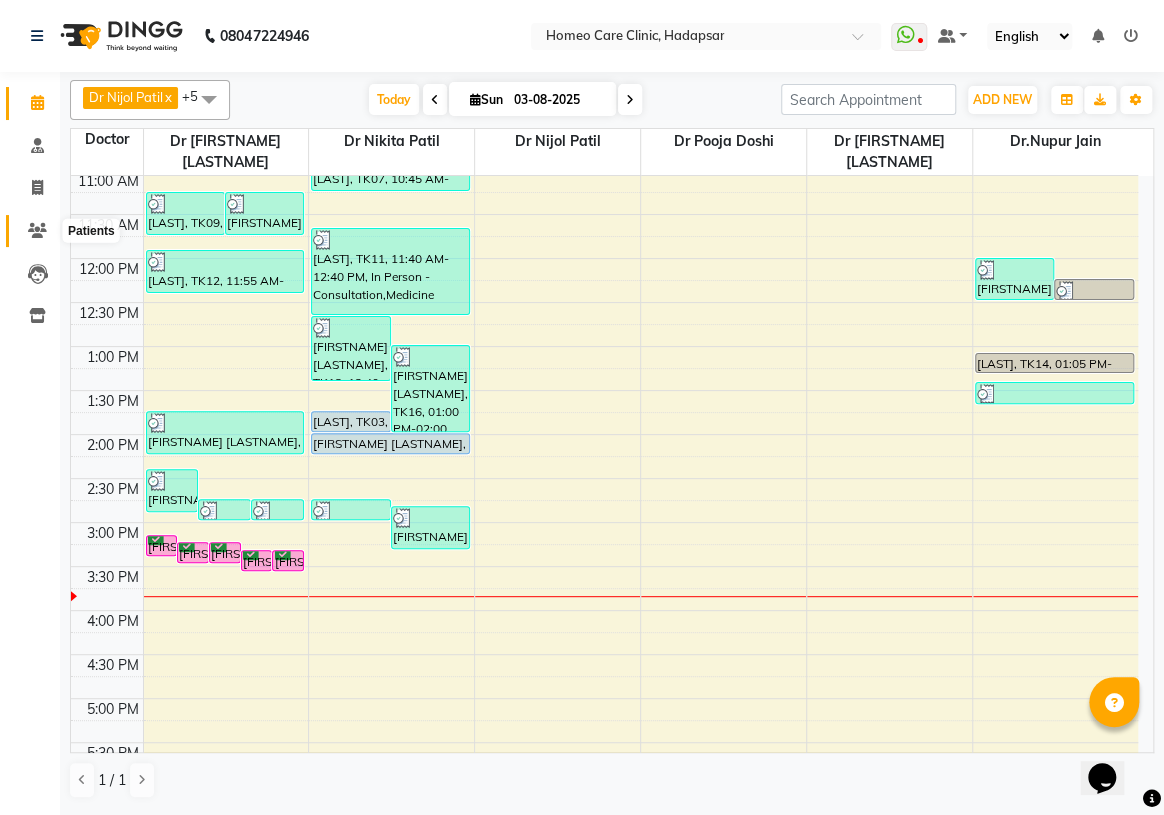 click 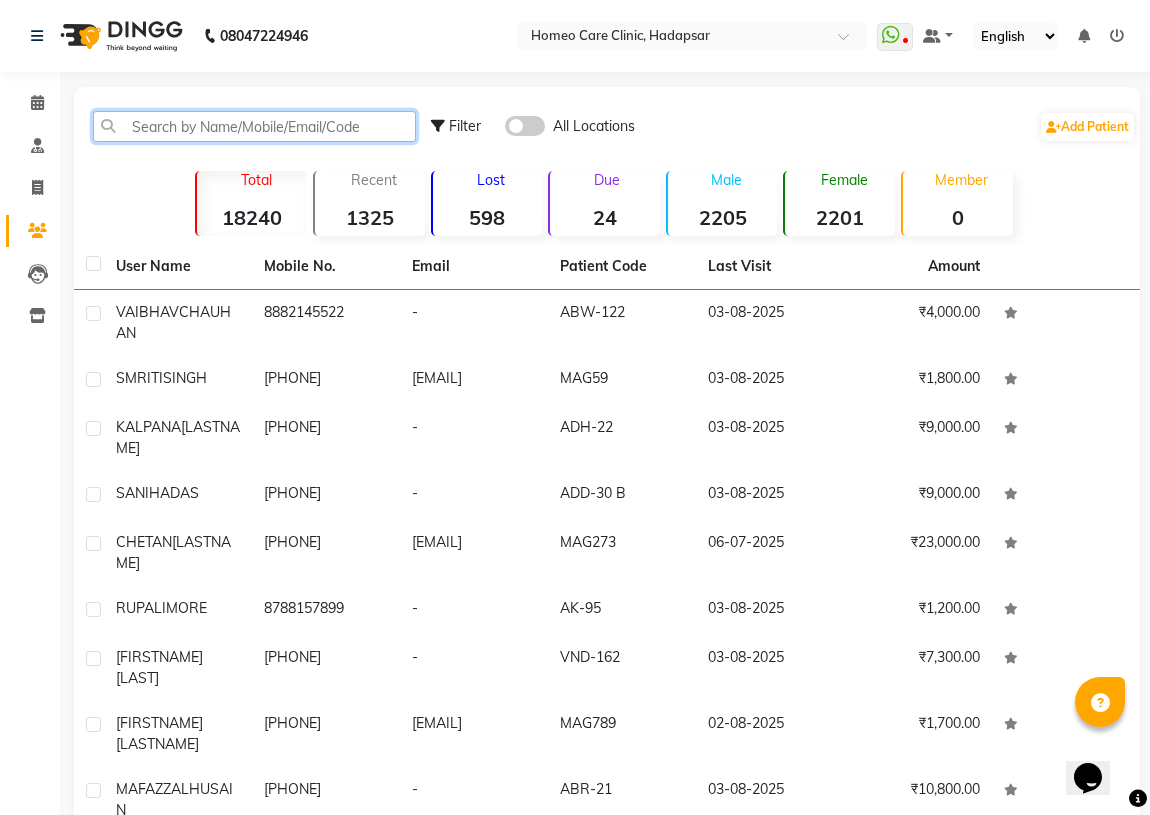 click 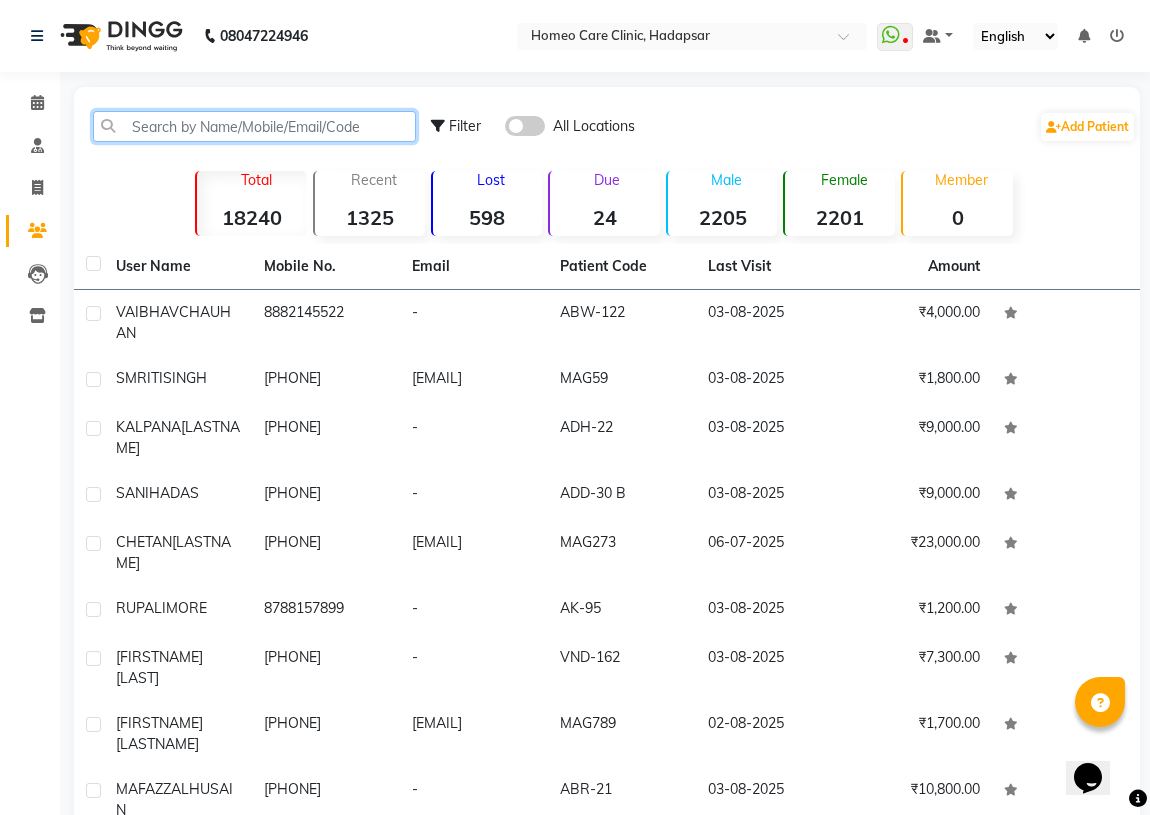 paste on "[PHONE]" 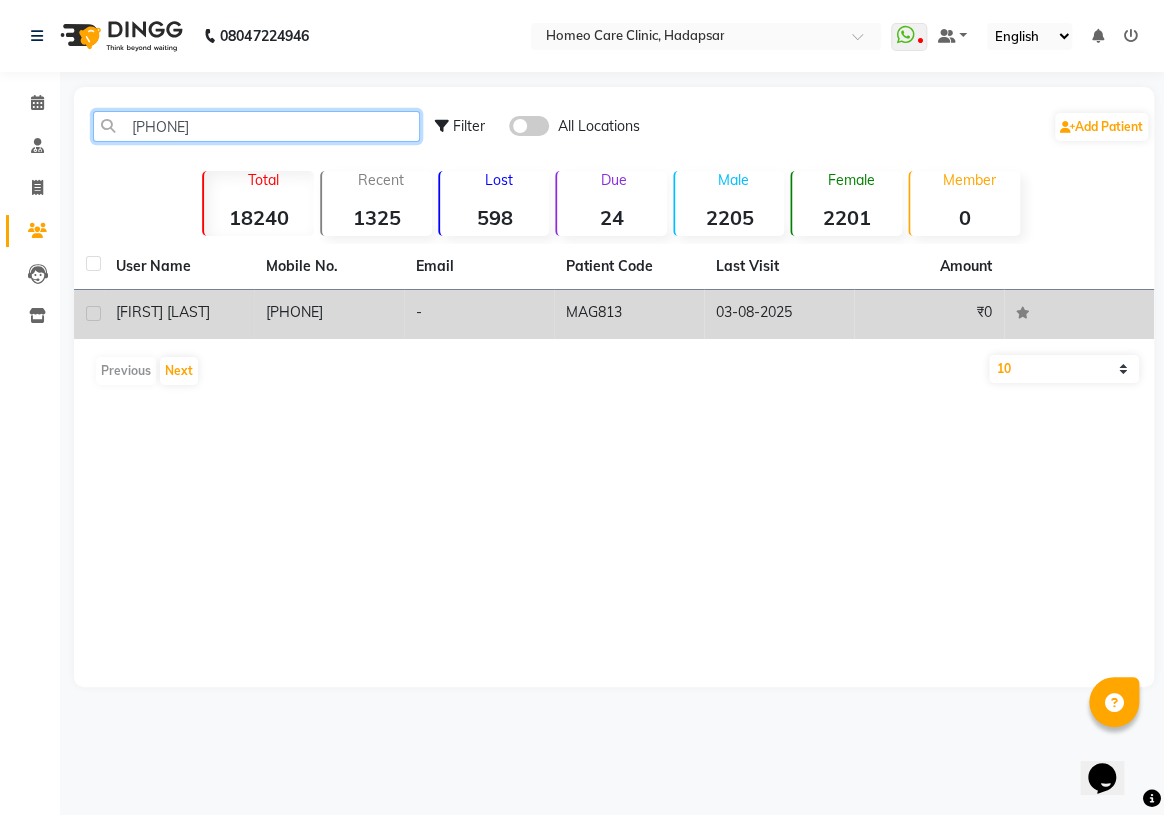 type on "[PHONE]" 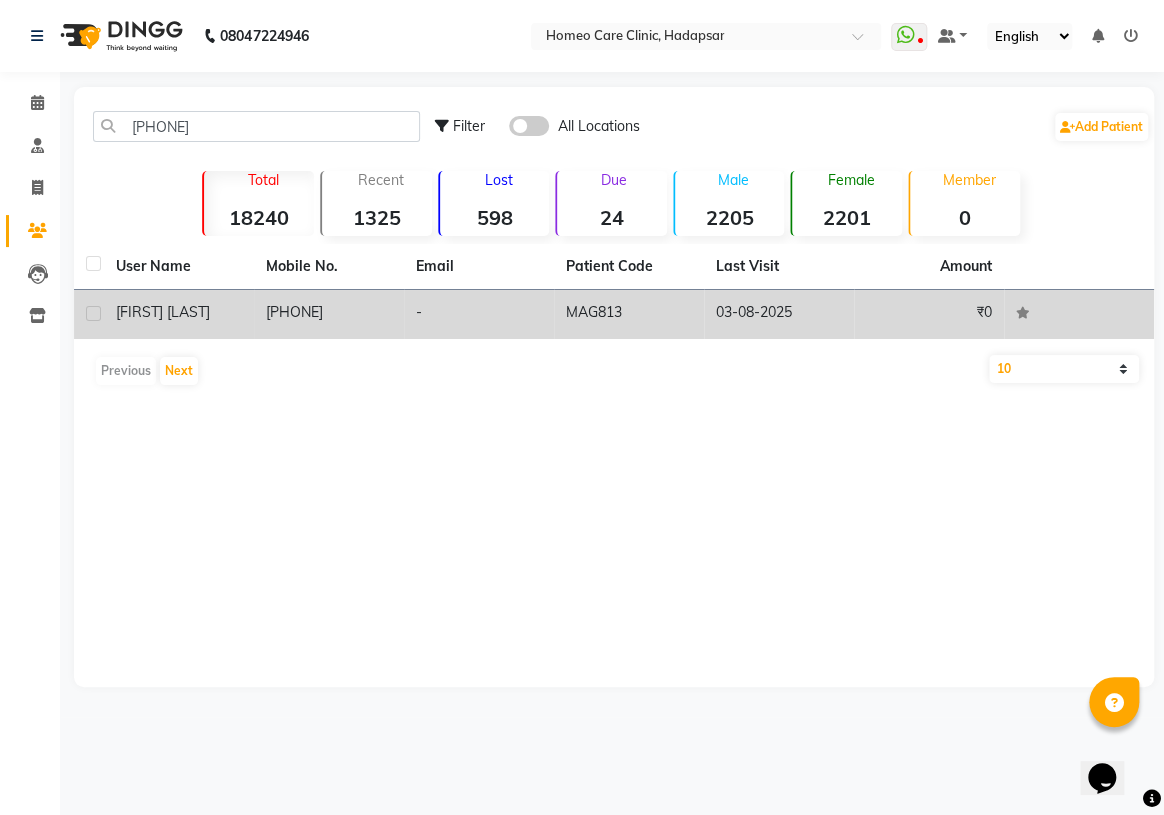 click on "[FIRST] [LAST]" 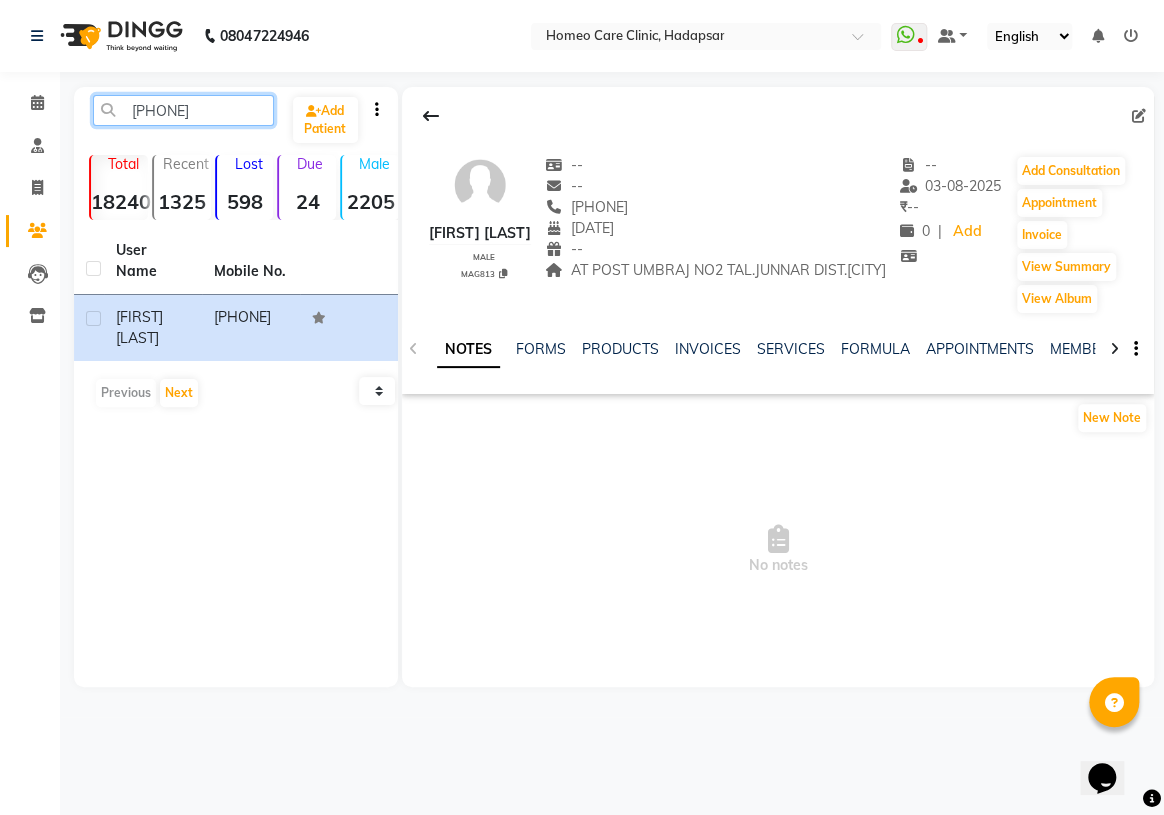 drag, startPoint x: 230, startPoint y: 94, endPoint x: 0, endPoint y: 100, distance: 230.07825 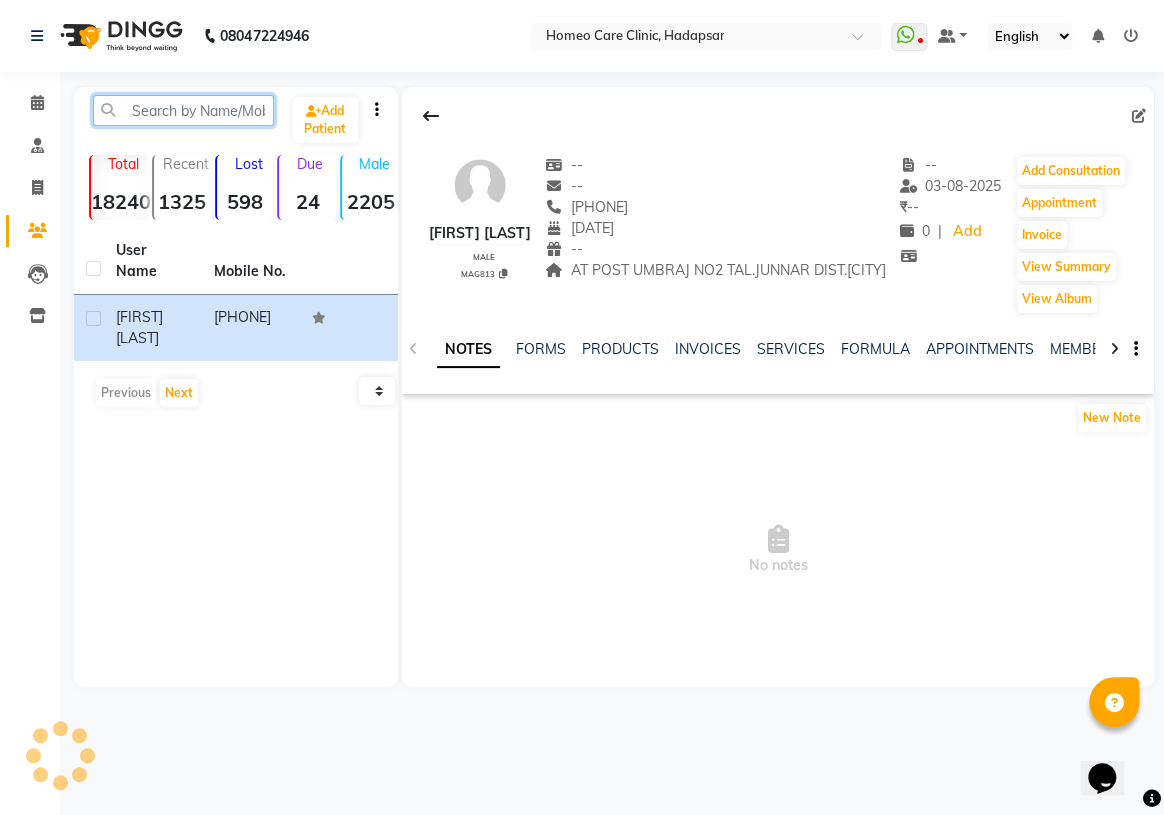 paste on "[PHONE]" 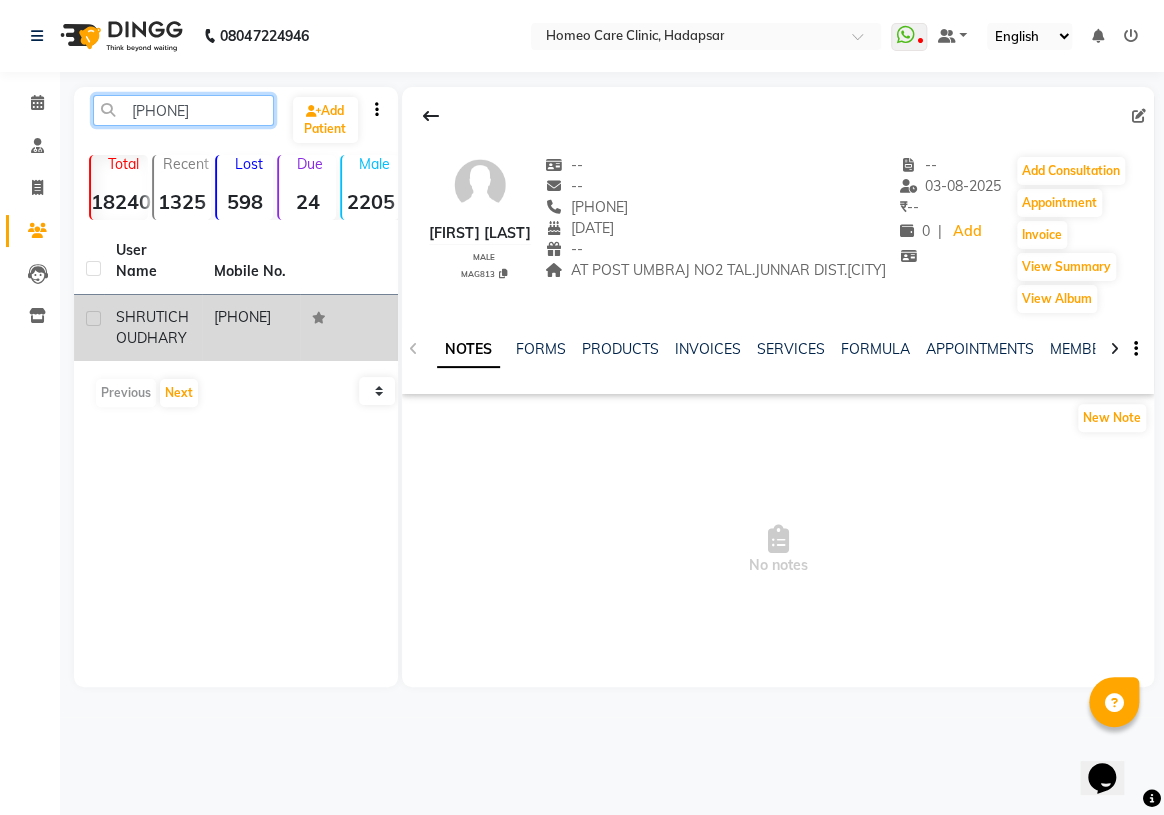 type on "[PHONE]" 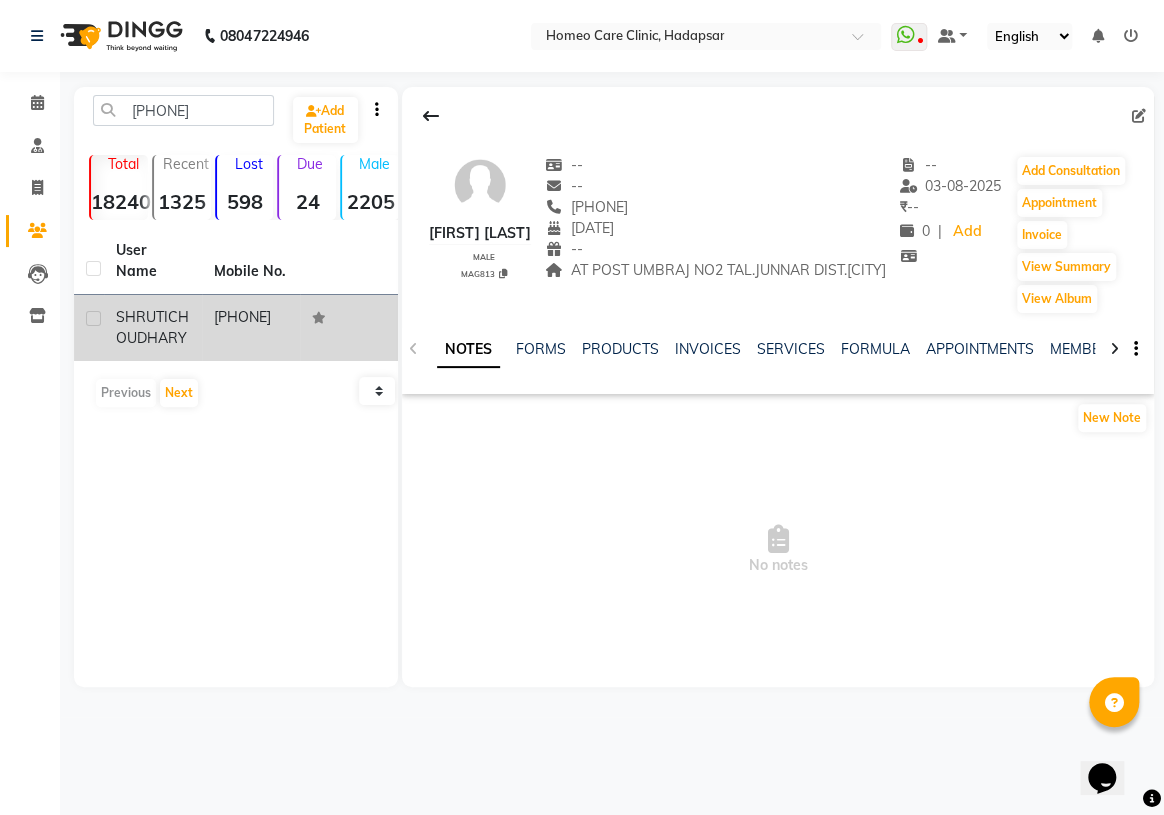 click on "[PHONE]" 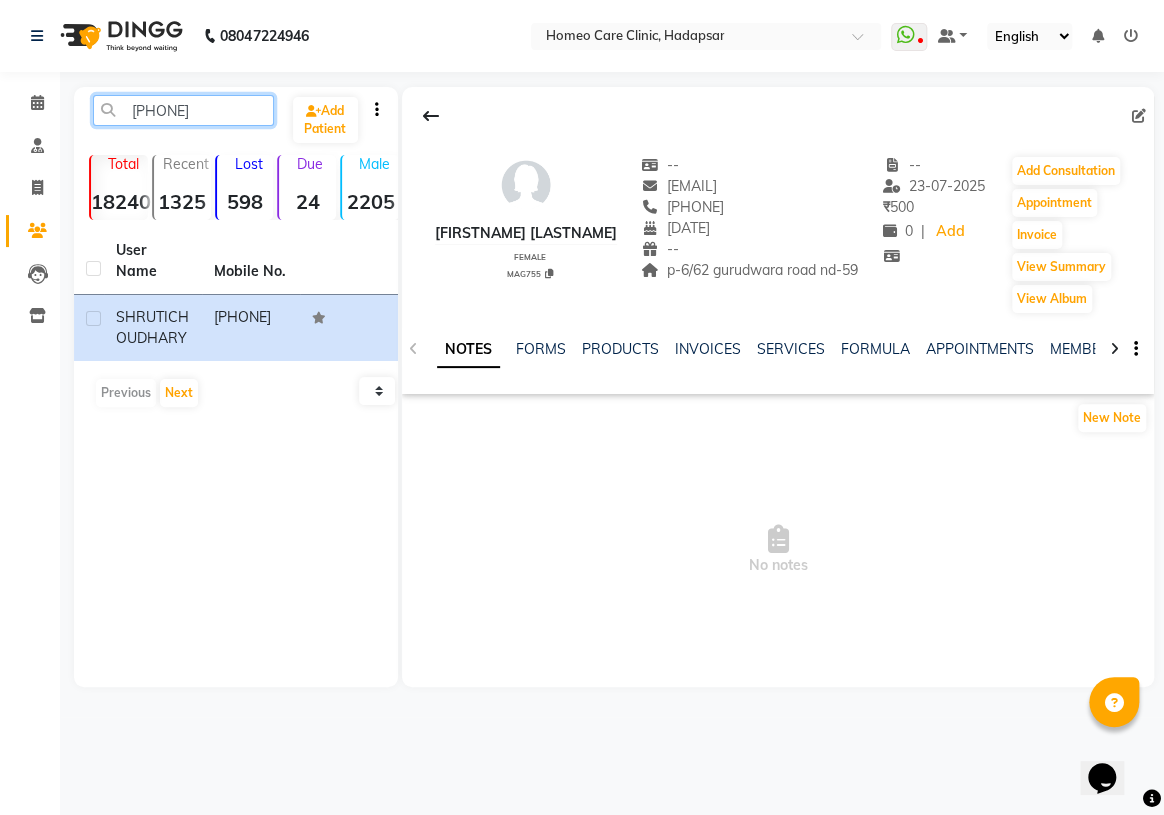 click on "Homeo Care Clinic, Hadapsar WhatsApp Status ✕ Status: Disconnected Most Recent Message: 02-08-2025 07:46 PM Recent Service Activity: 02-08-2025 08:05 PM [PHONE] Whatsapp Settings Default Panel My Panel English ENGLISH Español العربية मराठी हिंदी ગુજરાતી தமிழ் 中文 Notifications nothing to show ☀ Homeo Care Clinic, Hadapsar Calendar Consultation Invoice Patients Leads Inventory Completed InProgress Upcoming Dropped Tentative Check-In Confirm Bookings Segments Page Builder [PHONE] Add Patient Total 18240 Recent 1325 Lost 598 Due 24 Male 2205 Female 2201 Member 0 User Name Mobile No. [FIRSTNAME] HANDE [PHONE] Previous Next 10 50 100 [FIRSTNAME] HANDE male MAG813 -- -- [PHONE] [DATE] -- AT POST UMBRAJ NO2 TAL.JUNNAR DIST.[CITY] -- 03-08-2025 ₹ -- 0 | Add Add Consultation Appointment Invoice View Summary View Album NOTES FORMS PRODUCTS" at bounding box center [582, 407] 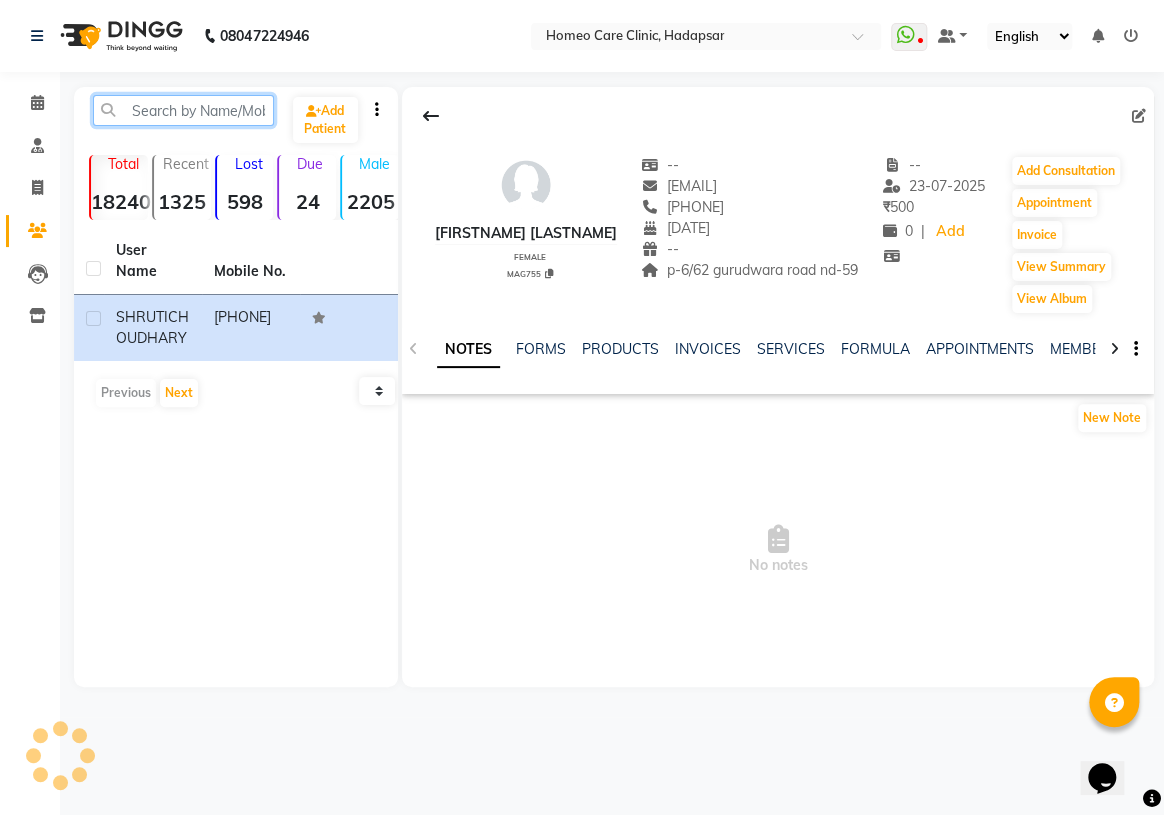 paste on "[PHONE]" 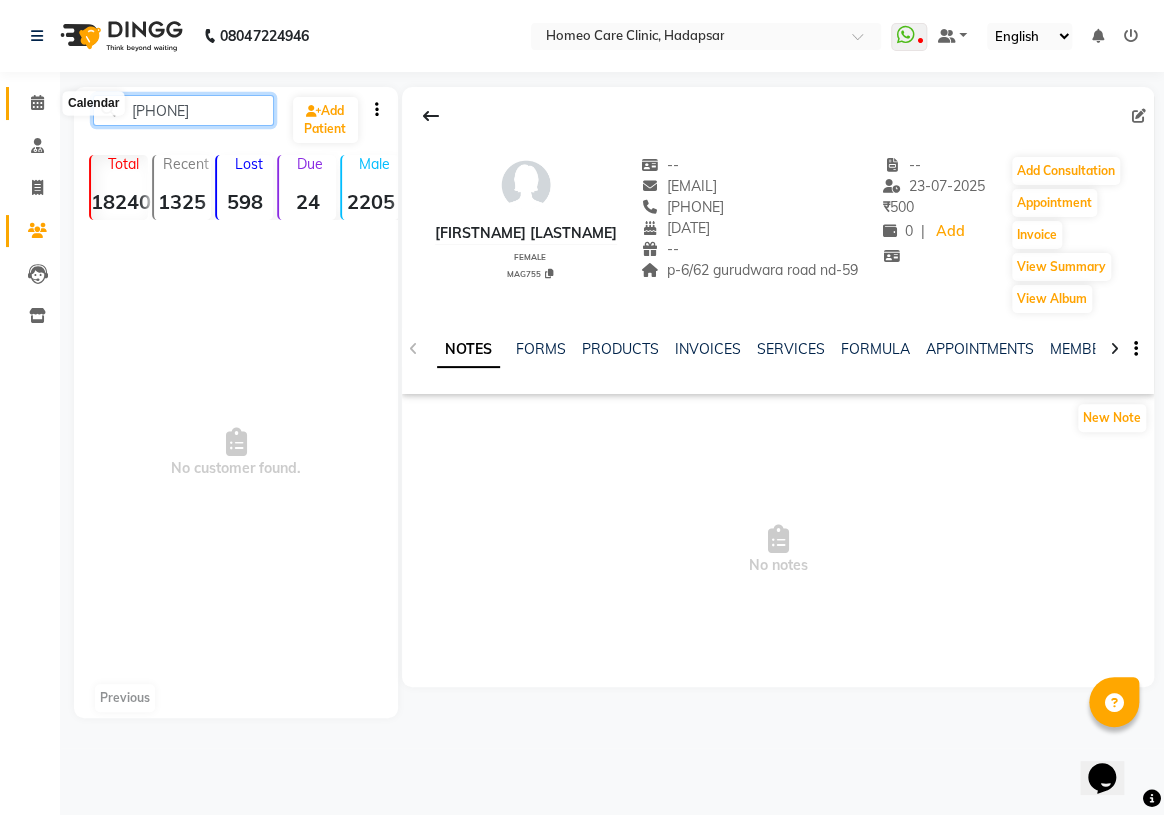type on "[PHONE]" 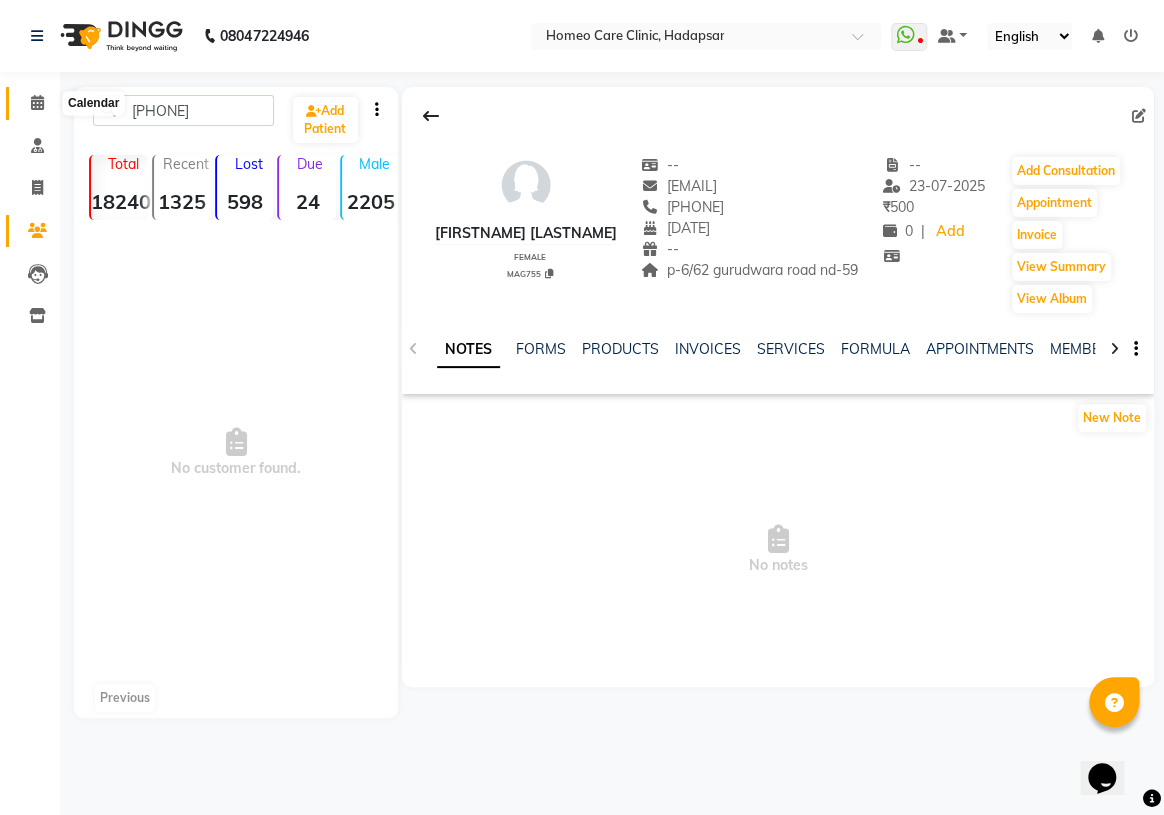 click 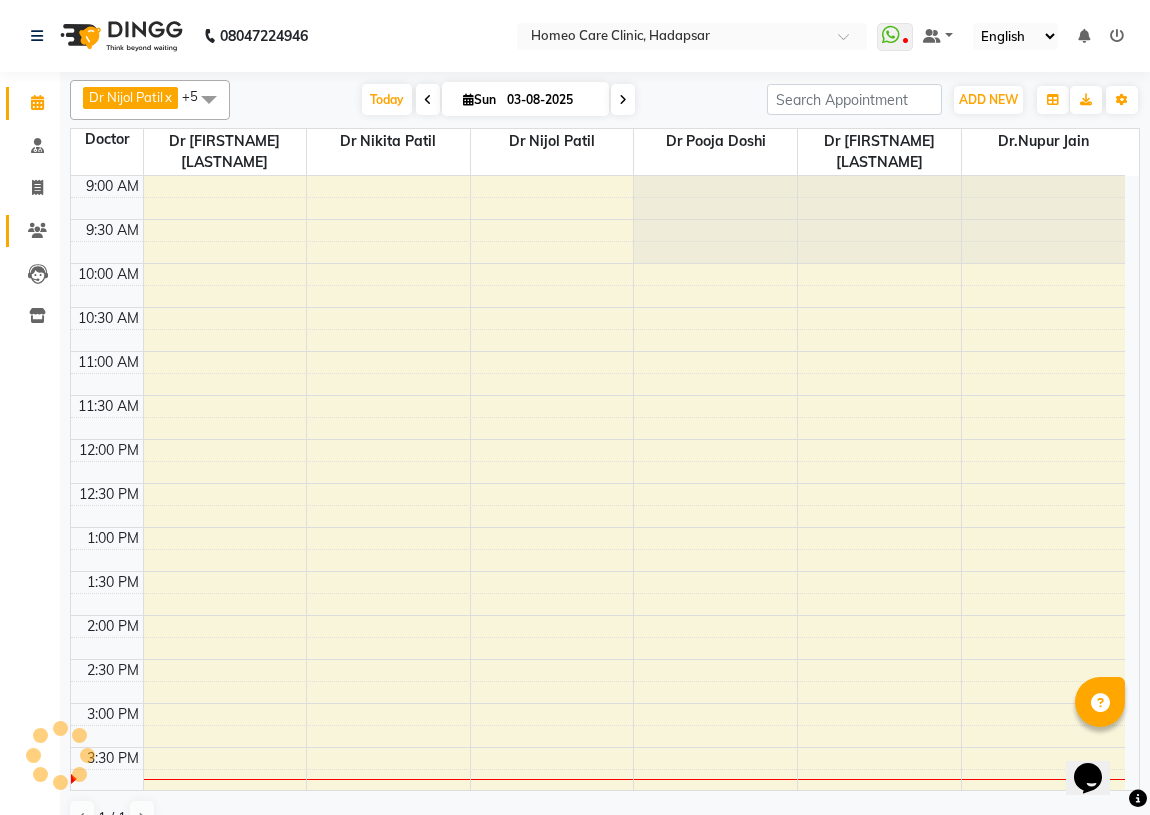 scroll, scrollTop: 527, scrollLeft: 0, axis: vertical 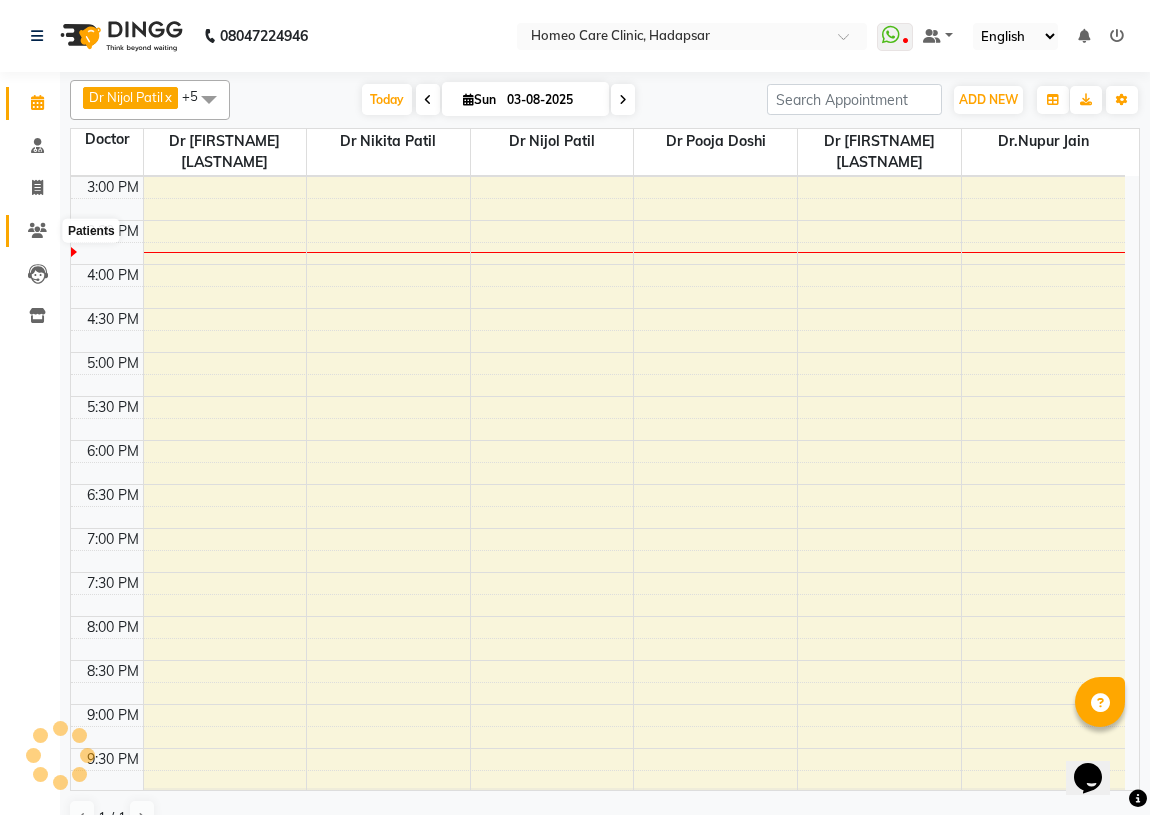click 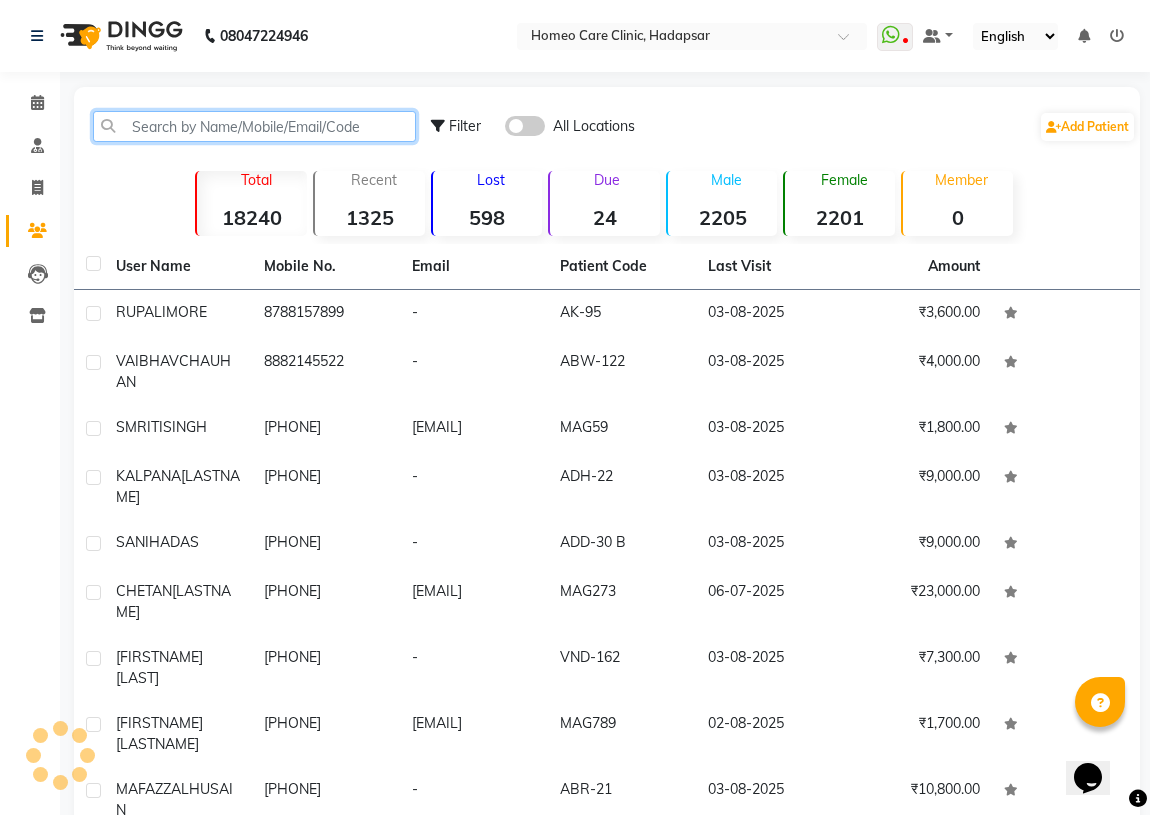 click 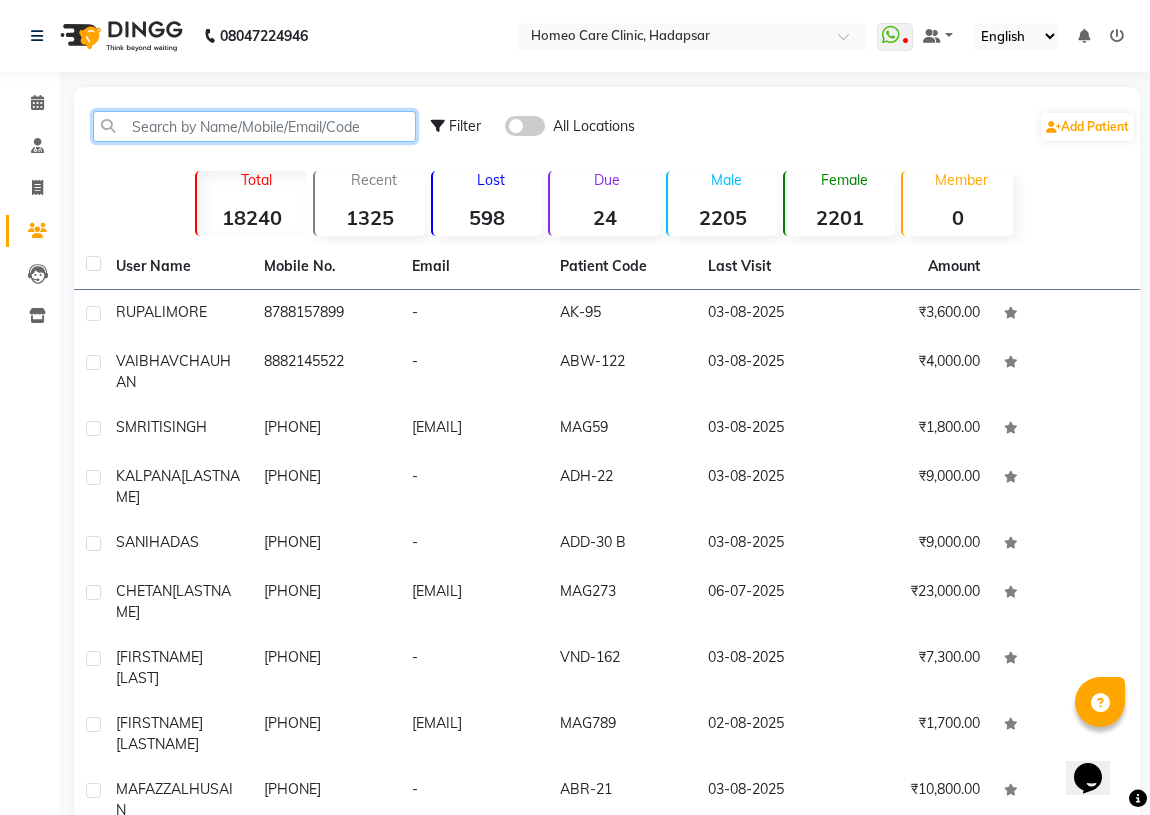 paste on "[PHONE]" 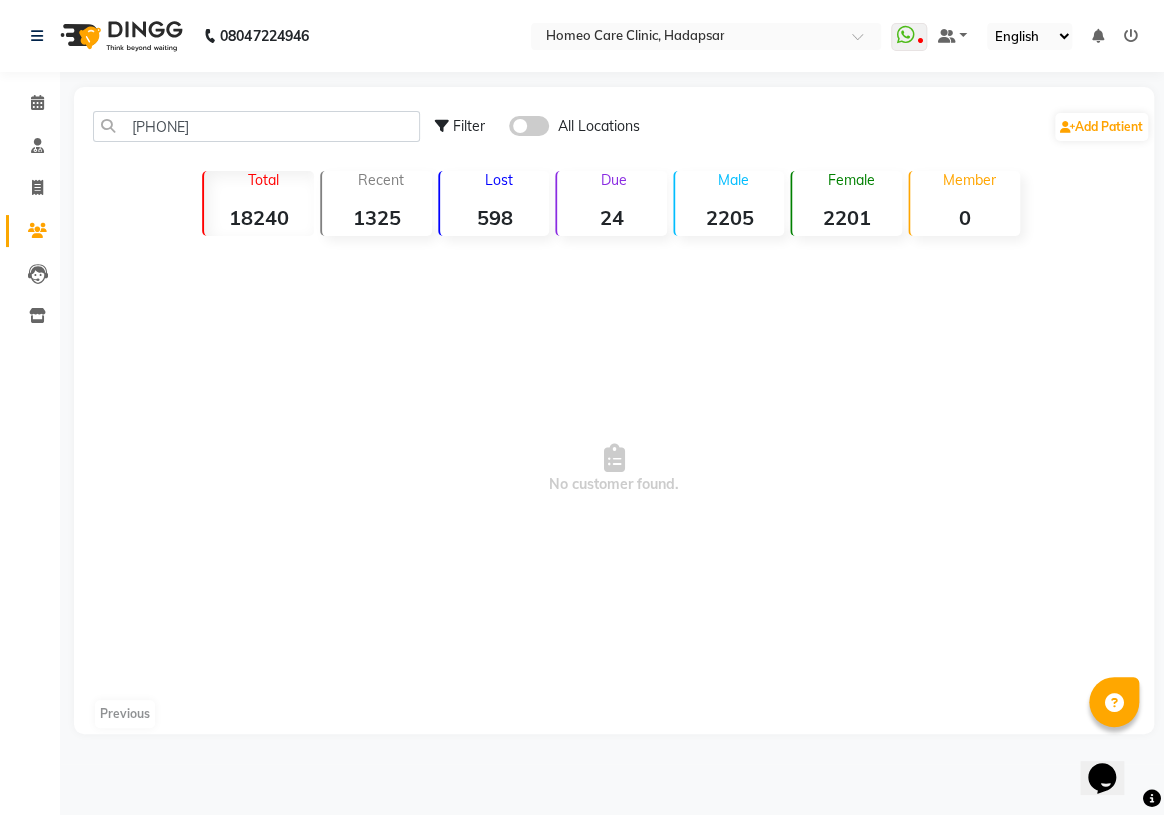 click on "No customer found." at bounding box center [614, 469] 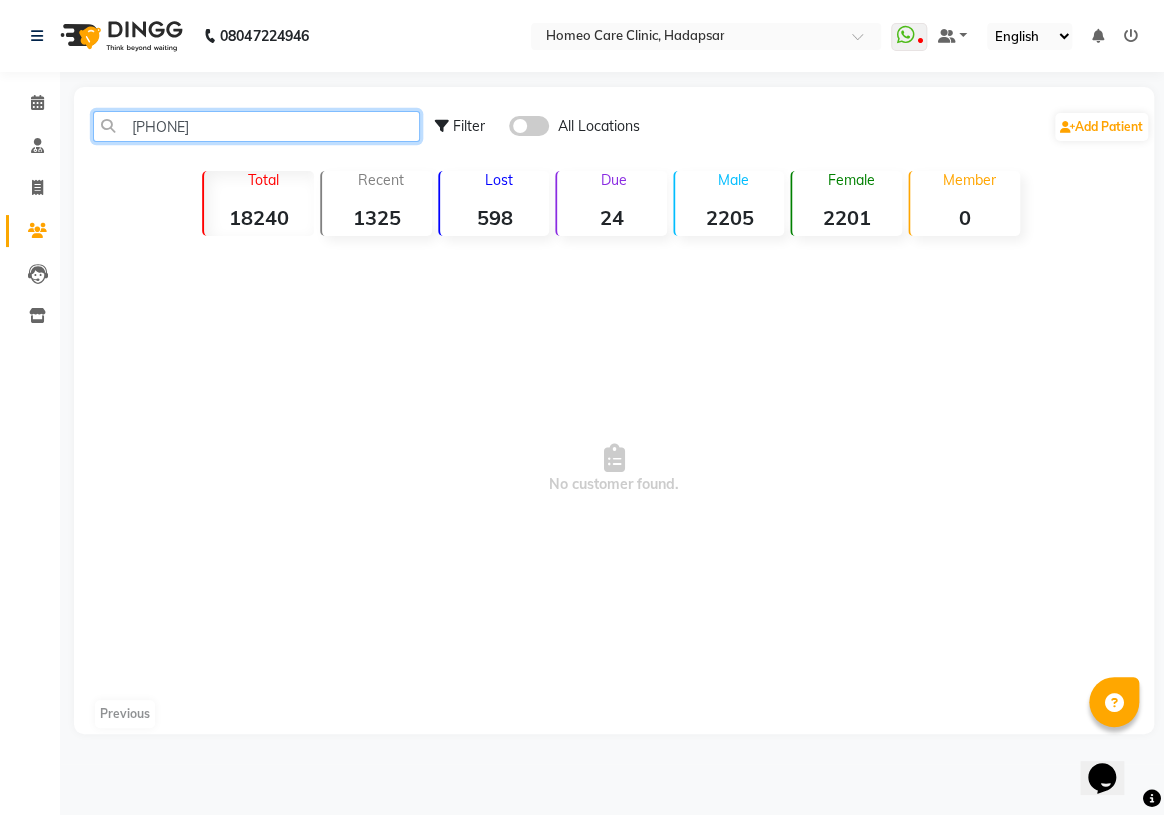 drag, startPoint x: 340, startPoint y: 113, endPoint x: 0, endPoint y: 100, distance: 340.24844 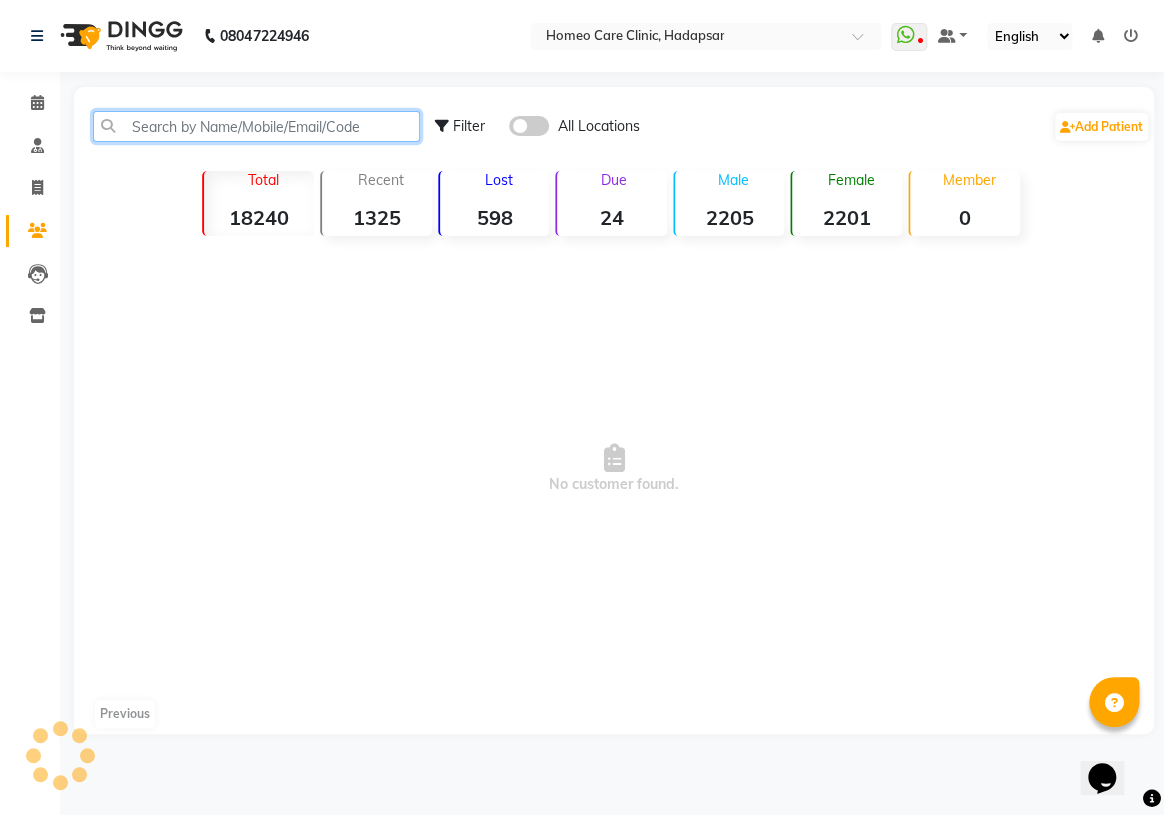 paste on "[FIRST] [LAST]" 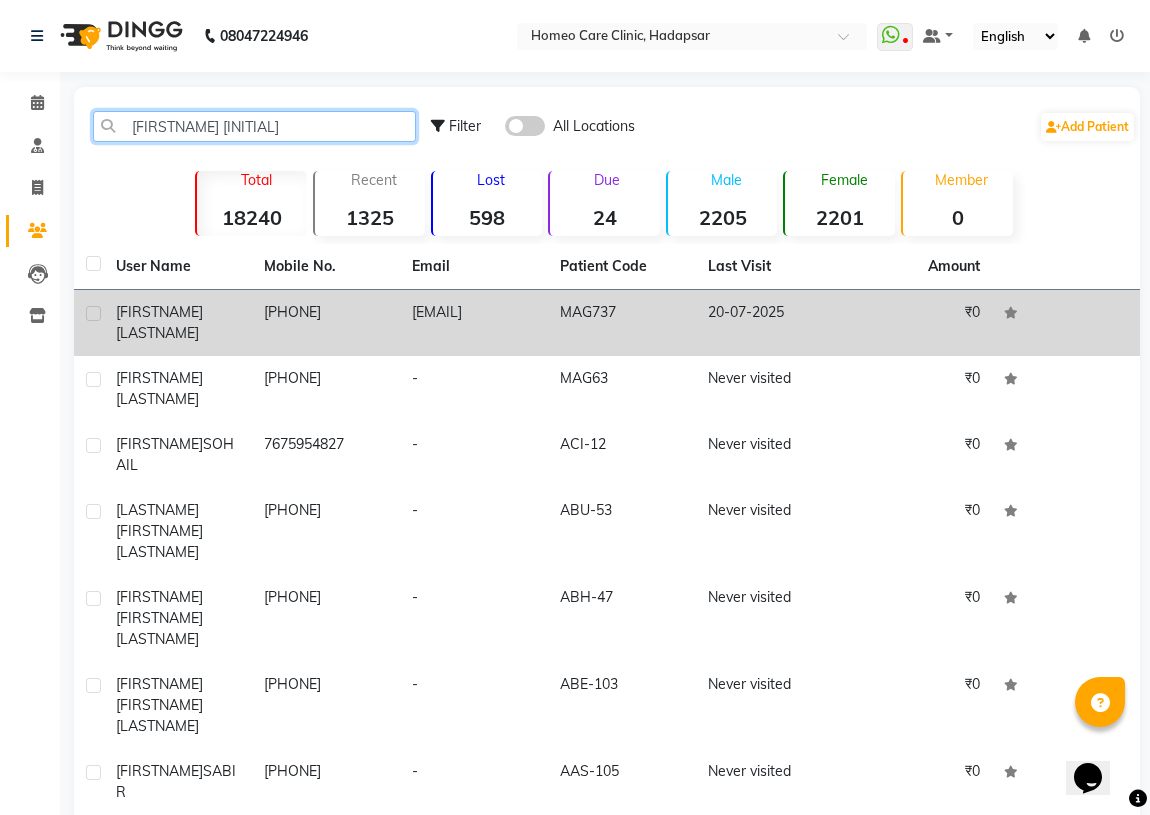 type on "[FIRSTNAME] [INITIAL]" 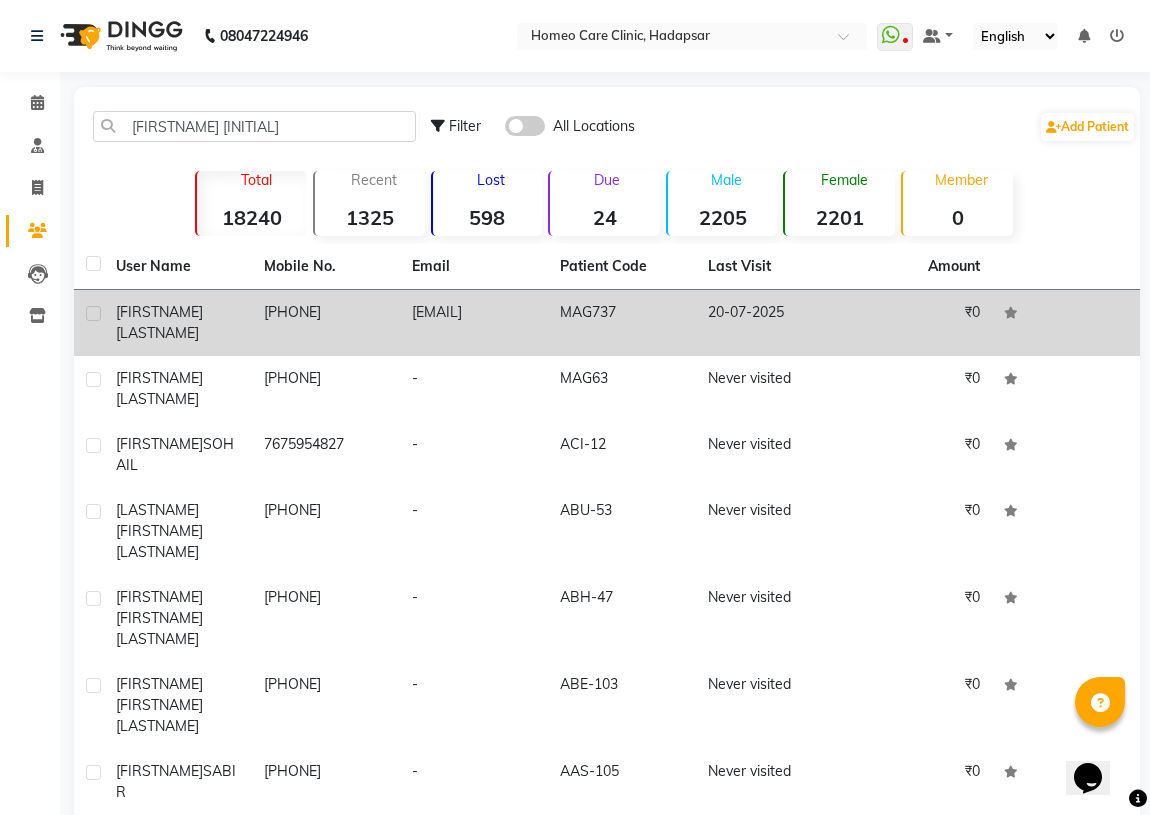 click on "[PHONE]" 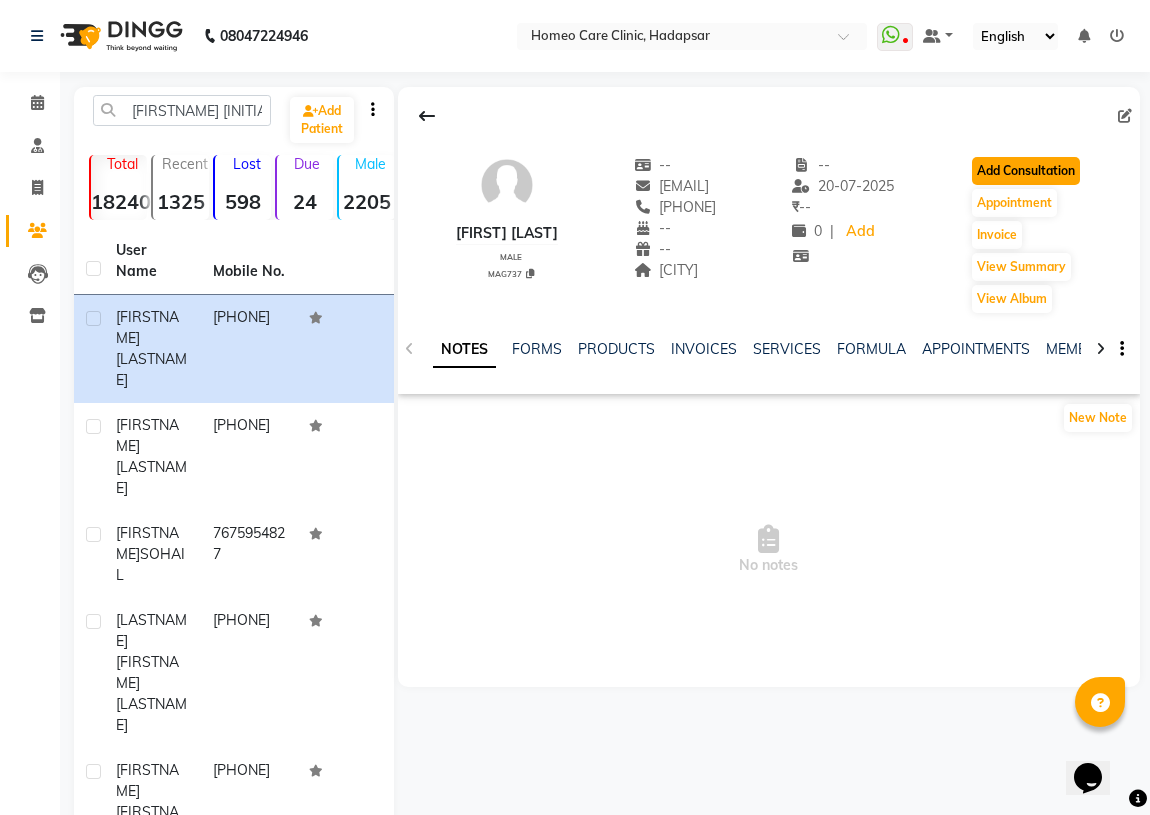 click on "Add Consultation" 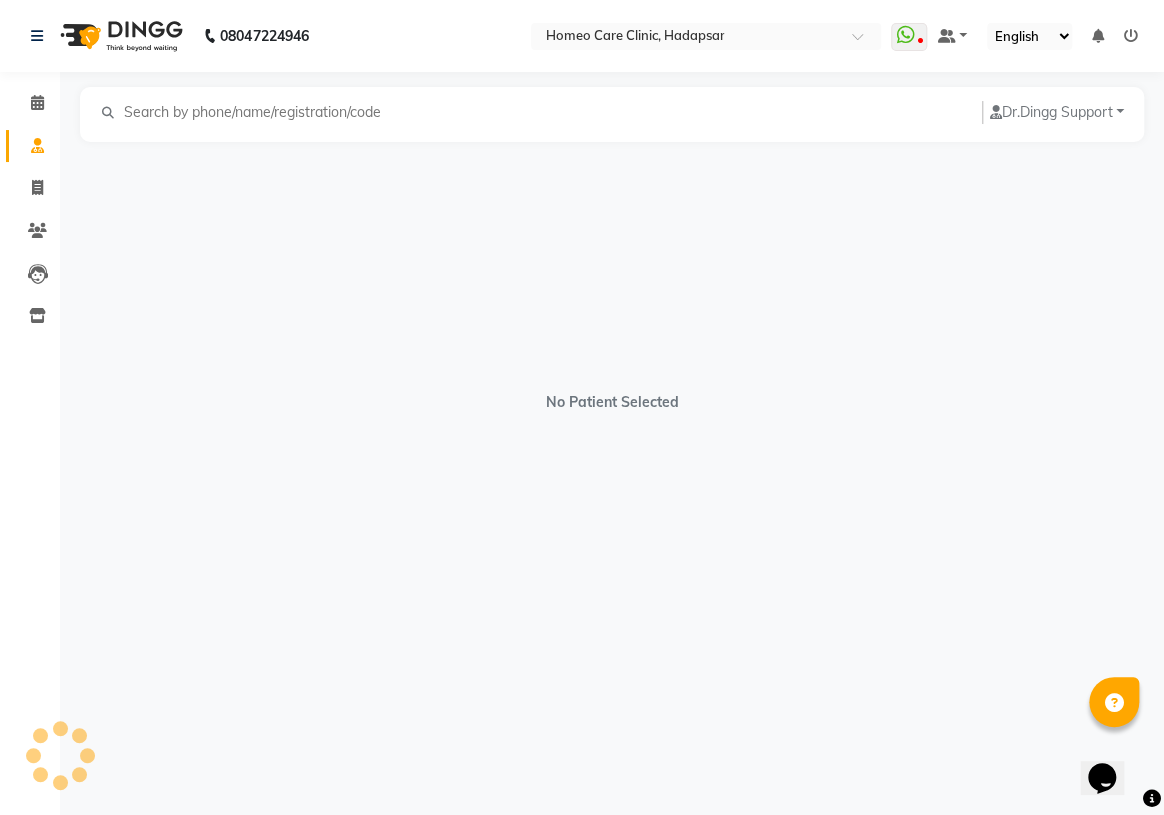 select on "male" 